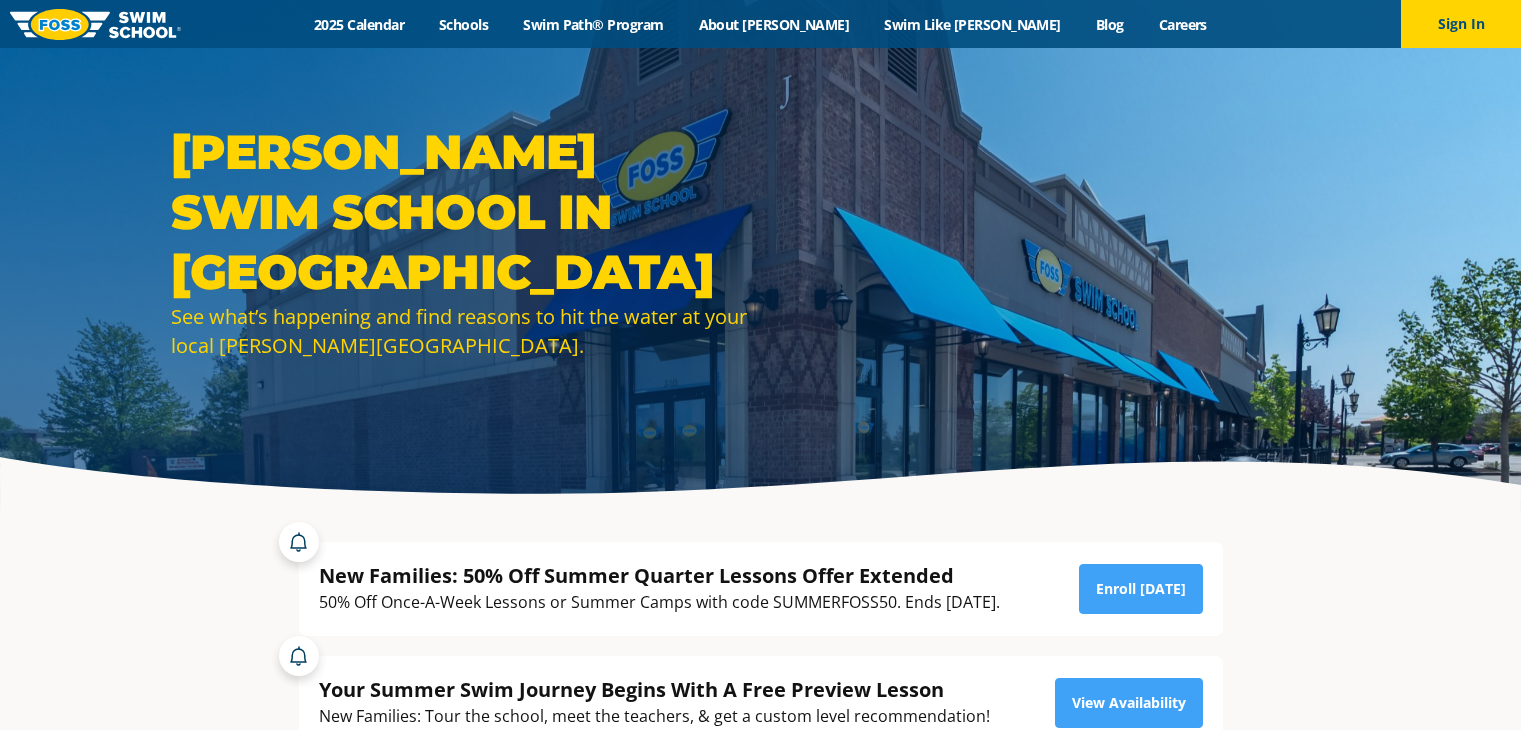 scroll, scrollTop: 0, scrollLeft: 0, axis: both 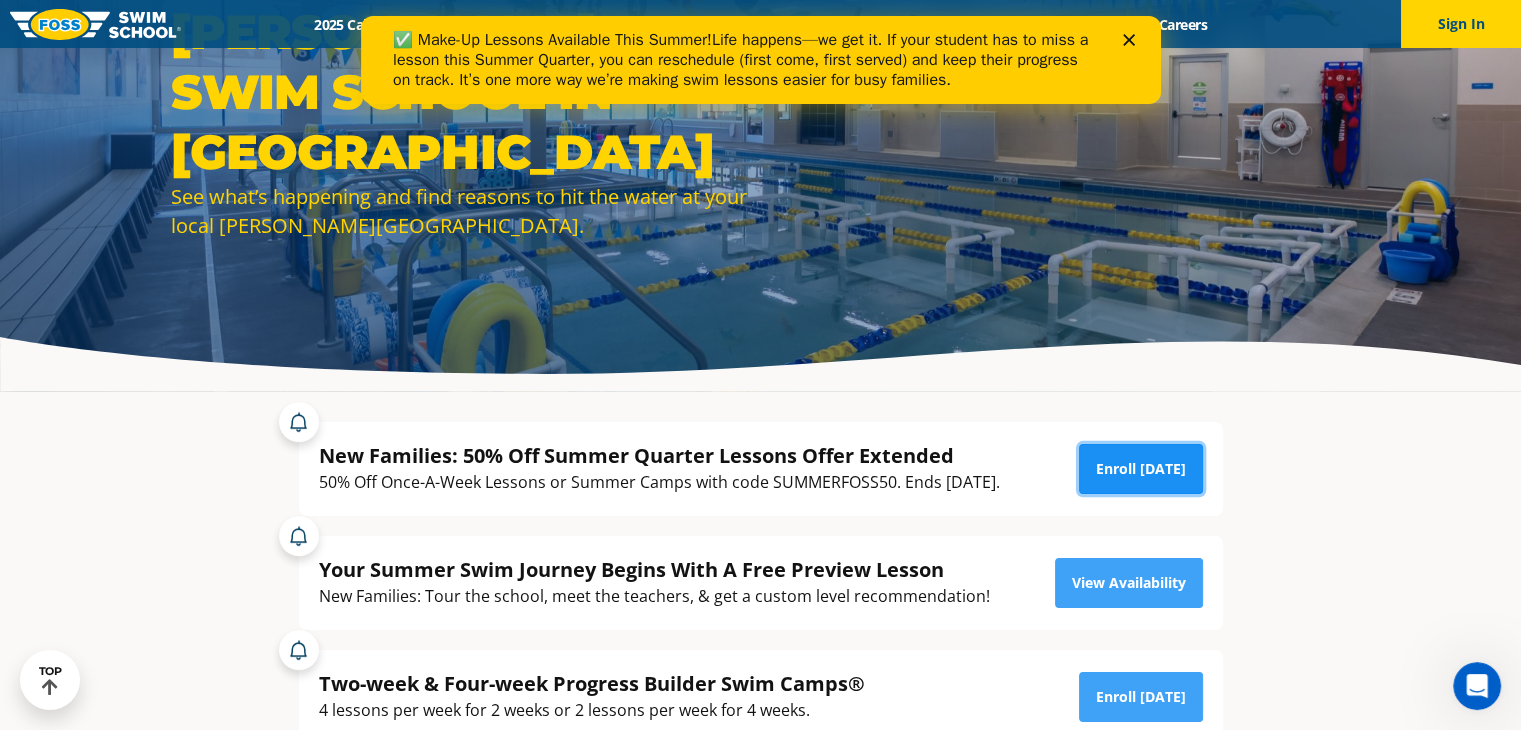 click on "Enroll Today" at bounding box center [1141, 469] 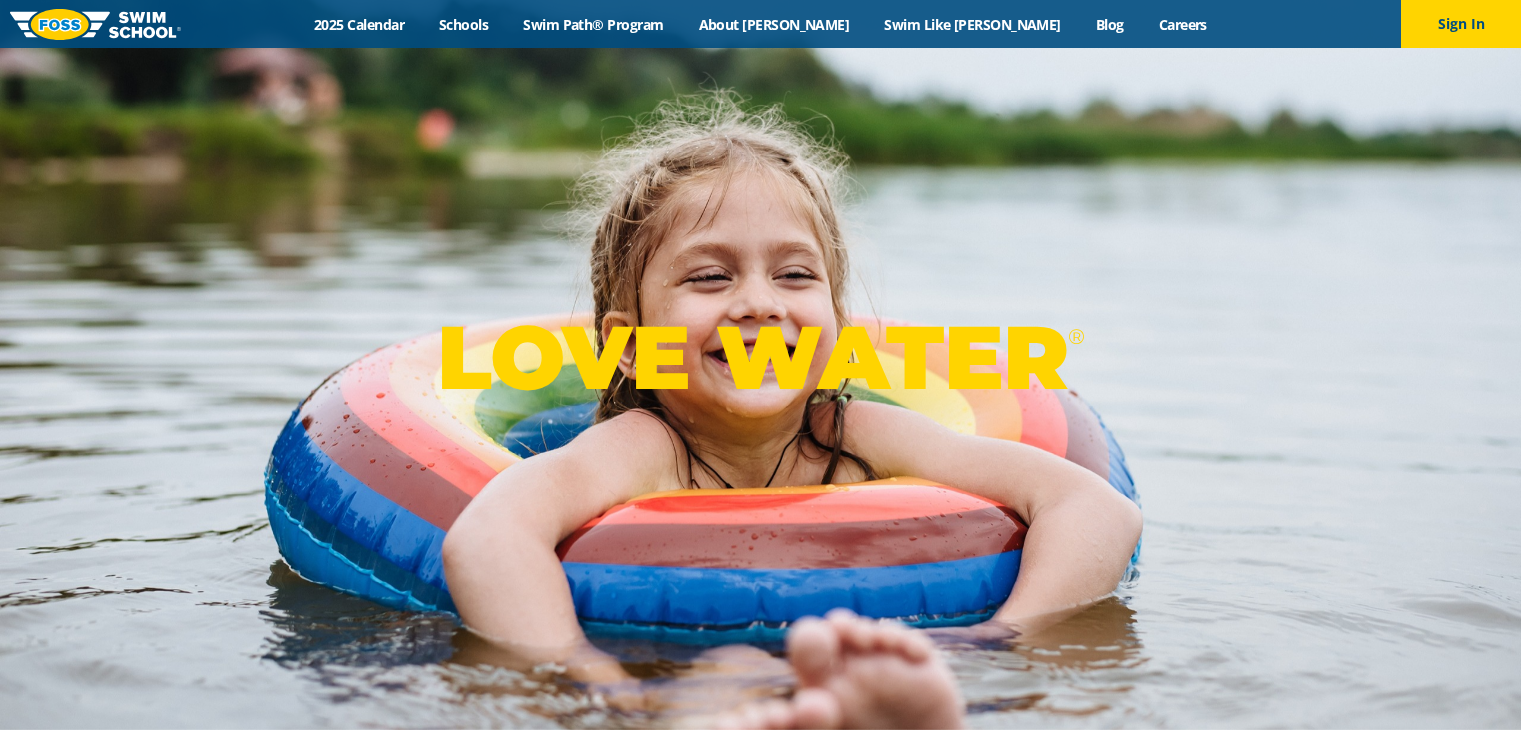 scroll, scrollTop: 0, scrollLeft: 0, axis: both 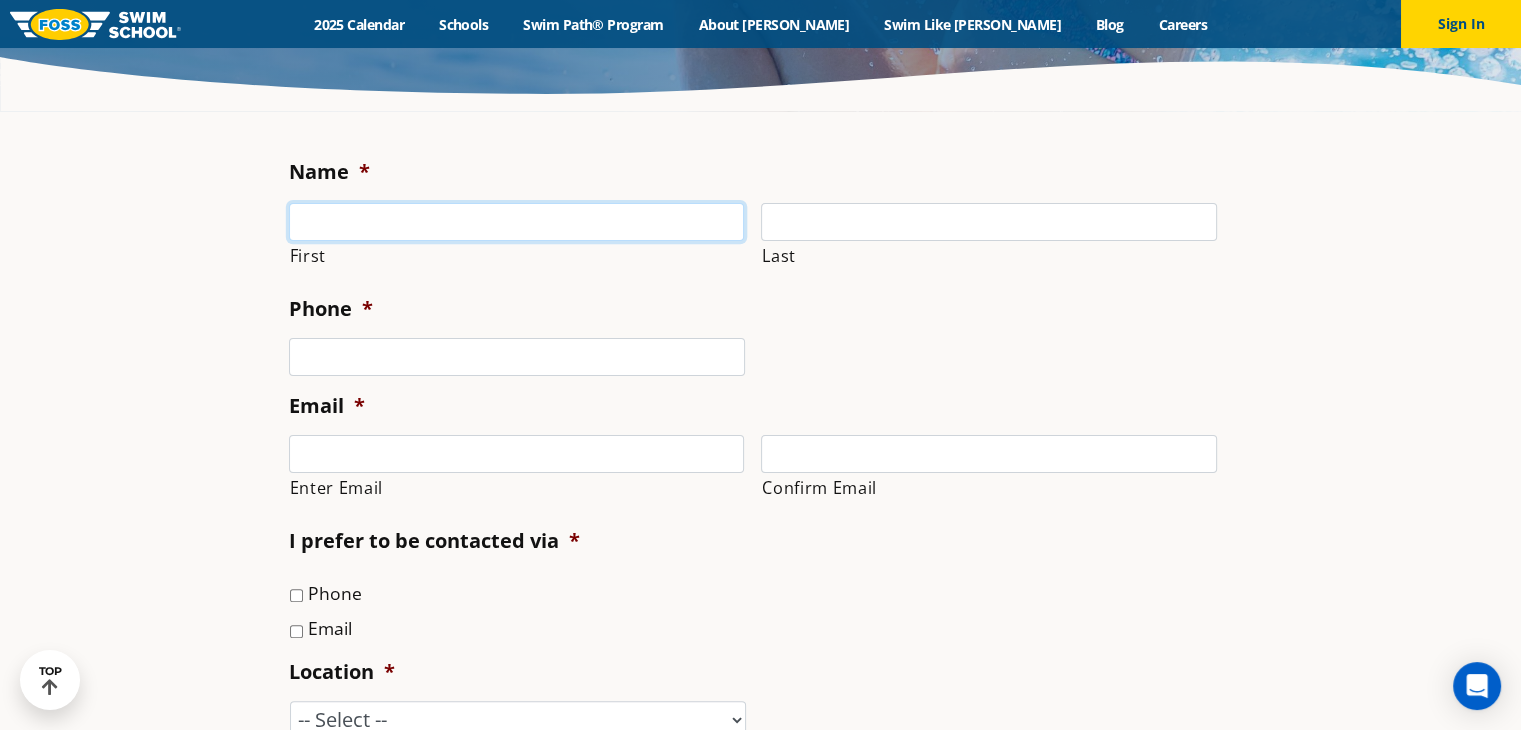 click on "First" at bounding box center (517, 222) 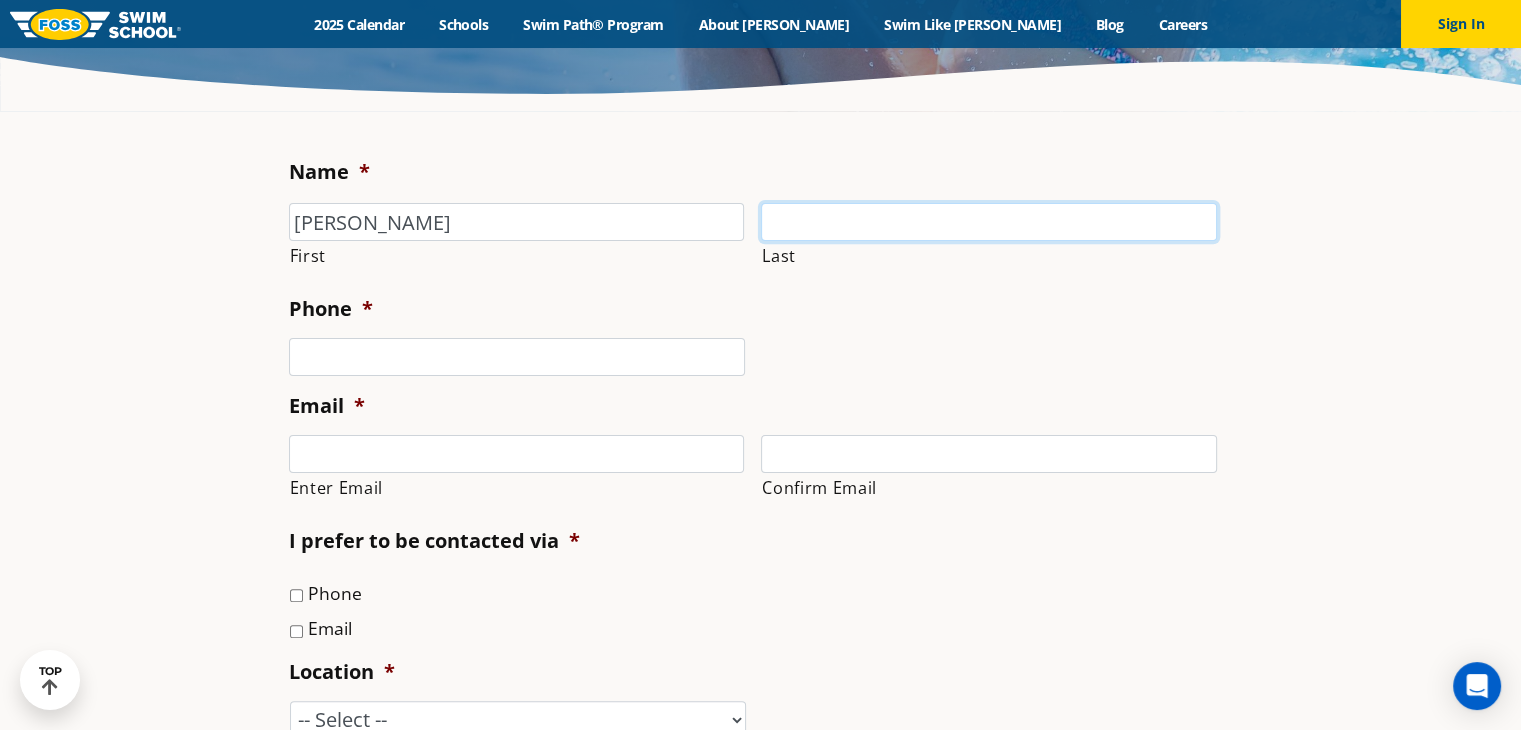 type on "Wesolowski" 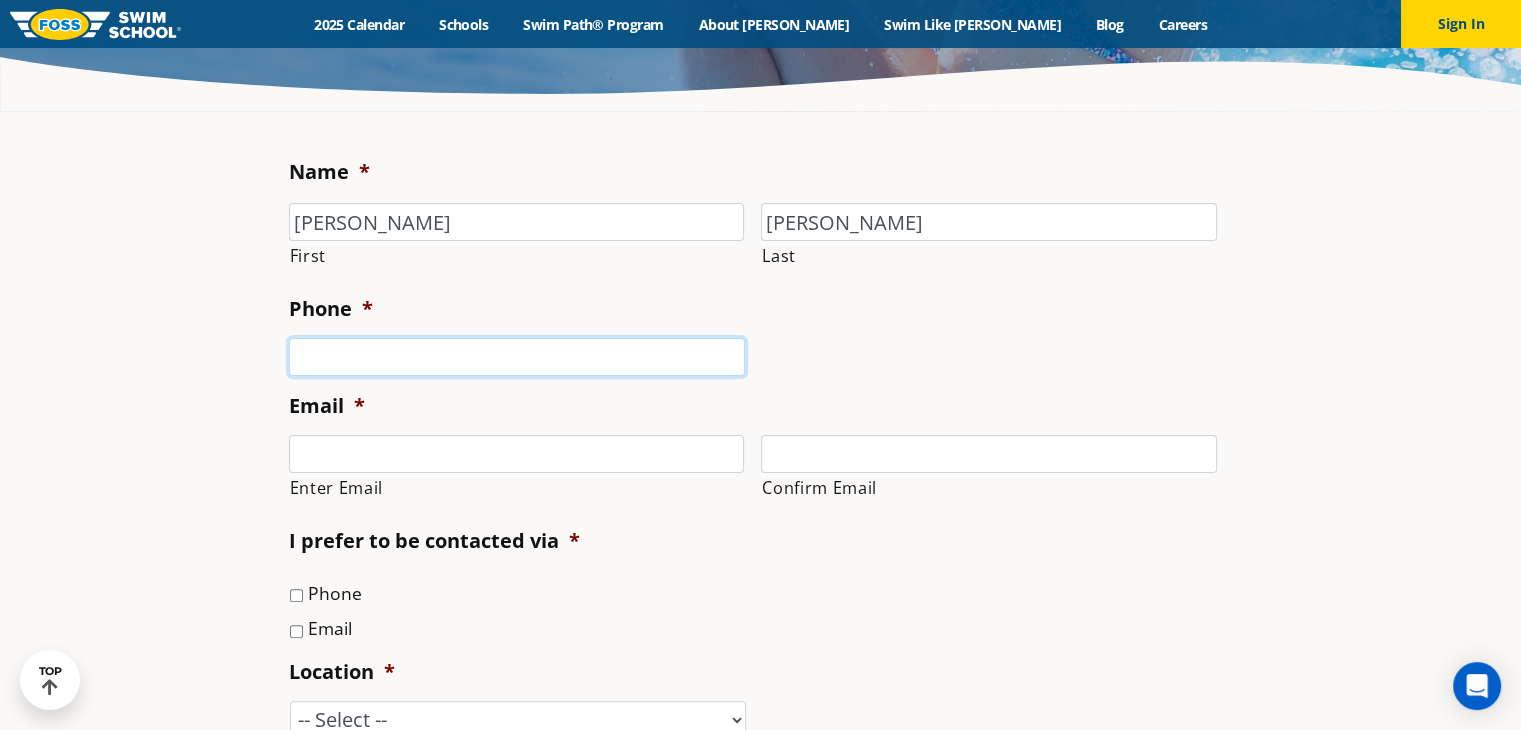 type on "8475673427" 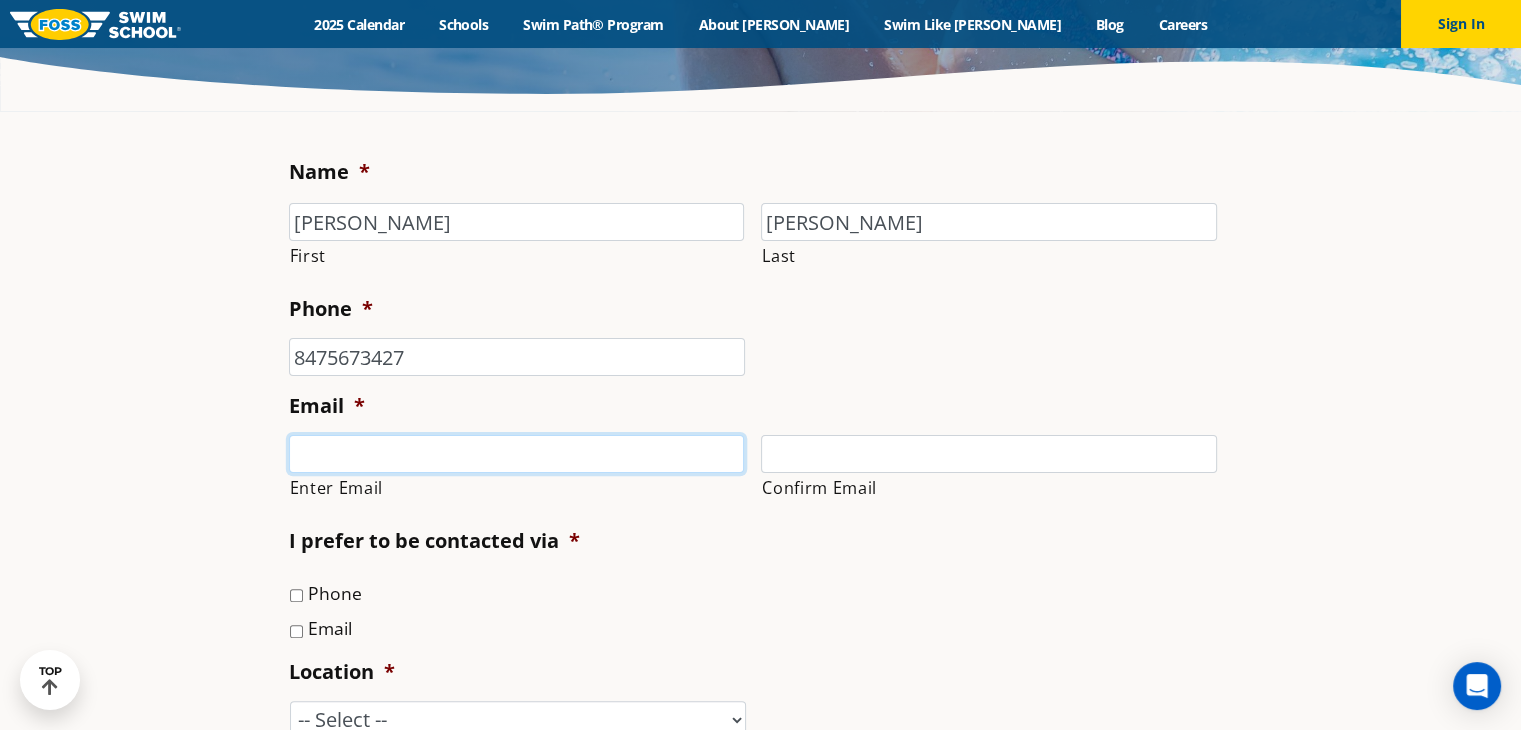 type on "rach.wesolowski@gmail.com" 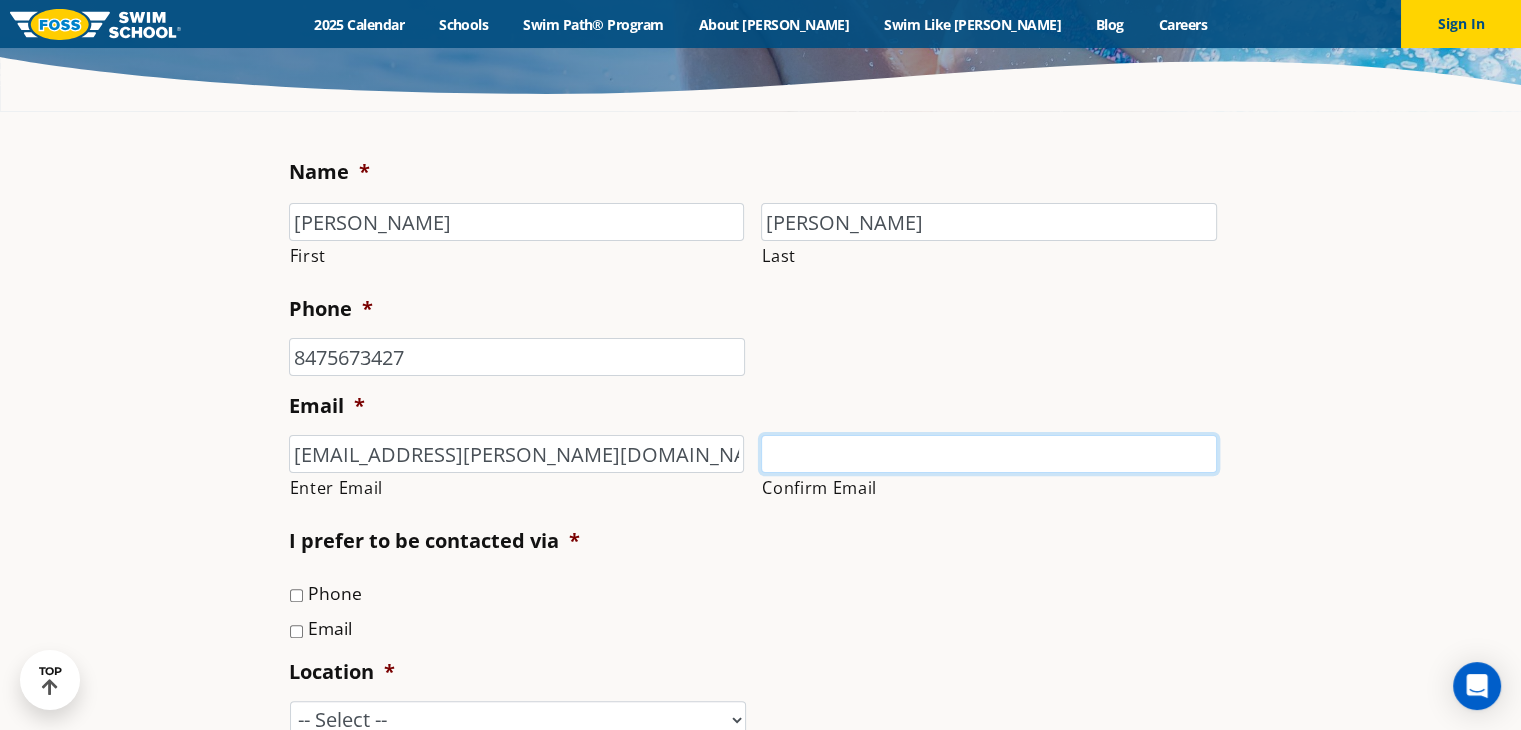 type on "rach.wesolowski@gmail.com" 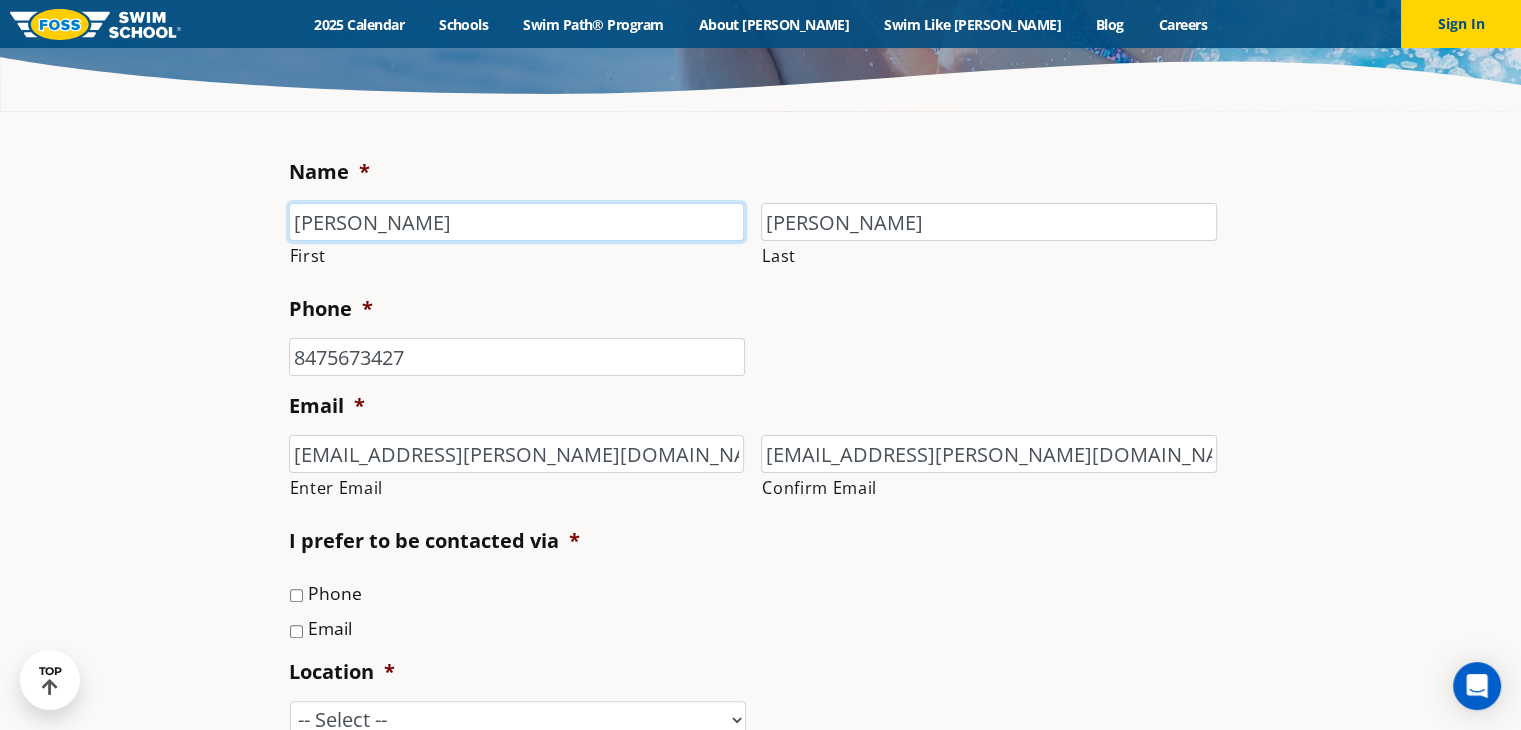 type on "(847) 567-3427" 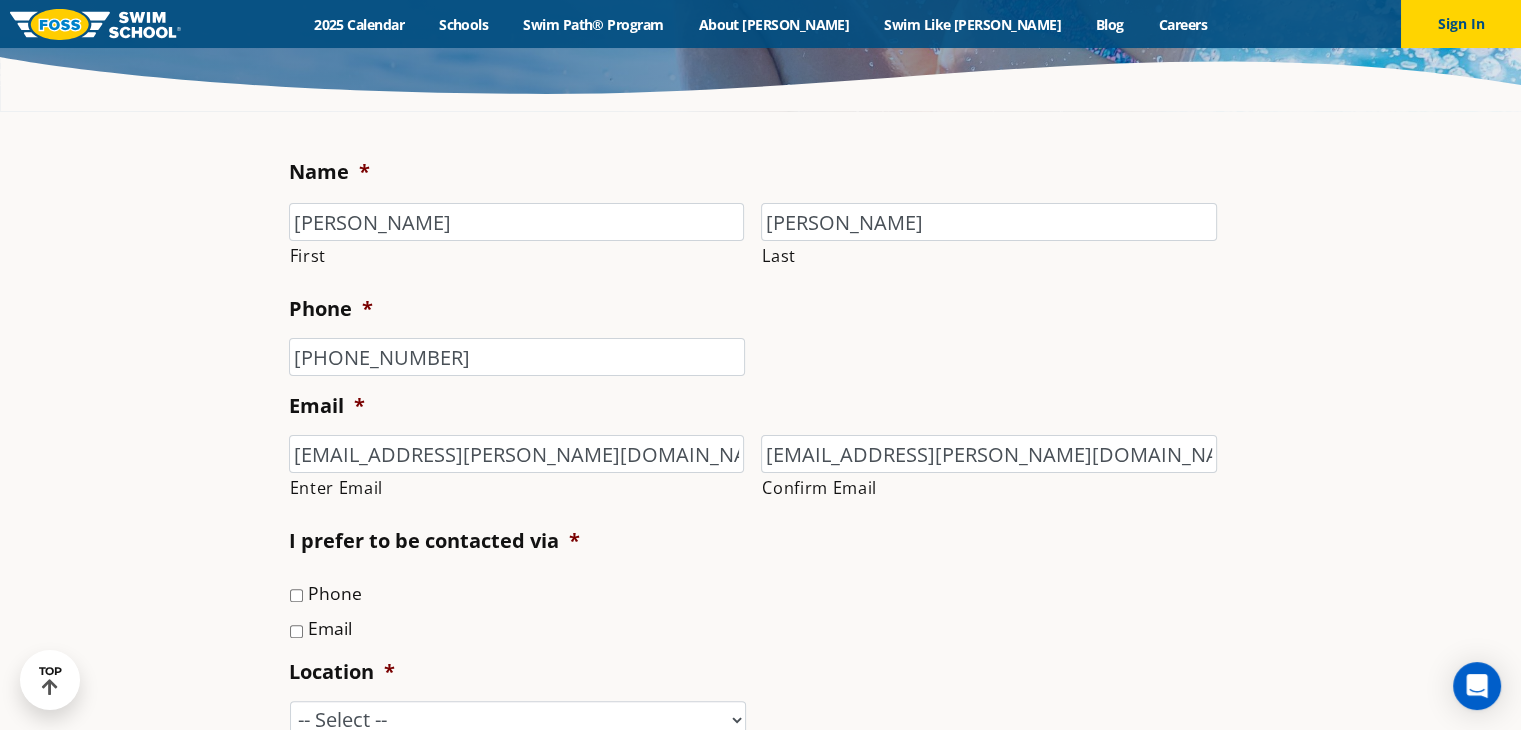 click on "Name *
[PERSON_NAME]
First
[PERSON_NAME]
Last
Phone * [PHONE_NUMBER] Email *
[EMAIL_ADDRESS][PERSON_NAME][DOMAIN_NAME]
Enter Email
[EMAIL_ADDRESS][PERSON_NAME][DOMAIN_NAME]
Confirm Email
* Phone *" at bounding box center [760, 704] 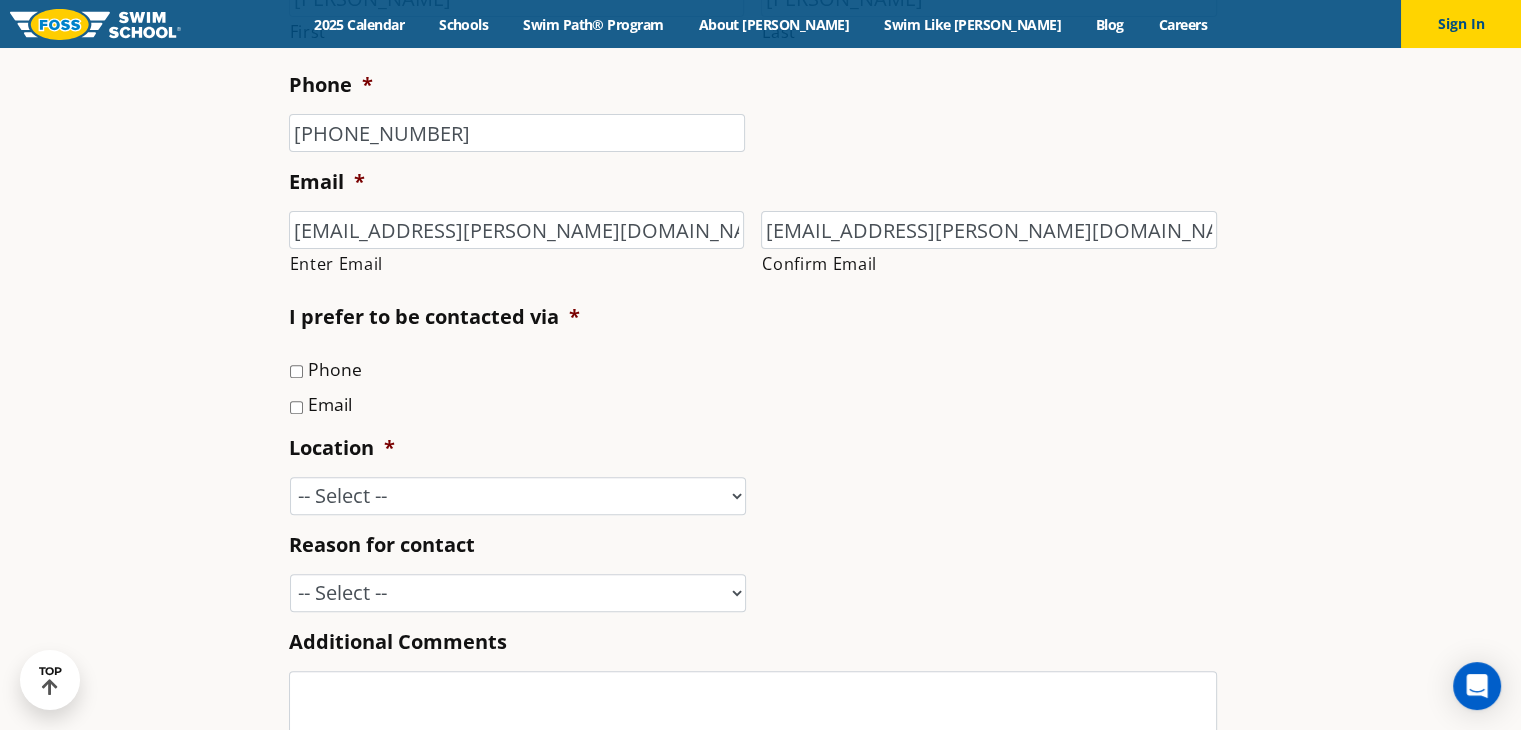 scroll, scrollTop: 720, scrollLeft: 0, axis: vertical 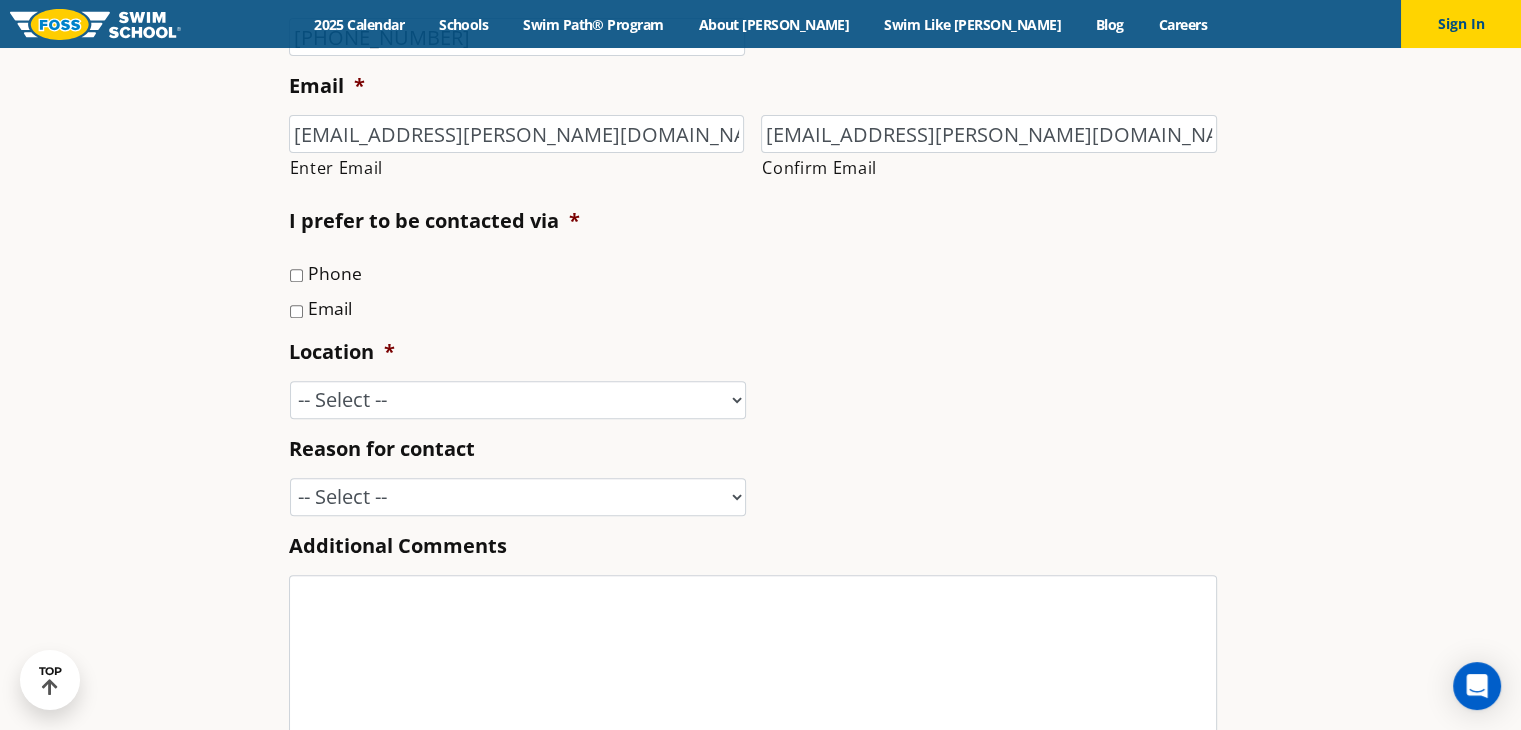 click on "Name *
Rachel
First
Wesolowski
Last
Phone * (847) 567-3427 Email *
rach.wesolowski@gmail.com
Enter Email
rach.wesolowski@gmail.com
Confirm Email
I prefer to be contacted via *
Phone
Email * ." at bounding box center [761, 320] 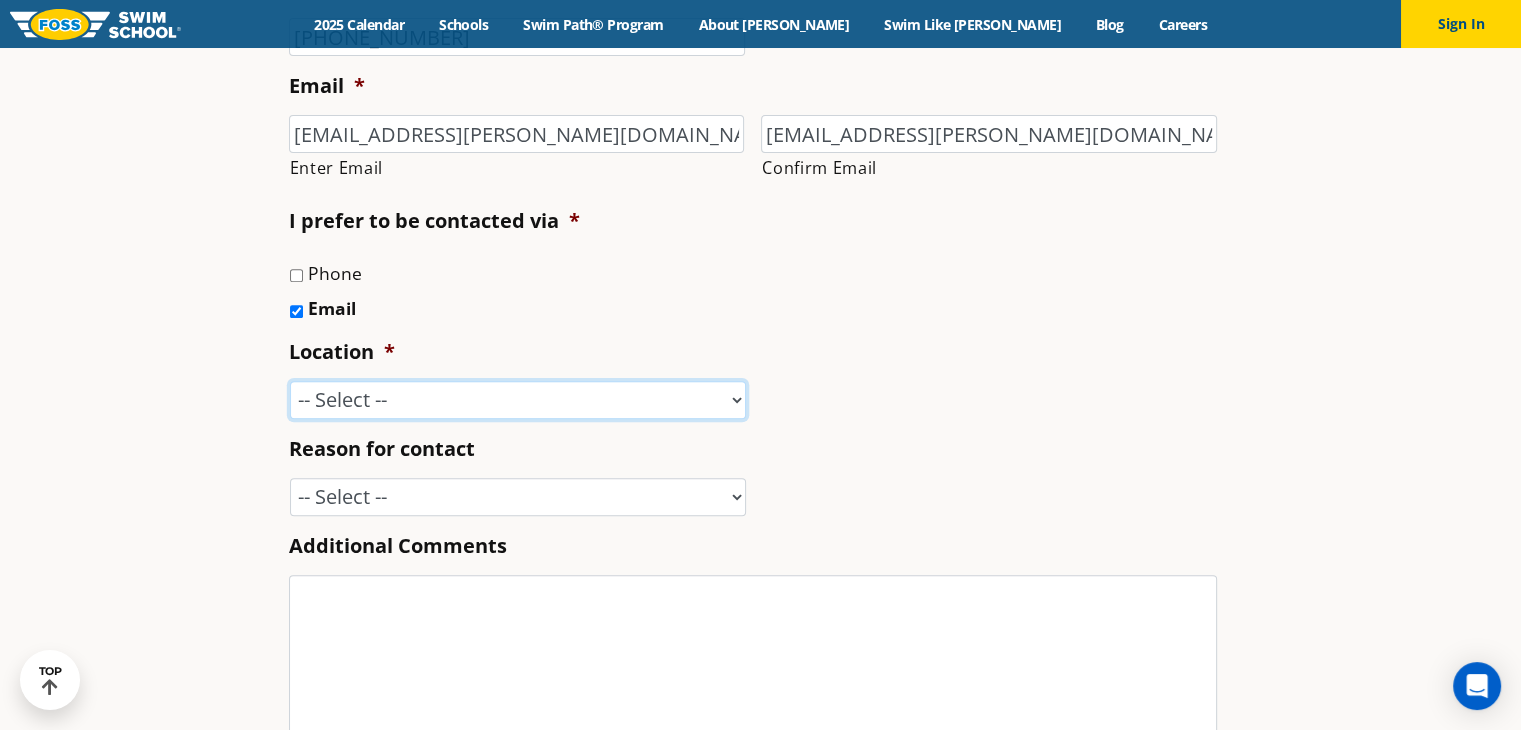 click on "-- Select -- Ankeny, IA Apple Valley Blaine, MN Burnsville, MN Ballwin, MO Bolingbrook, IL Chanhassen, MN Castle Rock, CO Chicago, IL (Lakeview) Creve Coeur, MO Elmwood Park, IL Fargo, ND Glenview, IL Highland Park, IL Libertyville, IL Lone Tree, CO Maple Grove, MN Niles, IL Northglenn, CO O'Fallon, MO Plymouth, MN Richfield/Edina, MN Rock Hill, MO Savage, MN South Barrington, IL St. Charles, MO St. Louis Park, MN St. Paul, MN Sun Prairie, WI Vadnais Heights, MN Western Springs, IL Westminster, CO Woodbury, MN Home Office" at bounding box center (518, 400) 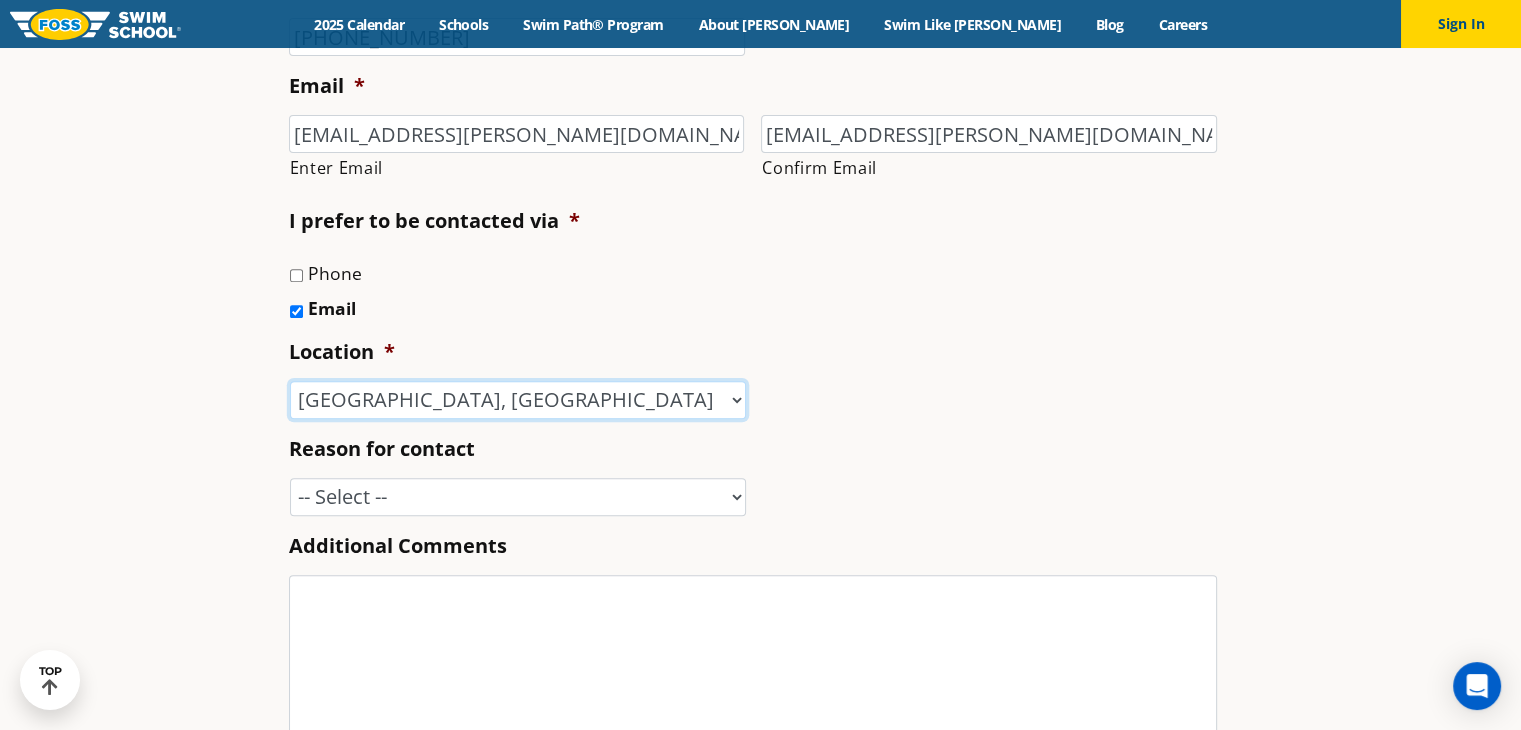click on "-- Select -- Ankeny, IA Apple Valley Blaine, MN Burnsville, MN Ballwin, MO Bolingbrook, IL Chanhassen, MN Castle Rock, CO Chicago, IL (Lakeview) Creve Coeur, MO Elmwood Park, IL Fargo, ND Glenview, IL Highland Park, IL Libertyville, IL Lone Tree, CO Maple Grove, MN Niles, IL Northglenn, CO O'Fallon, MO Plymouth, MN Richfield/Edina, MN Rock Hill, MO Savage, MN South Barrington, IL St. Charles, MO St. Louis Park, MN St. Paul, MN Sun Prairie, WI Vadnais Heights, MN Western Springs, IL Westminster, CO Woodbury, MN Home Office" at bounding box center (518, 400) 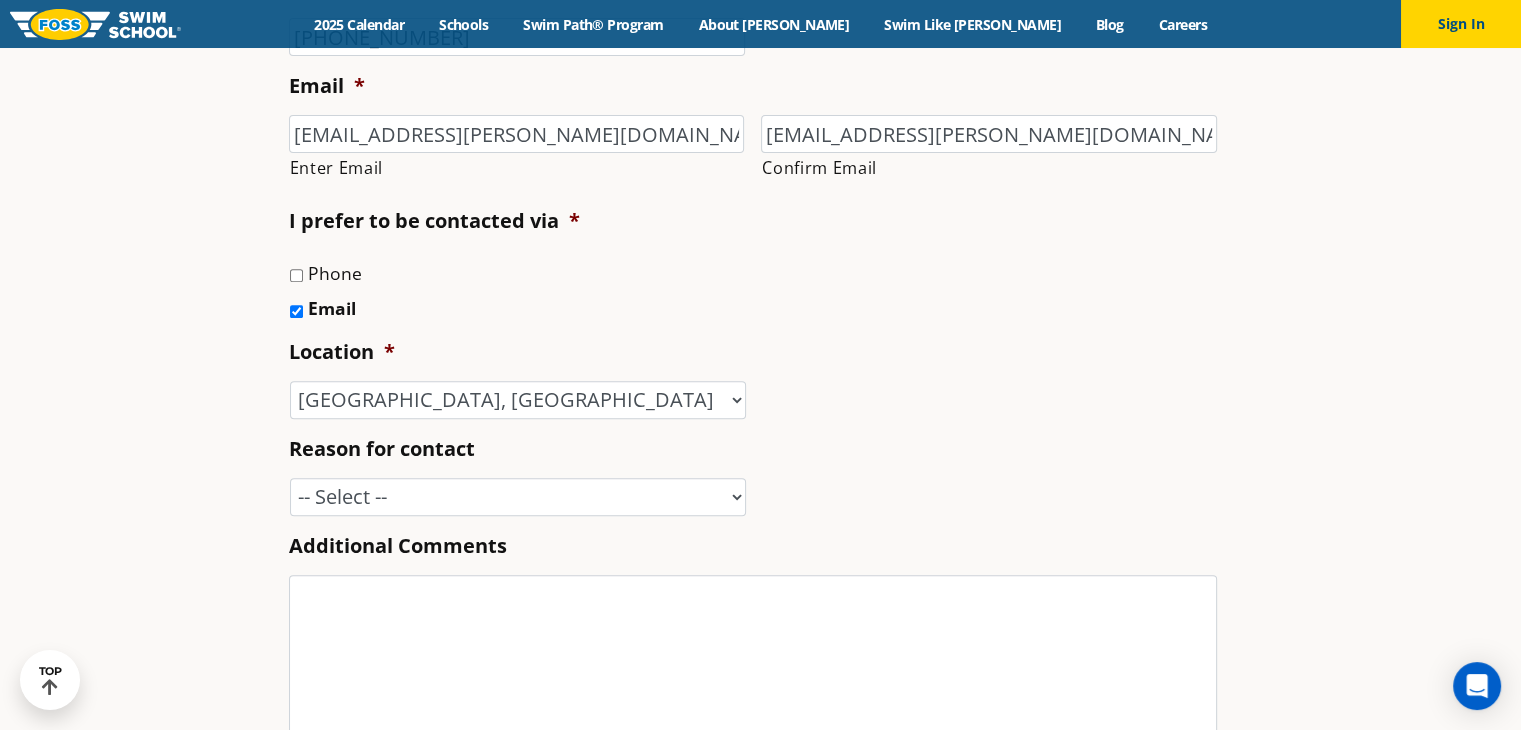 click on "Name *
Rachel
First
Wesolowski
Last
Phone * (847) 567-3427 Email *
rach.wesolowski@gmail.com
Enter Email
rach.wesolowski@gmail.com
Confirm Email
* Phone *" at bounding box center [760, 384] 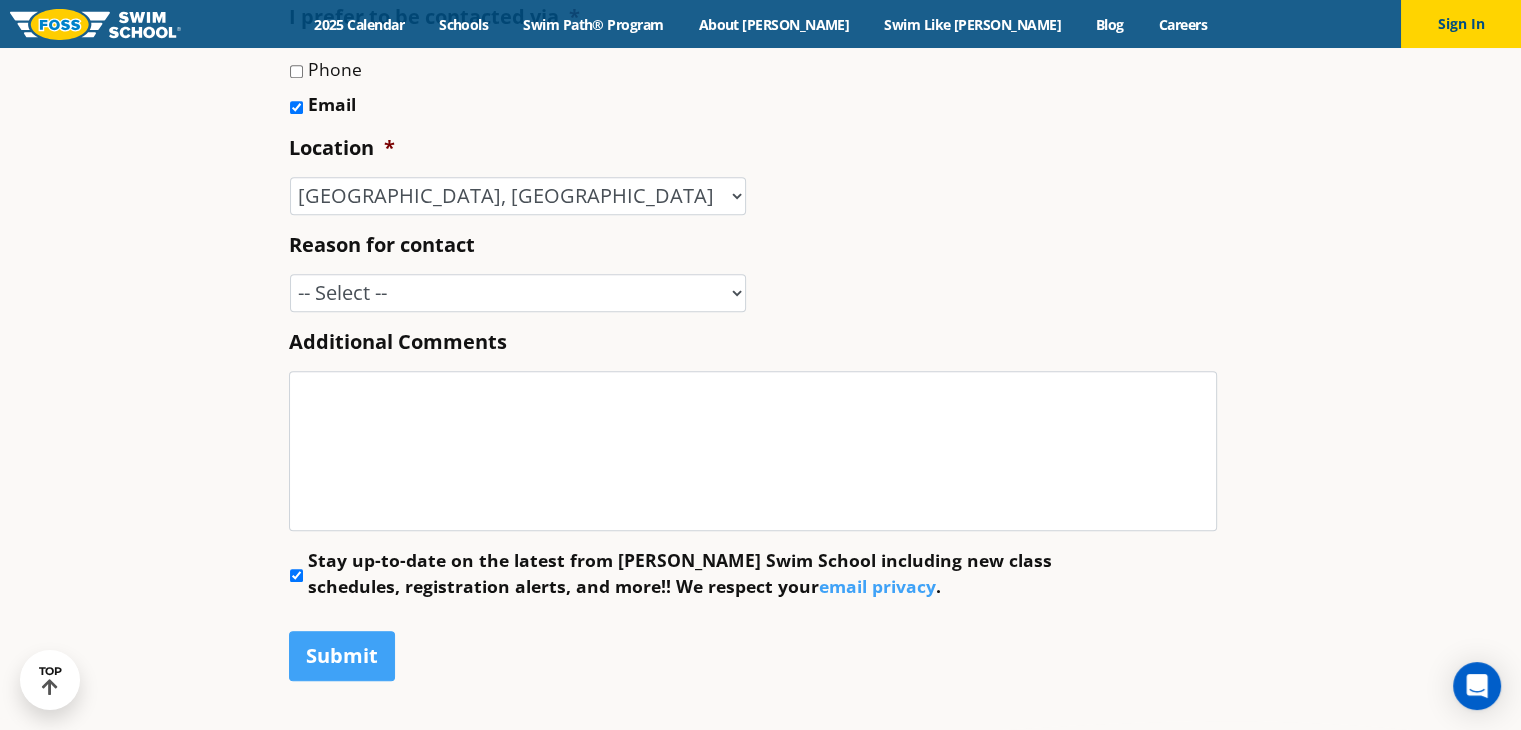 scroll, scrollTop: 960, scrollLeft: 0, axis: vertical 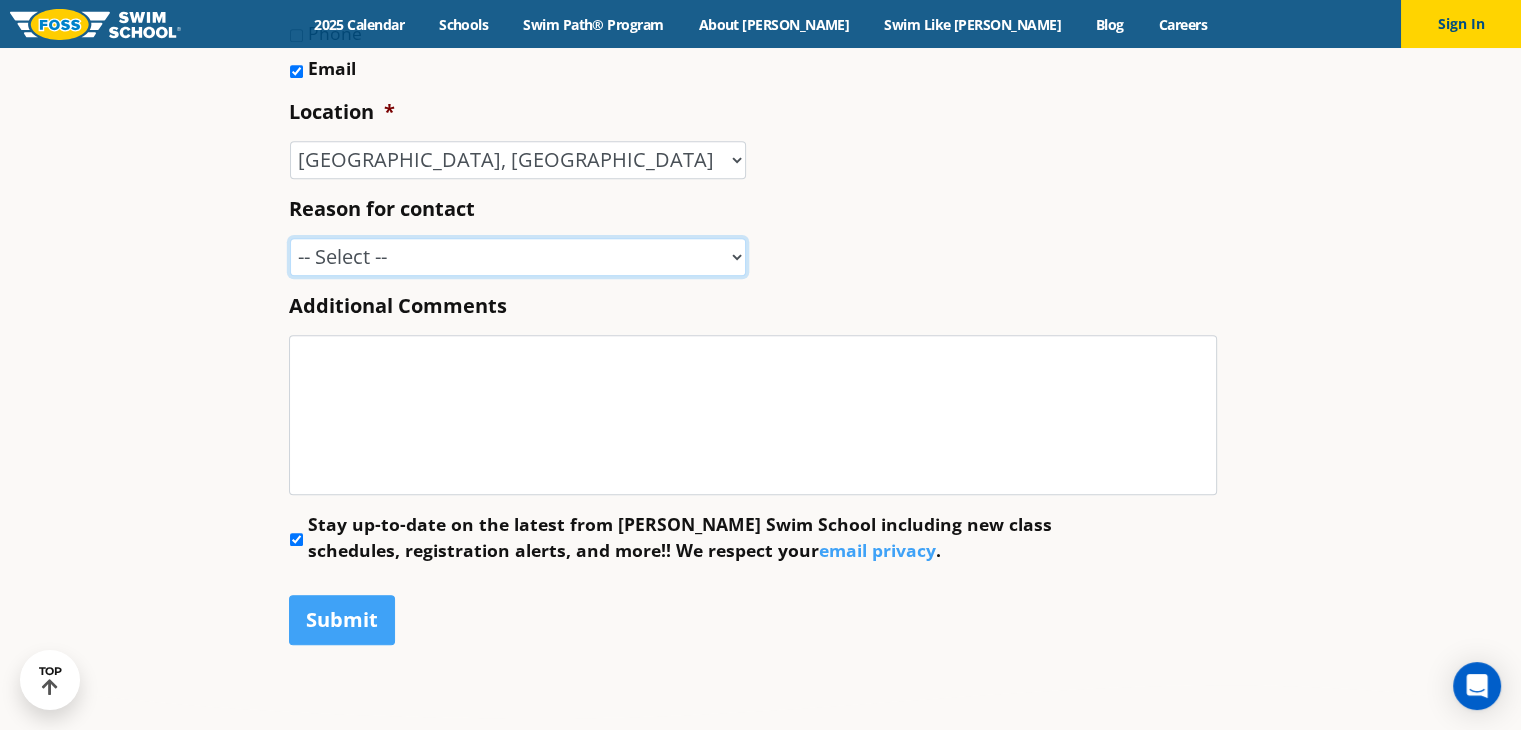 click on "-- Select -- Enrollment issue Program question What level is best for my child? I'm a New Family Concern about an instructor Speak with a manager FOSS Water Safety Presentation Media Inquiry Marketing Partnership Donation request I love FOSS! Other" at bounding box center (518, 257) 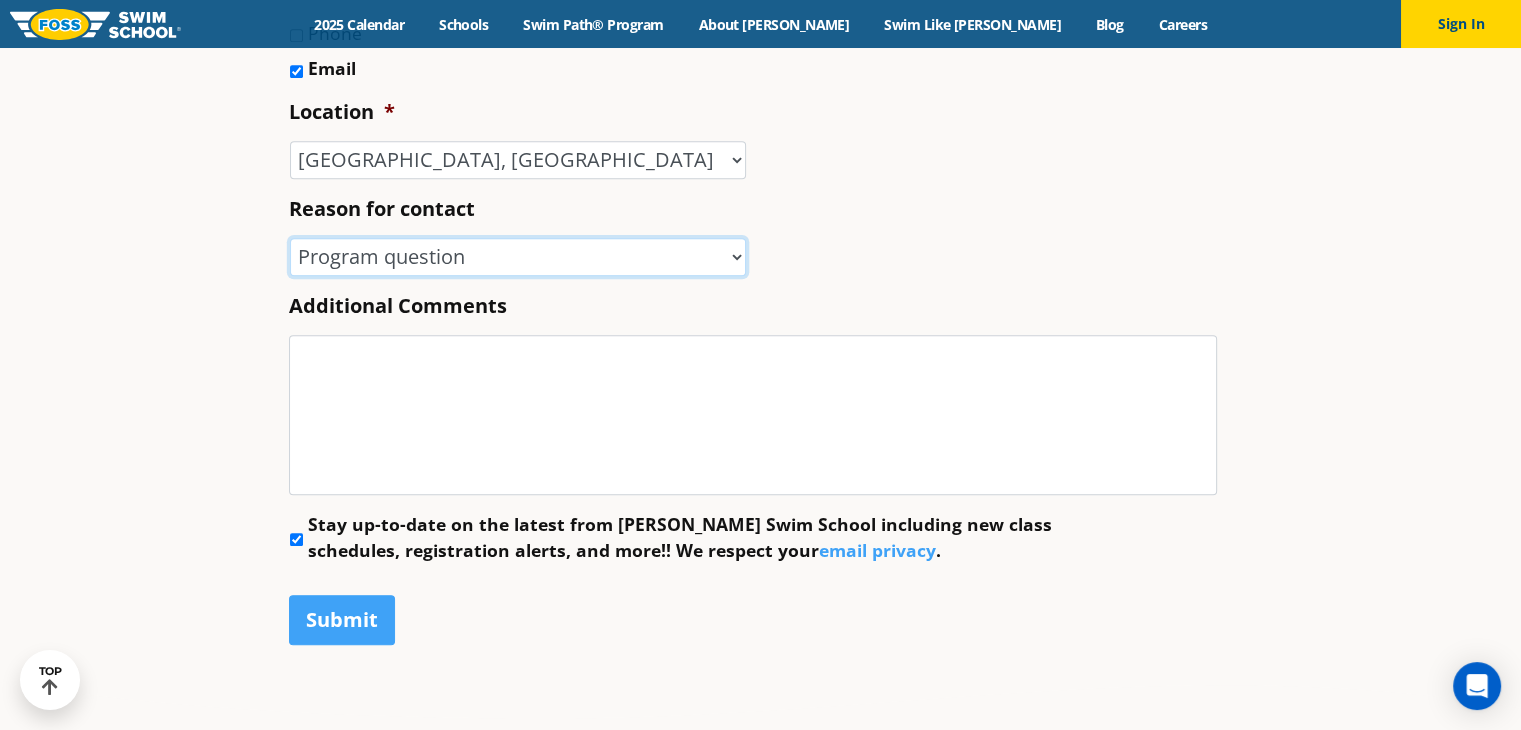 click on "-- Select -- Enrollment issue Program question What level is best for my child? I'm a New Family Concern about an instructor Speak with a manager FOSS Water Safety Presentation Media Inquiry Marketing Partnership Donation request I love FOSS! Other" at bounding box center [518, 257] 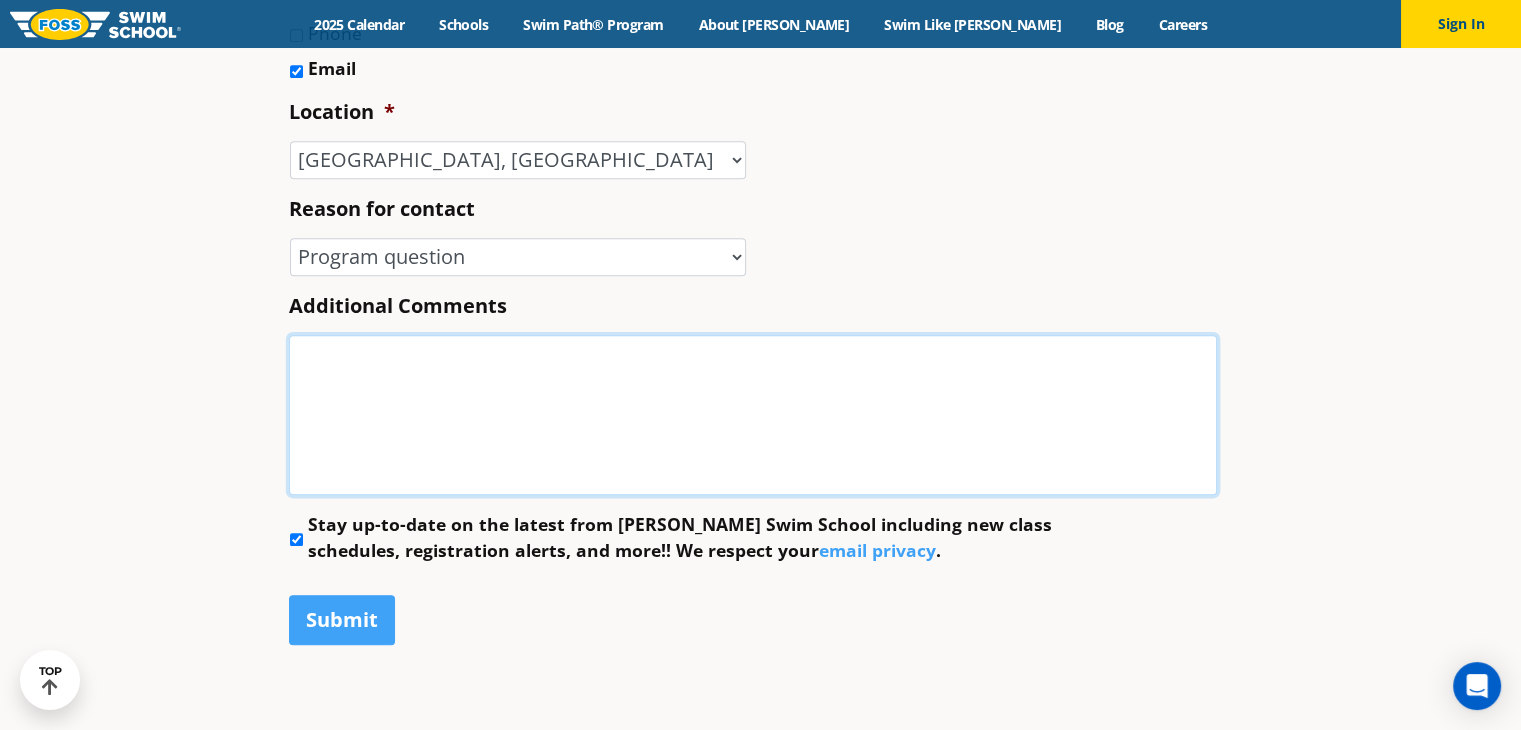 click on "Additional Comments" at bounding box center (753, 415) 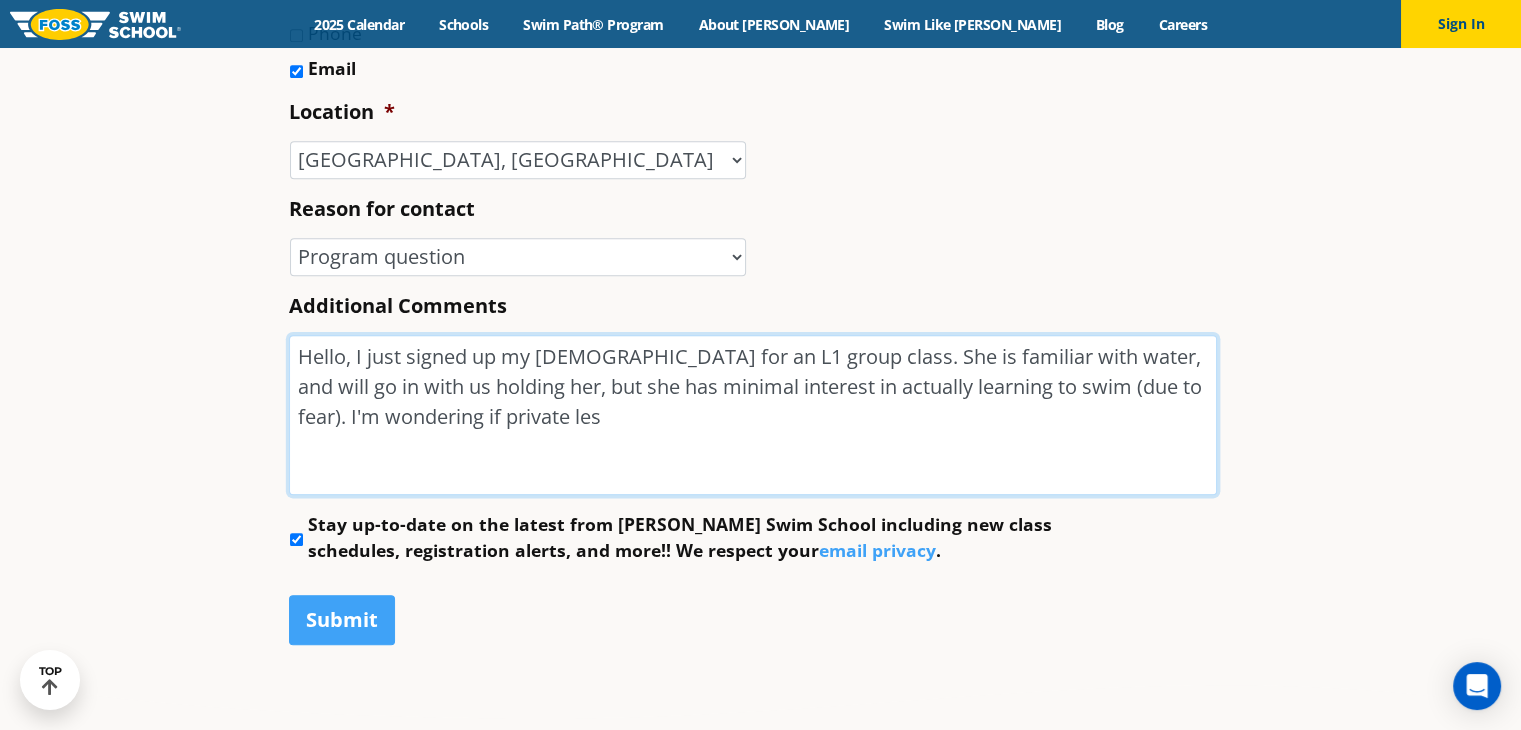 type on "Hello, I just signed up my 4 year old for an L1 group class. She is familiar with water, and will go in with us holding her, but she has minimal interest in actually learning to swim (due to fear). I'm wondering if private less" 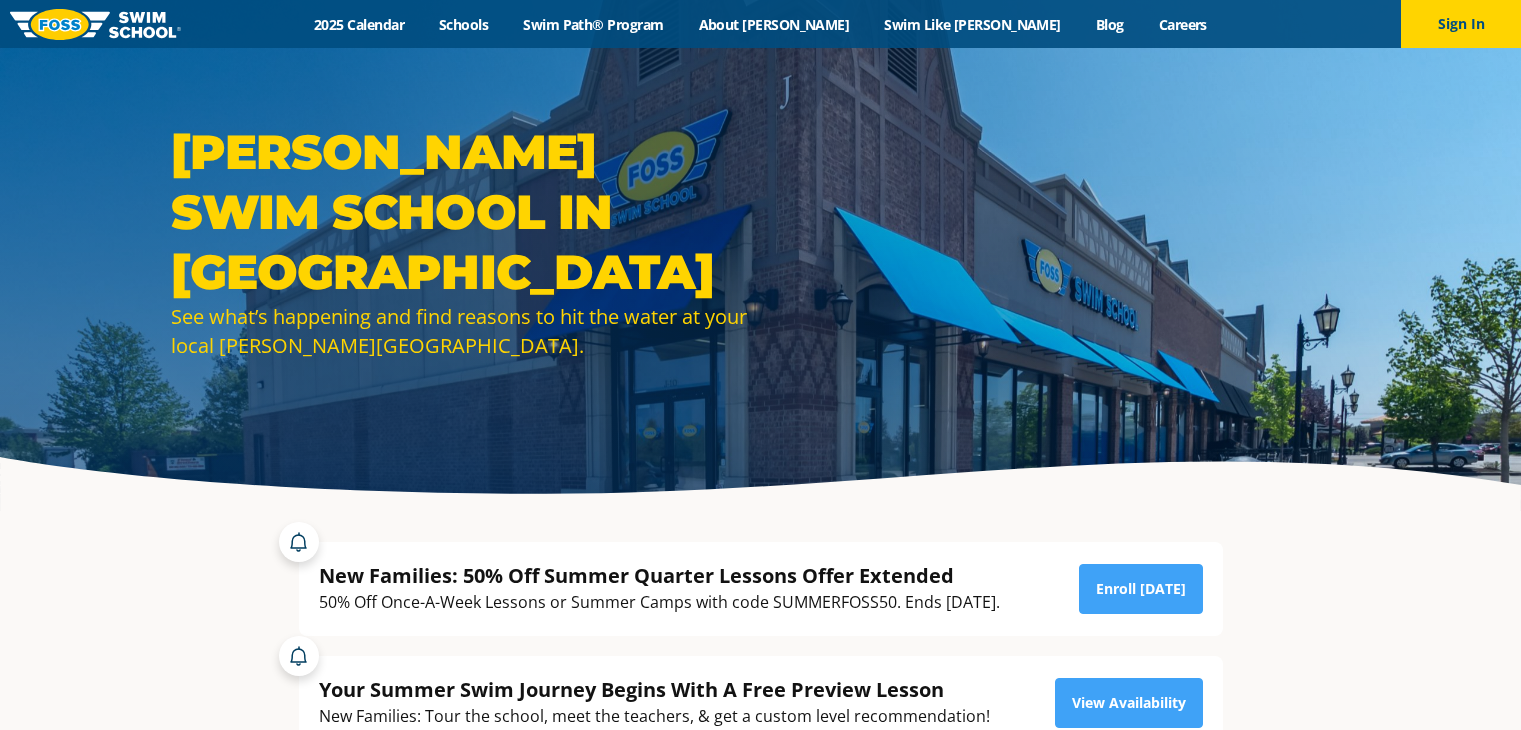 scroll, scrollTop: 0, scrollLeft: 0, axis: both 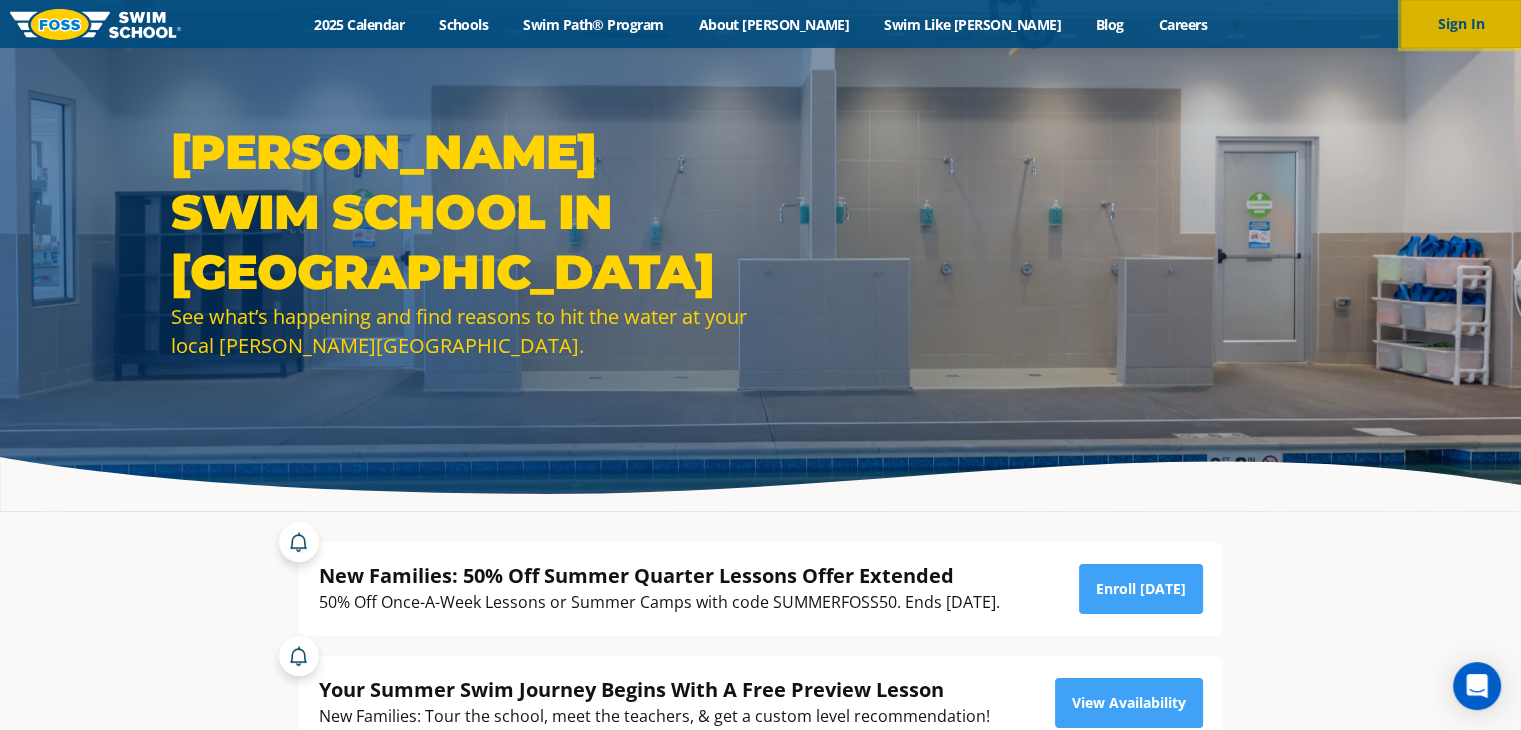 click on "Sign In" at bounding box center [1461, 24] 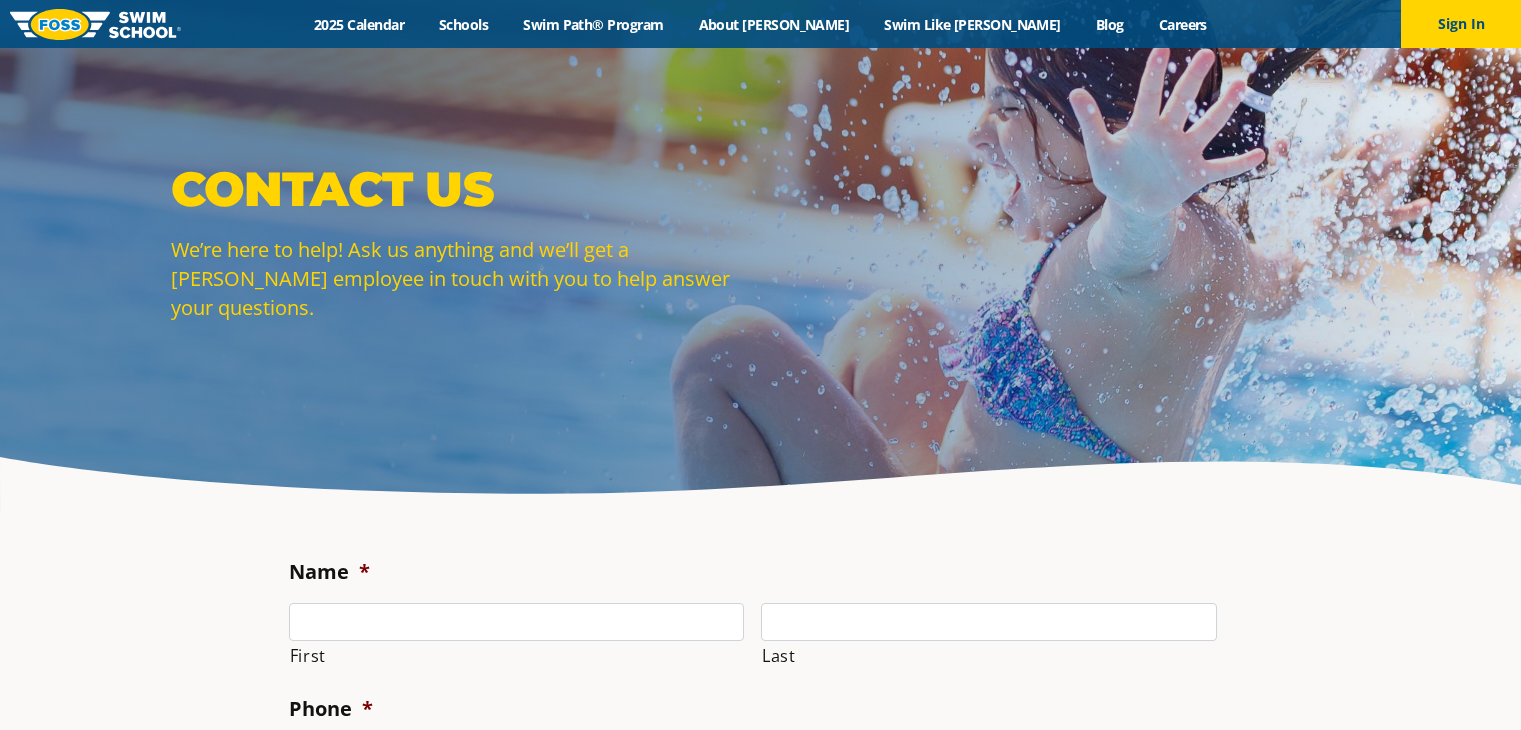 scroll, scrollTop: 0, scrollLeft: 0, axis: both 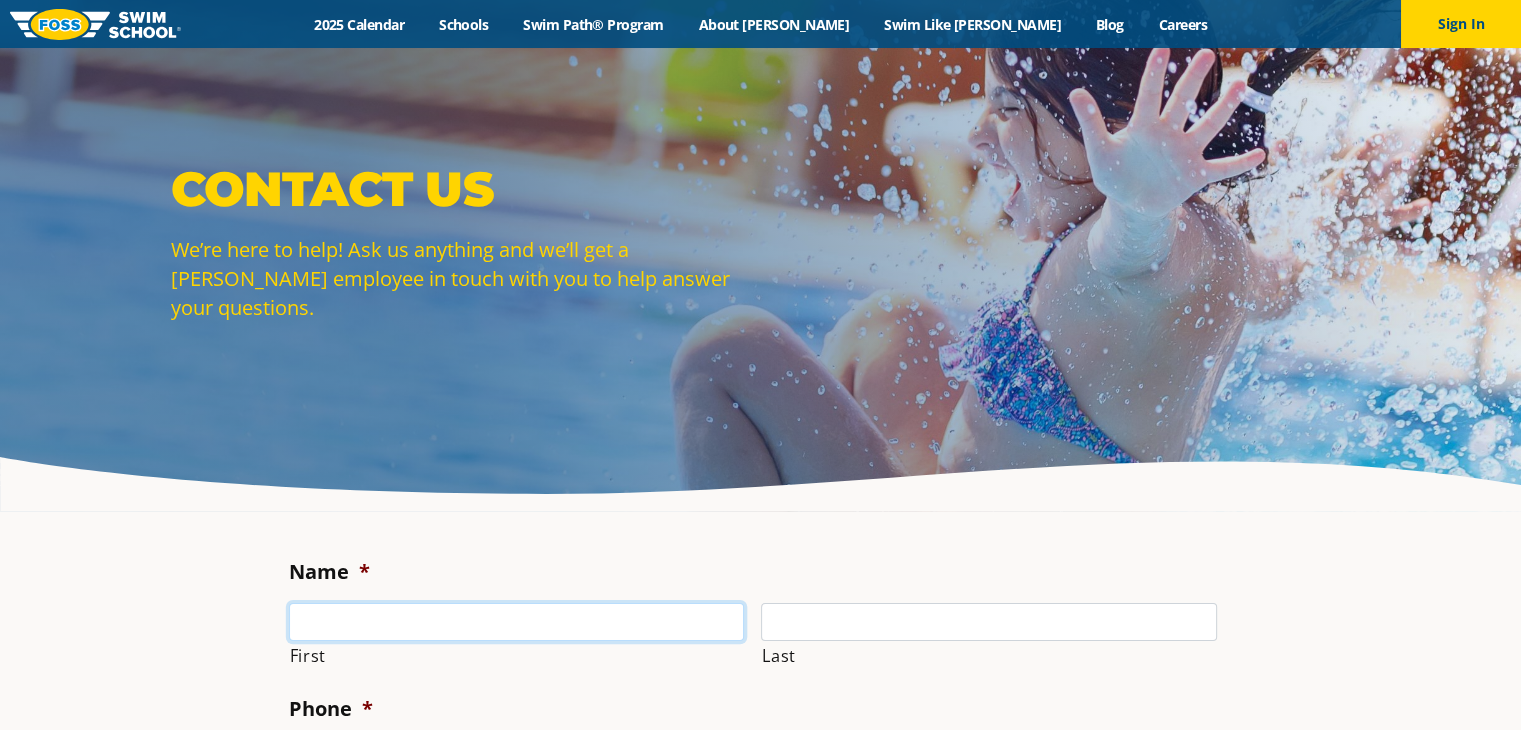click on "First" at bounding box center [517, 622] 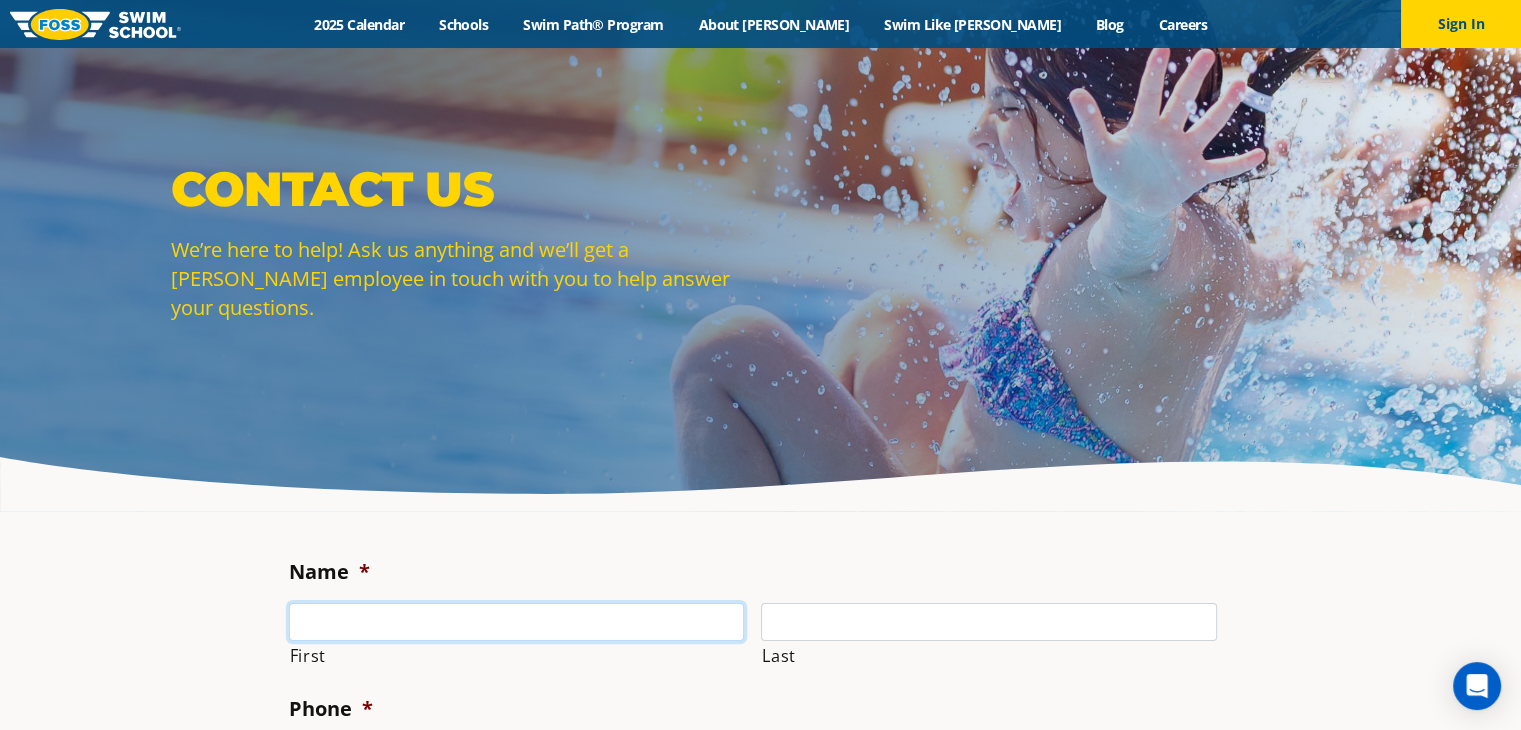 type on "Rachel" 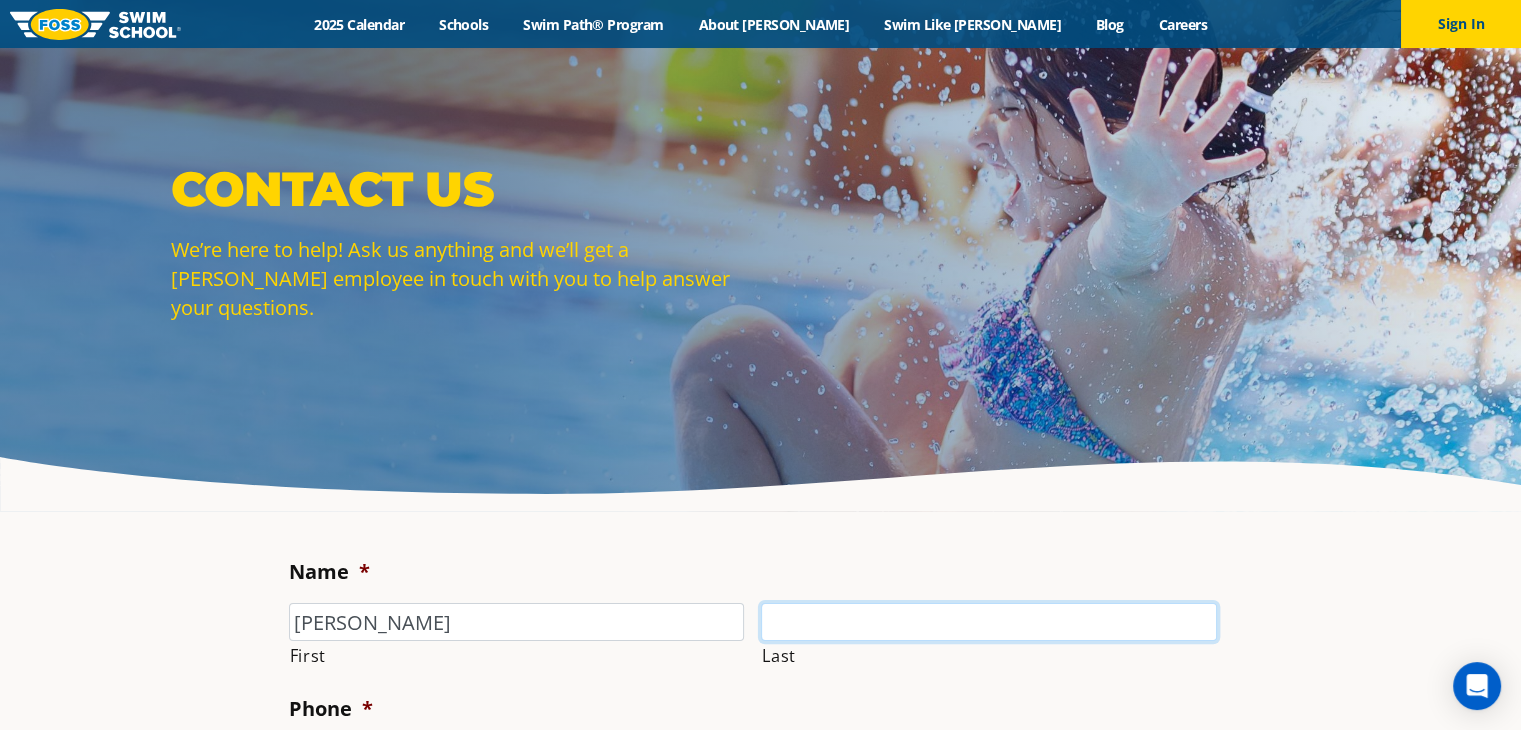 type on "Wesolowski" 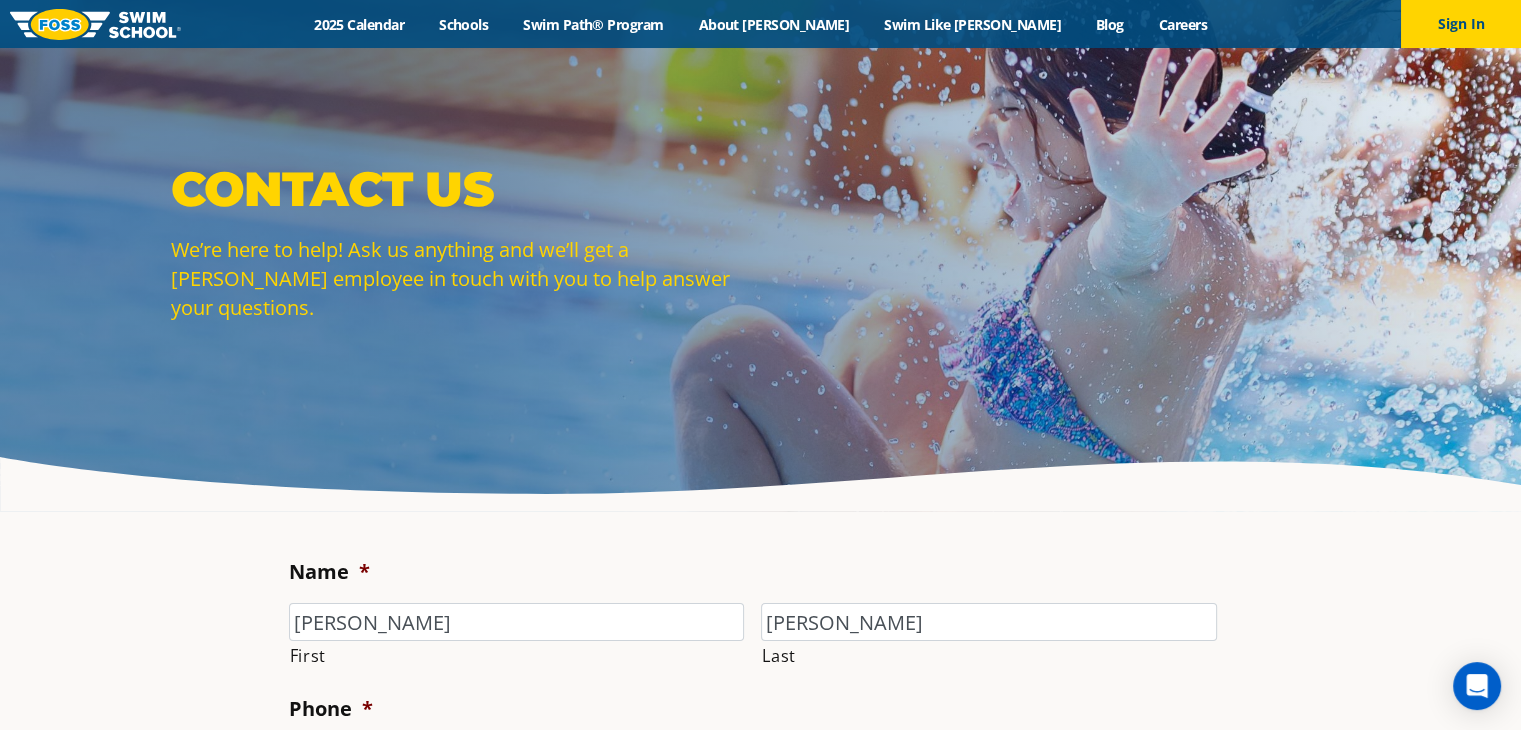 type on "8475673427" 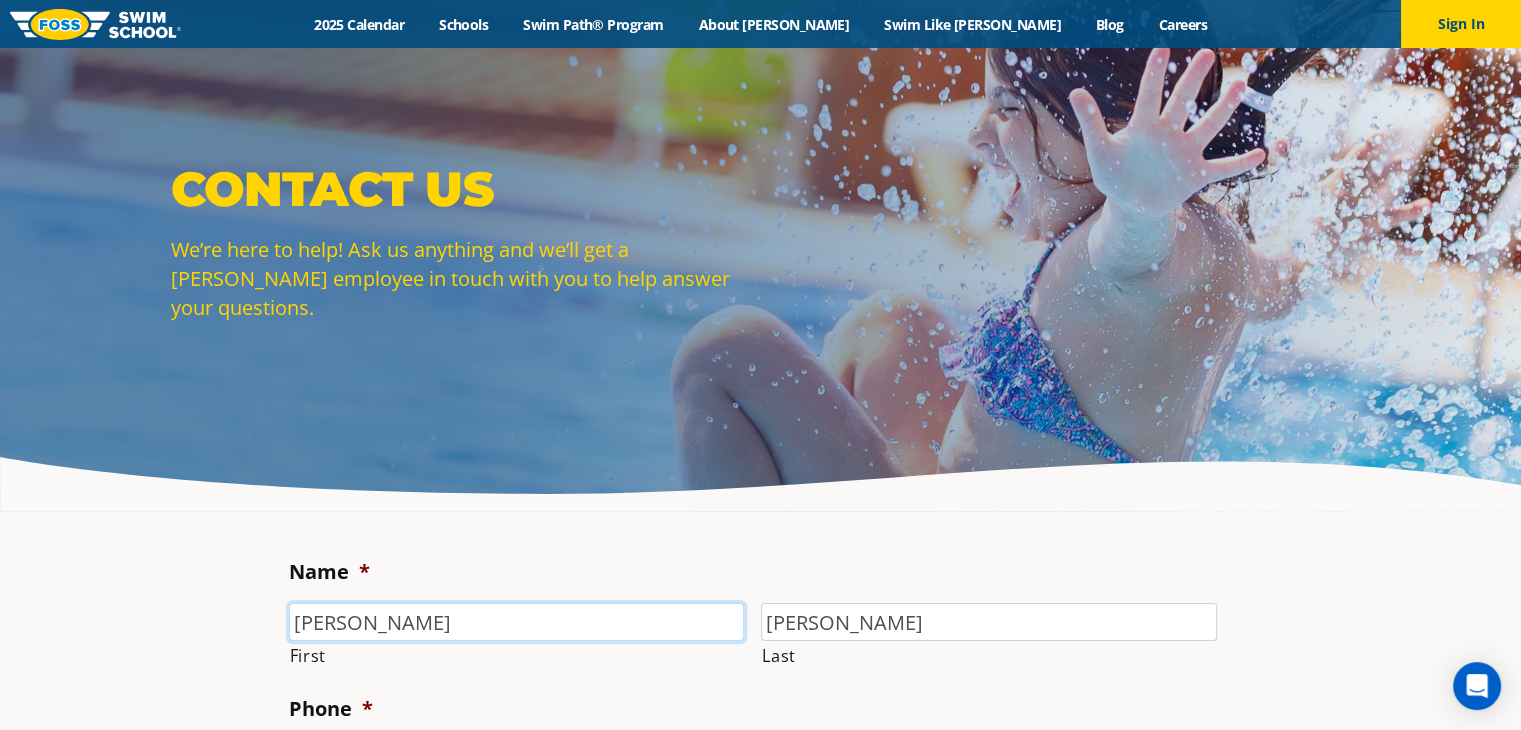 type on "(847) 567-3427" 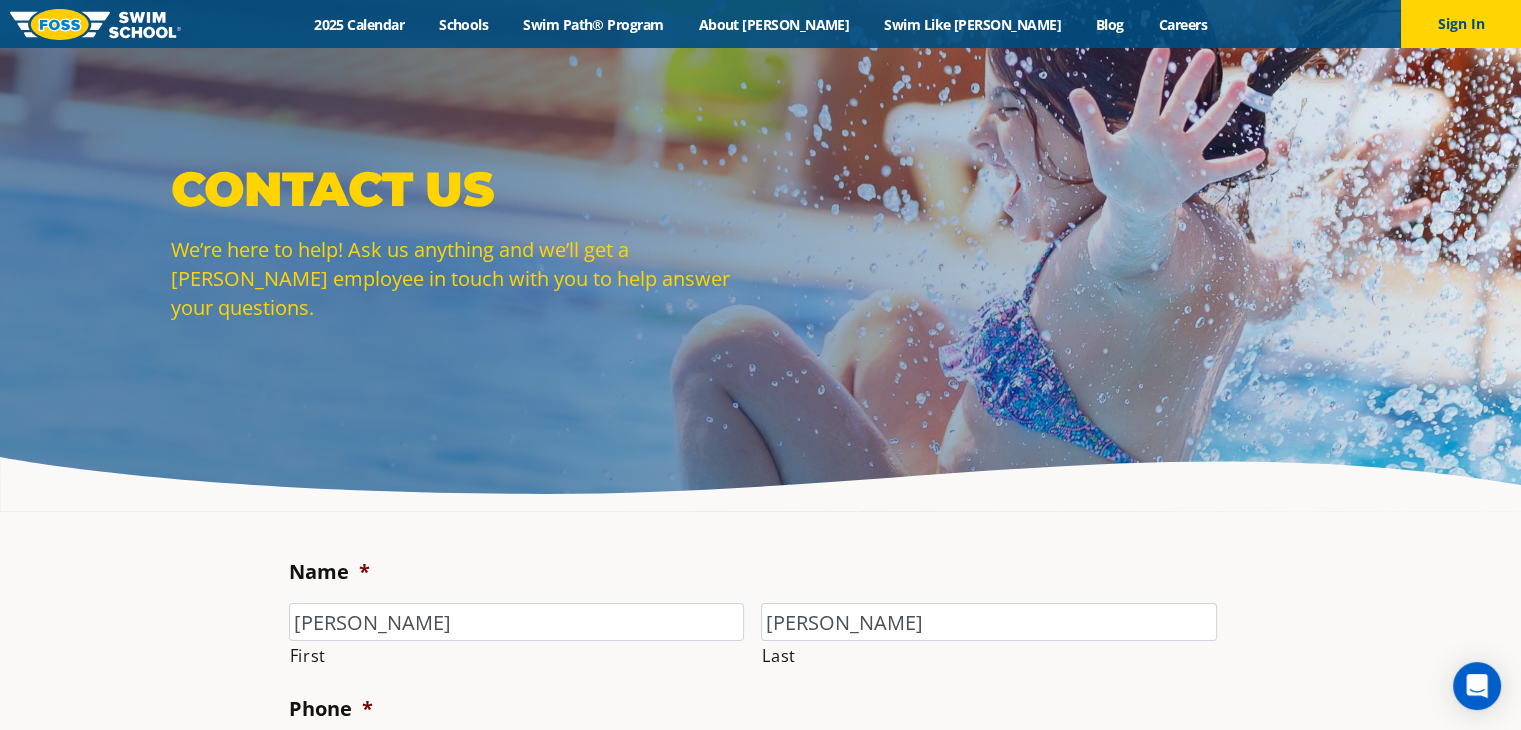 click on "Name *
Rachel
First
Wesolowski
Last
Phone * (847) 567-3427 Email *
rach.wesolowski@gmail.com
Enter Email
rach.wesolowski@gmail.com
Confirm Email
* Phone *" at bounding box center (760, 1104) 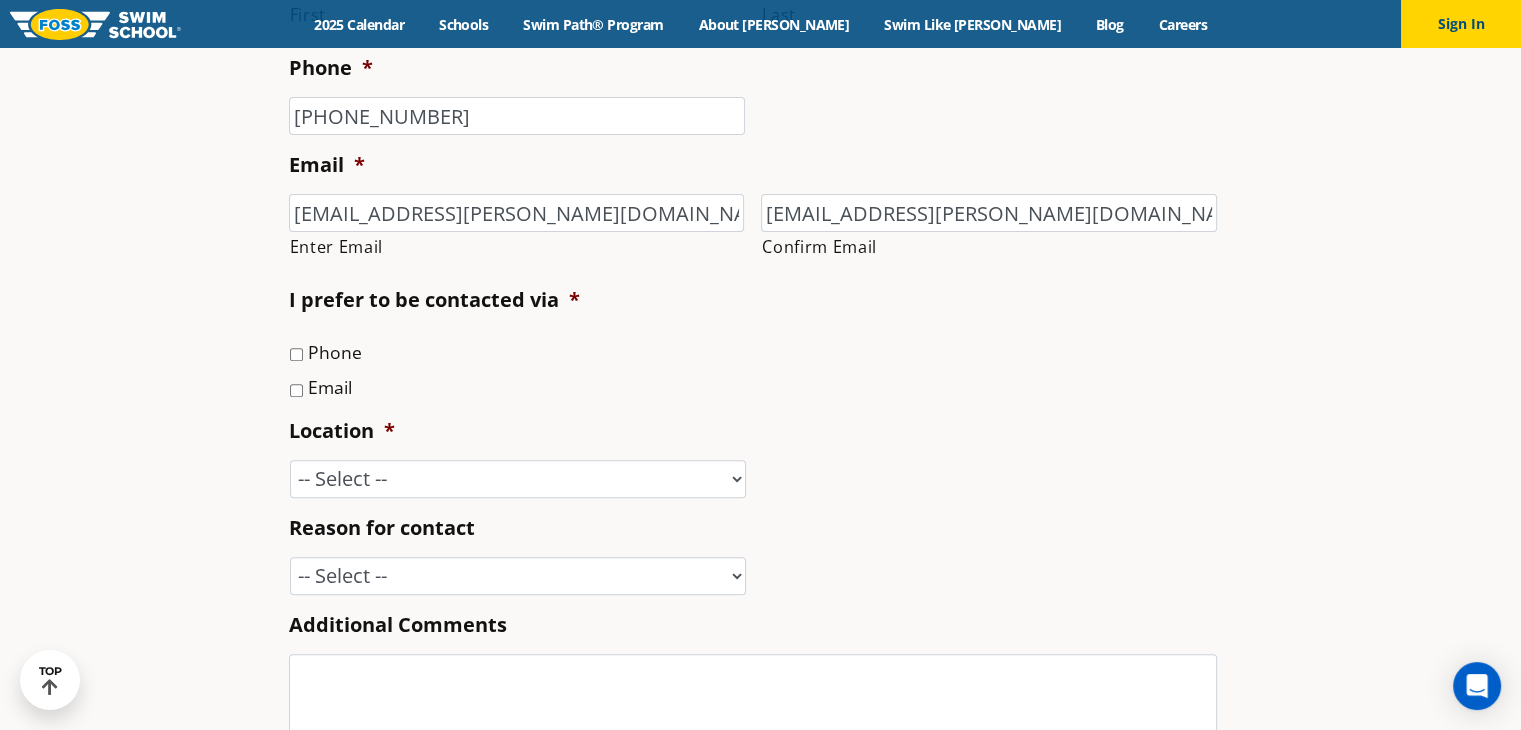 scroll, scrollTop: 680, scrollLeft: 0, axis: vertical 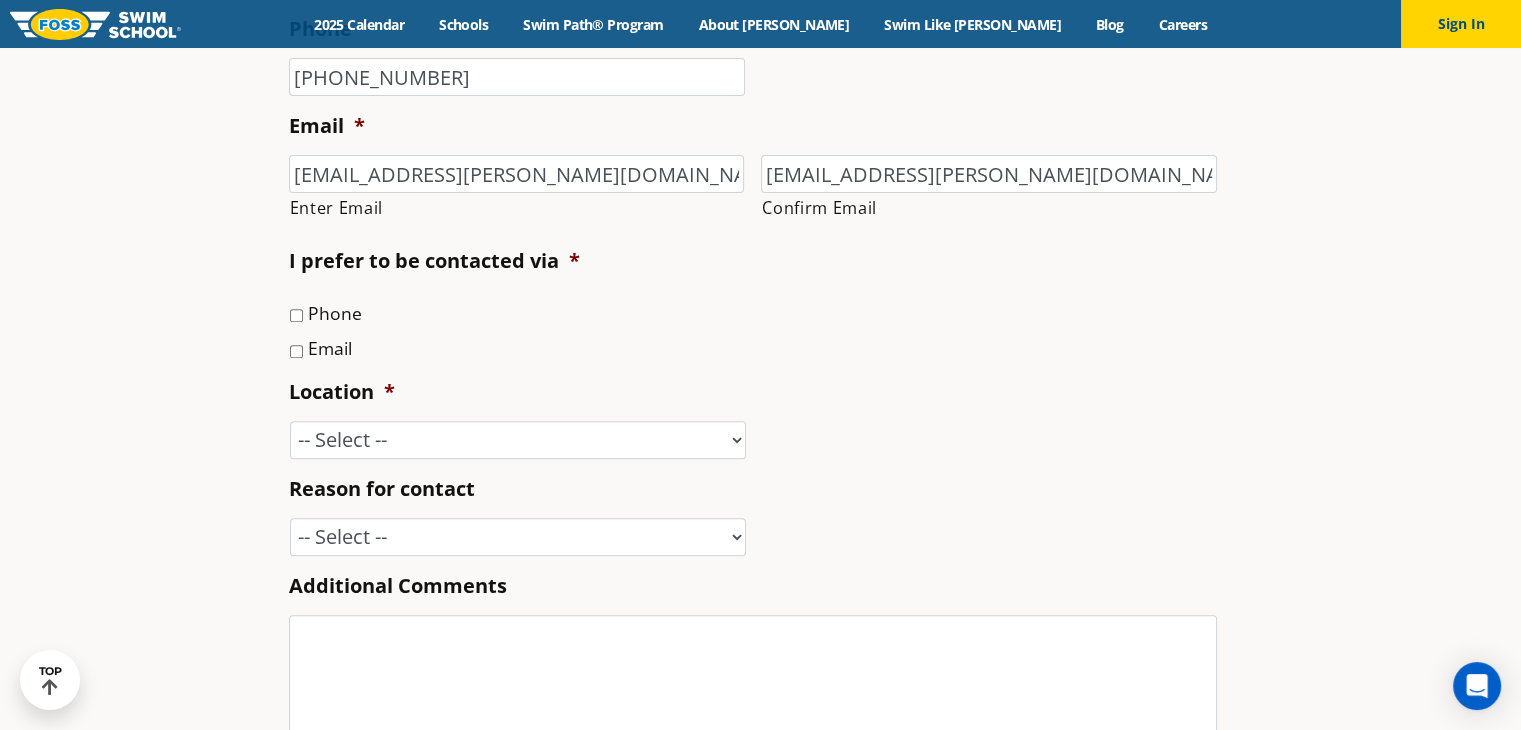 click on "Email" at bounding box center [330, 348] 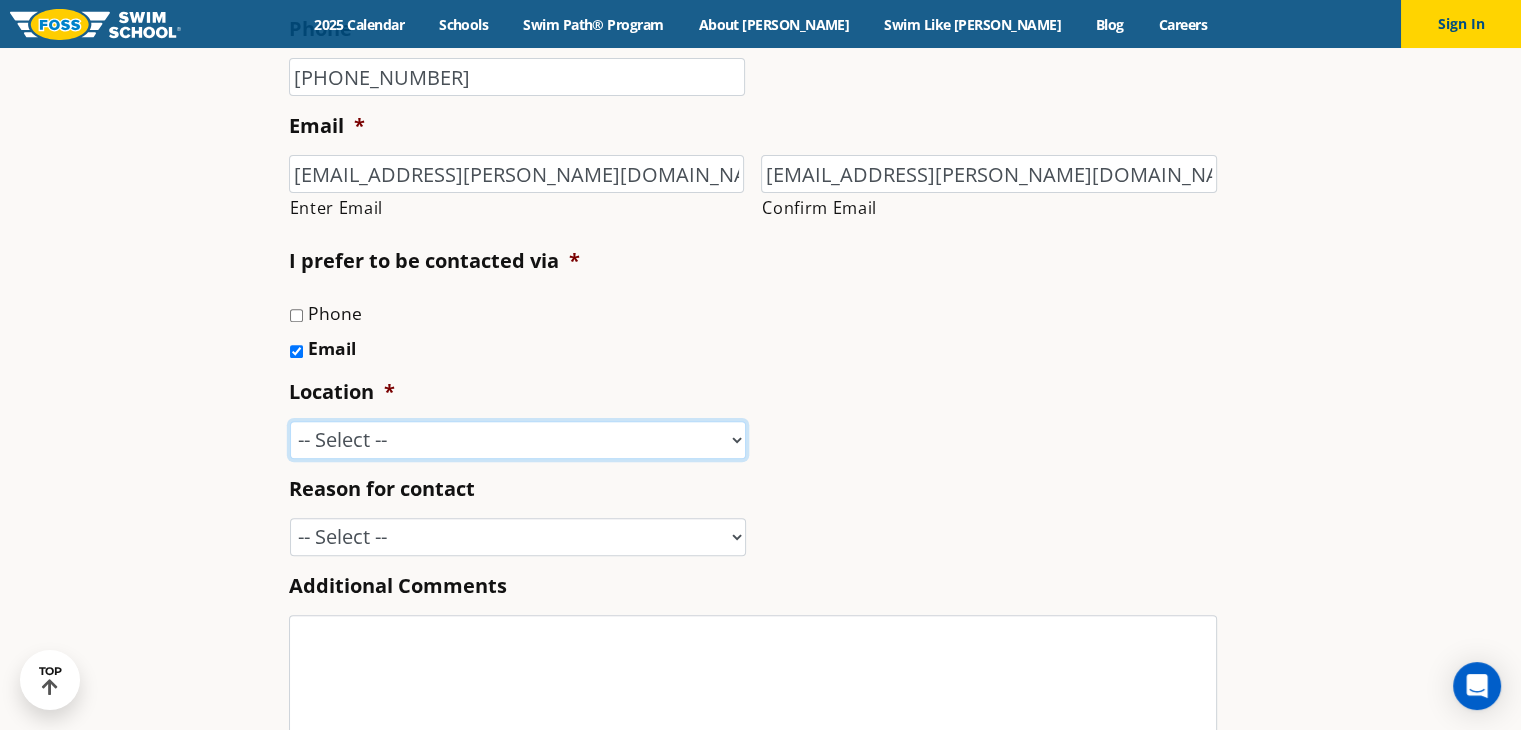 click on "-- Select -- Ankeny, IA Apple Valley Blaine, MN Burnsville, MN Ballwin, MO Bolingbrook, IL Chanhassen, MN Castle Rock, CO Chicago, IL (Lakeview) Creve Coeur, MO Elmwood Park, IL Fargo, ND Glenview, IL Highland Park, IL Libertyville, IL Lone Tree, CO Maple Grove, MN Niles, IL Northglenn, CO O'Fallon, MO Plymouth, MN Richfield/Edina, MN Rock Hill, MO Savage, MN South Barrington, IL St. Charles, MO St. Louis Park, MN St. Paul, MN Sun Prairie, WI Vadnais Heights, MN Western Springs, IL Westminster, CO Woodbury, MN Home Office" at bounding box center [518, 440] 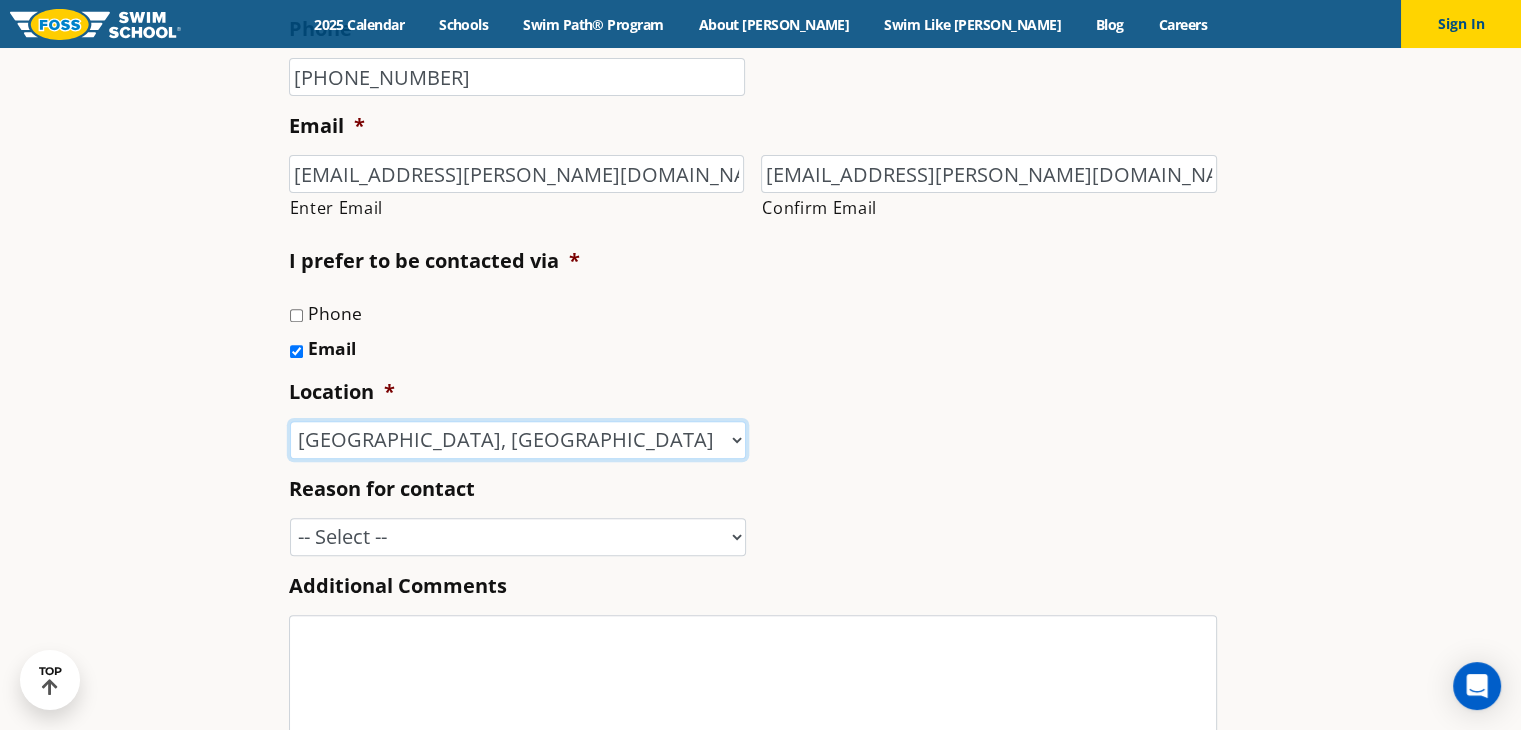 click on "-- Select -- Ankeny, IA Apple Valley Blaine, MN Burnsville, MN Ballwin, MO Bolingbrook, IL Chanhassen, MN Castle Rock, CO Chicago, IL (Lakeview) Creve Coeur, MO Elmwood Park, IL Fargo, ND Glenview, IL Highland Park, IL Libertyville, IL Lone Tree, CO Maple Grove, MN Niles, IL Northglenn, CO O'Fallon, MO Plymouth, MN Richfield/Edina, MN Rock Hill, MO Savage, MN South Barrington, IL St. Charles, MO St. Louis Park, MN St. Paul, MN Sun Prairie, WI Vadnais Heights, MN Western Springs, IL Westminster, CO Woodbury, MN Home Office" at bounding box center [518, 440] 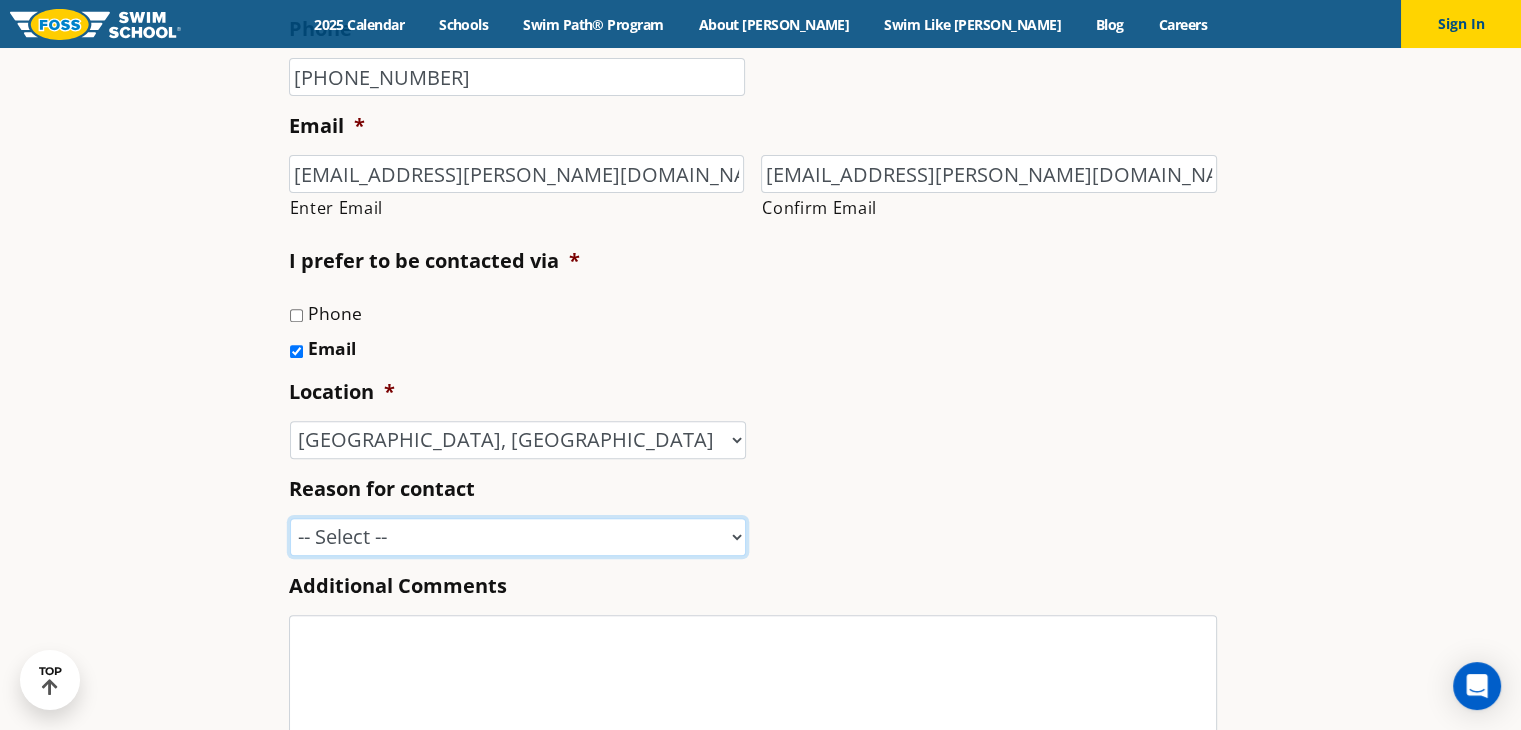 click on "-- Select -- Enrollment issue Program question What level is best for my child? I'm a New Family Concern about an instructor Speak with a manager FOSS Water Safety Presentation Media Inquiry Marketing Partnership Donation request I love FOSS! Other" at bounding box center (518, 537) 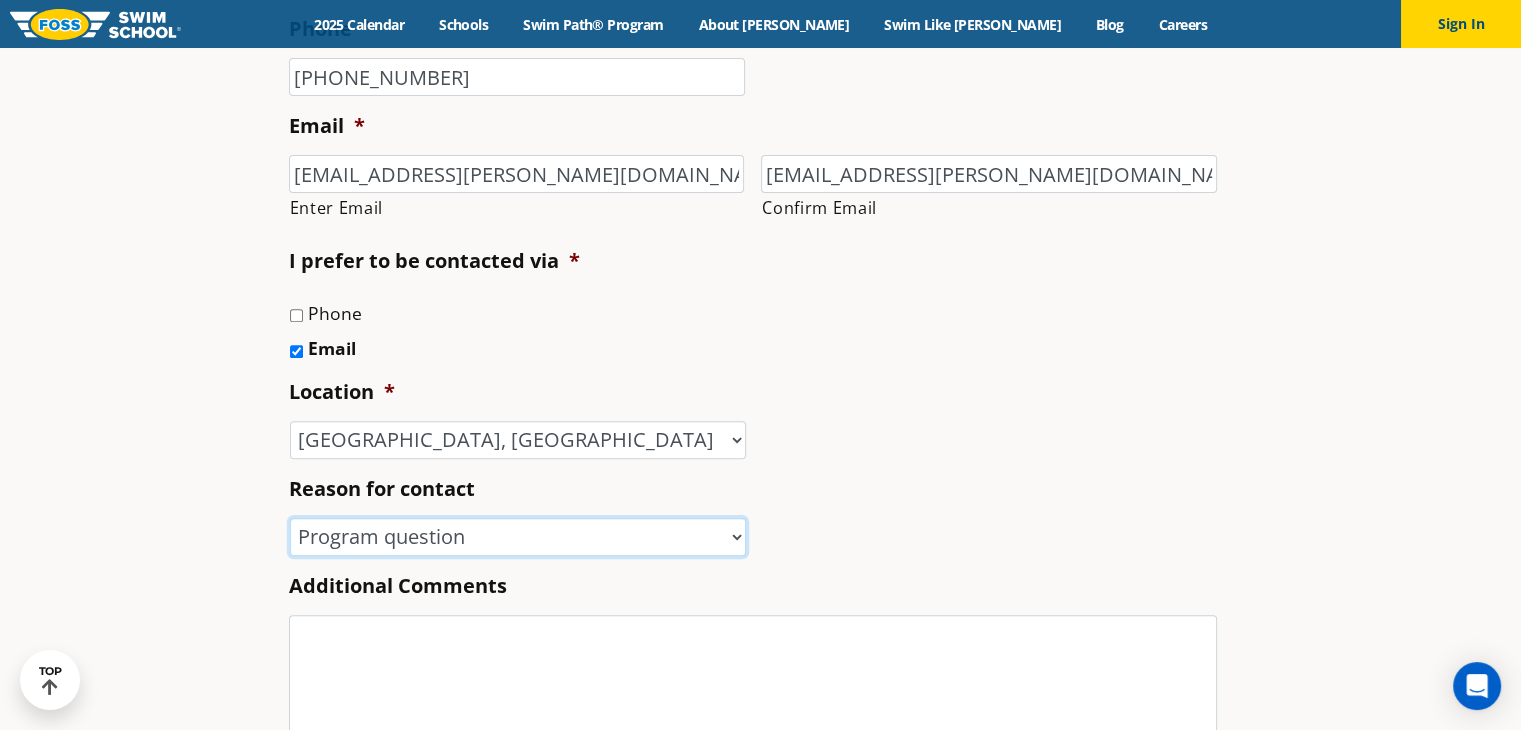 click on "-- Select -- Enrollment issue Program question What level is best for my child? I'm a New Family Concern about an instructor Speak with a manager FOSS Water Safety Presentation Media Inquiry Marketing Partnership Donation request I love FOSS! Other" at bounding box center [518, 537] 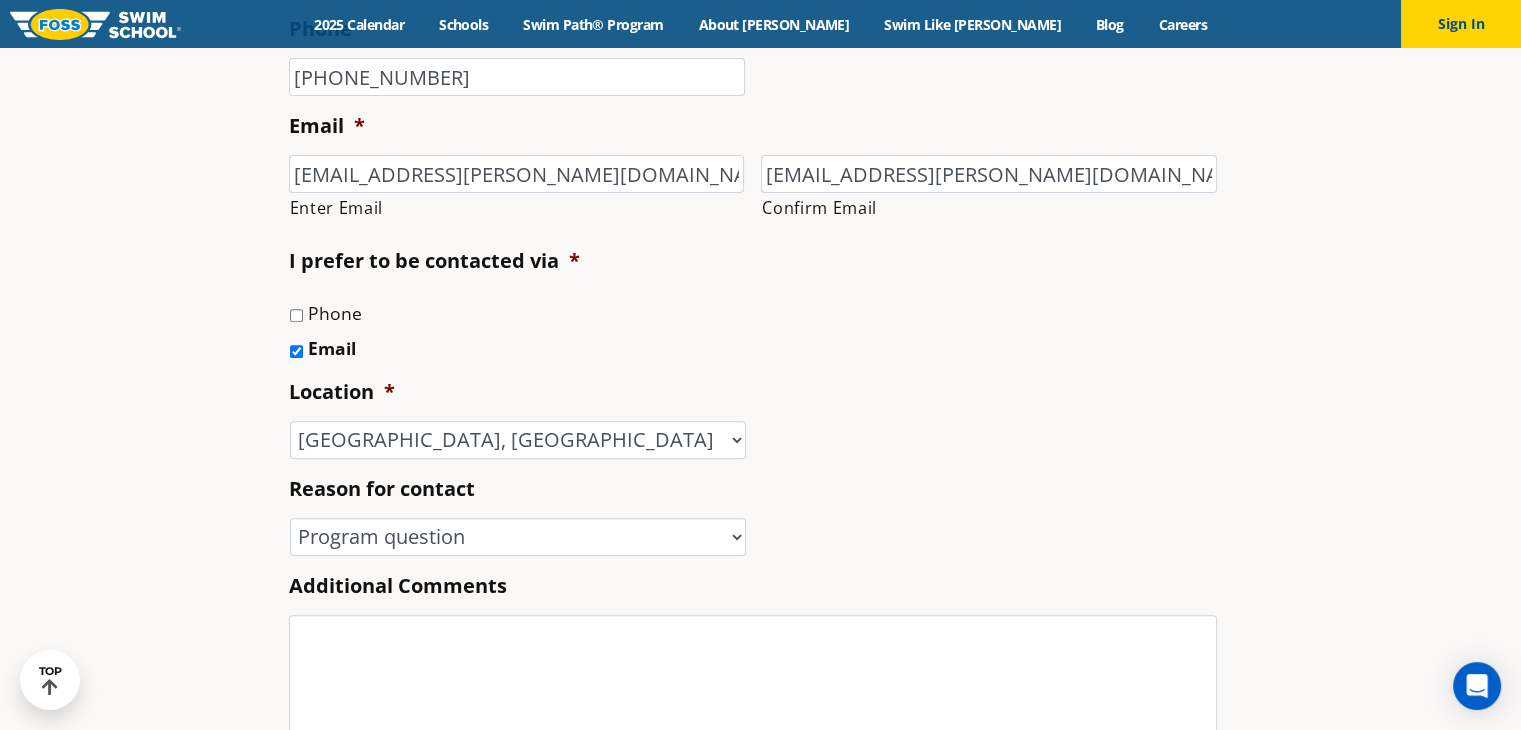 click on "Name *
Rachel
First
Wesolowski
Last
Phone * (847) 567-3427 Email *
rach.wesolowski@gmail.com
Enter Email
rach.wesolowski@gmail.com
Confirm Email
* Phone *" at bounding box center (760, 424) 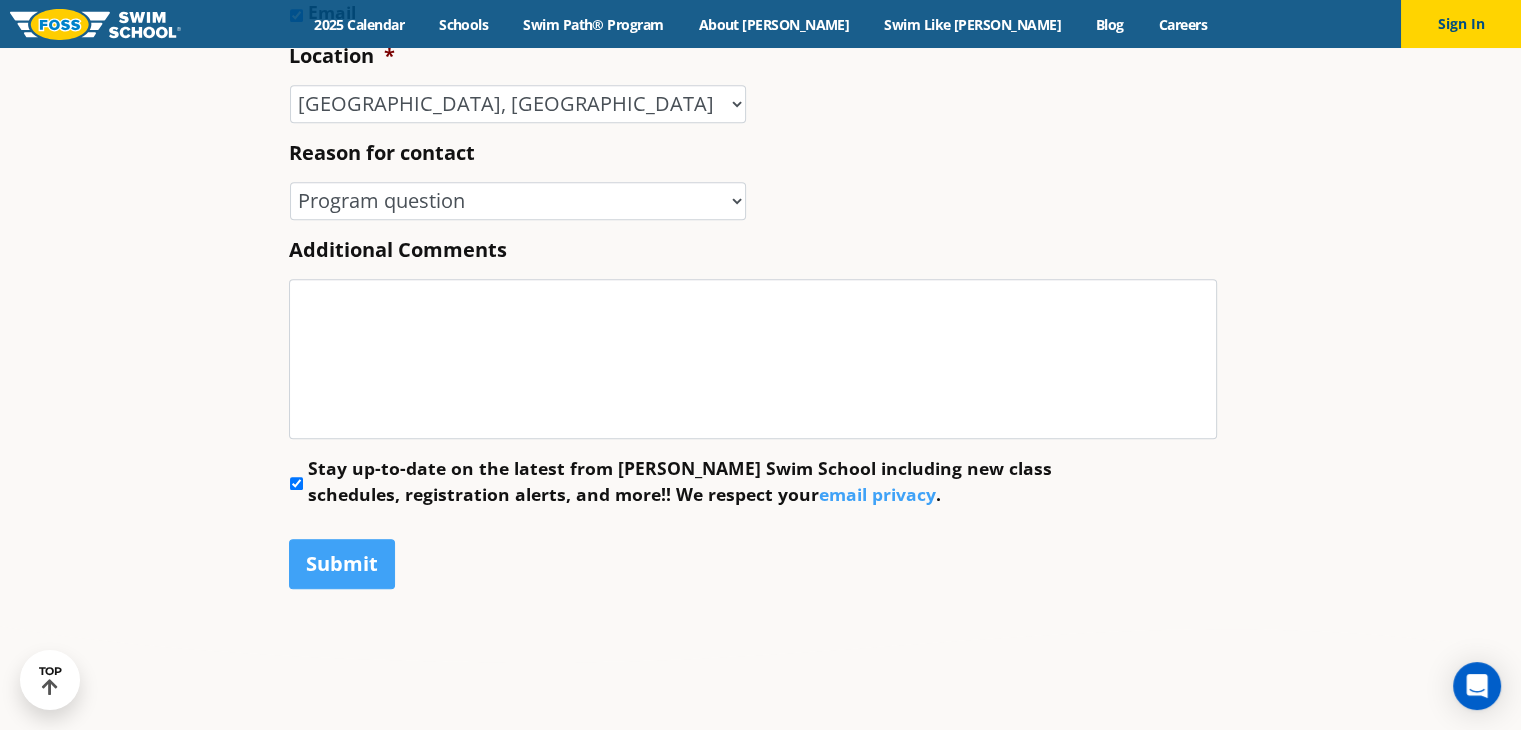scroll, scrollTop: 1040, scrollLeft: 0, axis: vertical 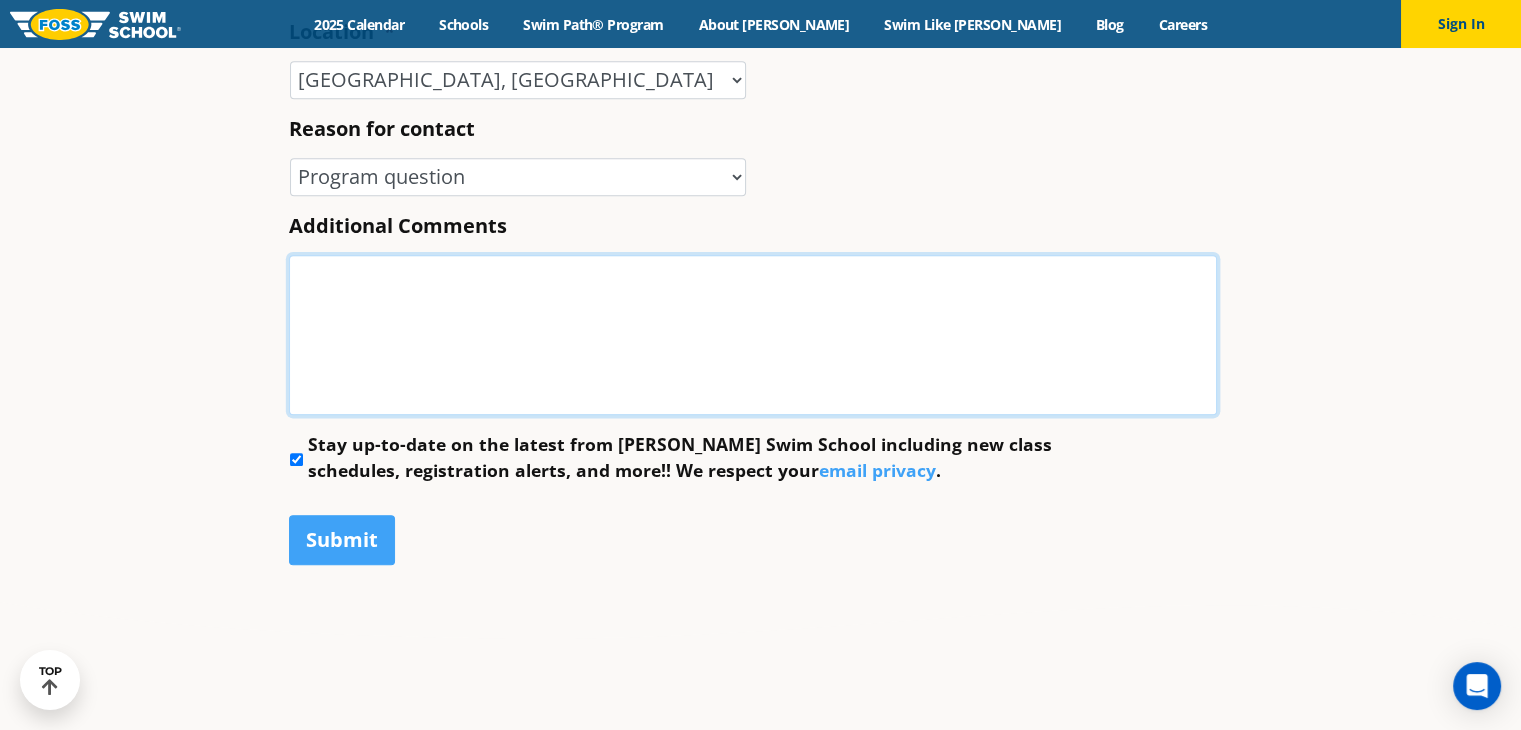 click on "Additional Comments" at bounding box center (753, 335) 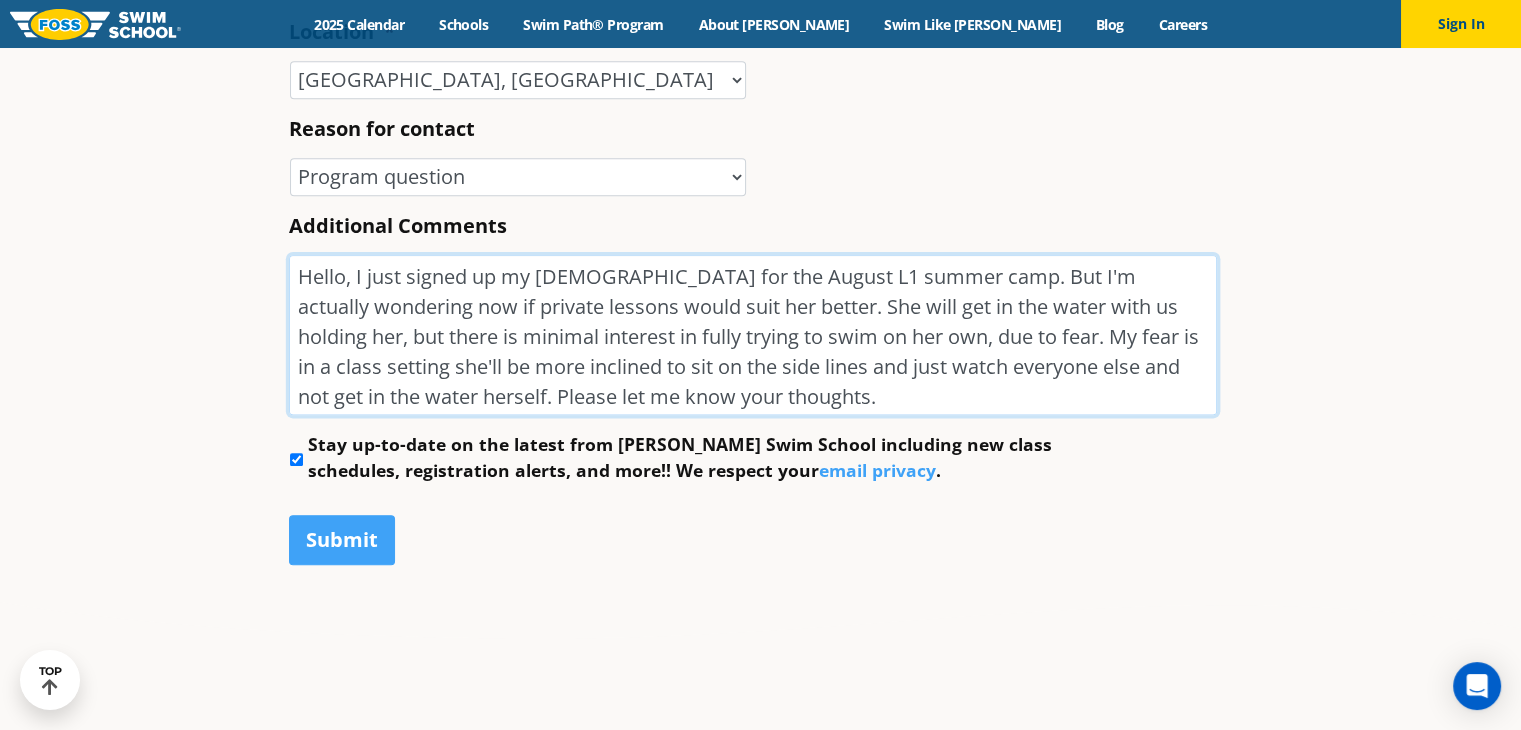 click on "Hello, I just signed up my 4 year old for the August L1 summer camp. But I'm actually wondering now if private lessons would suit her better. She will get in the water with us holding her, but there is minimal interest in fully trying to swim on her own, due to fear. My fear is in a class setting she'll be more inclined to sit on the side lines and just watch everyone else and not get in the water herself. Please let me know your thoughts." at bounding box center (753, 335) 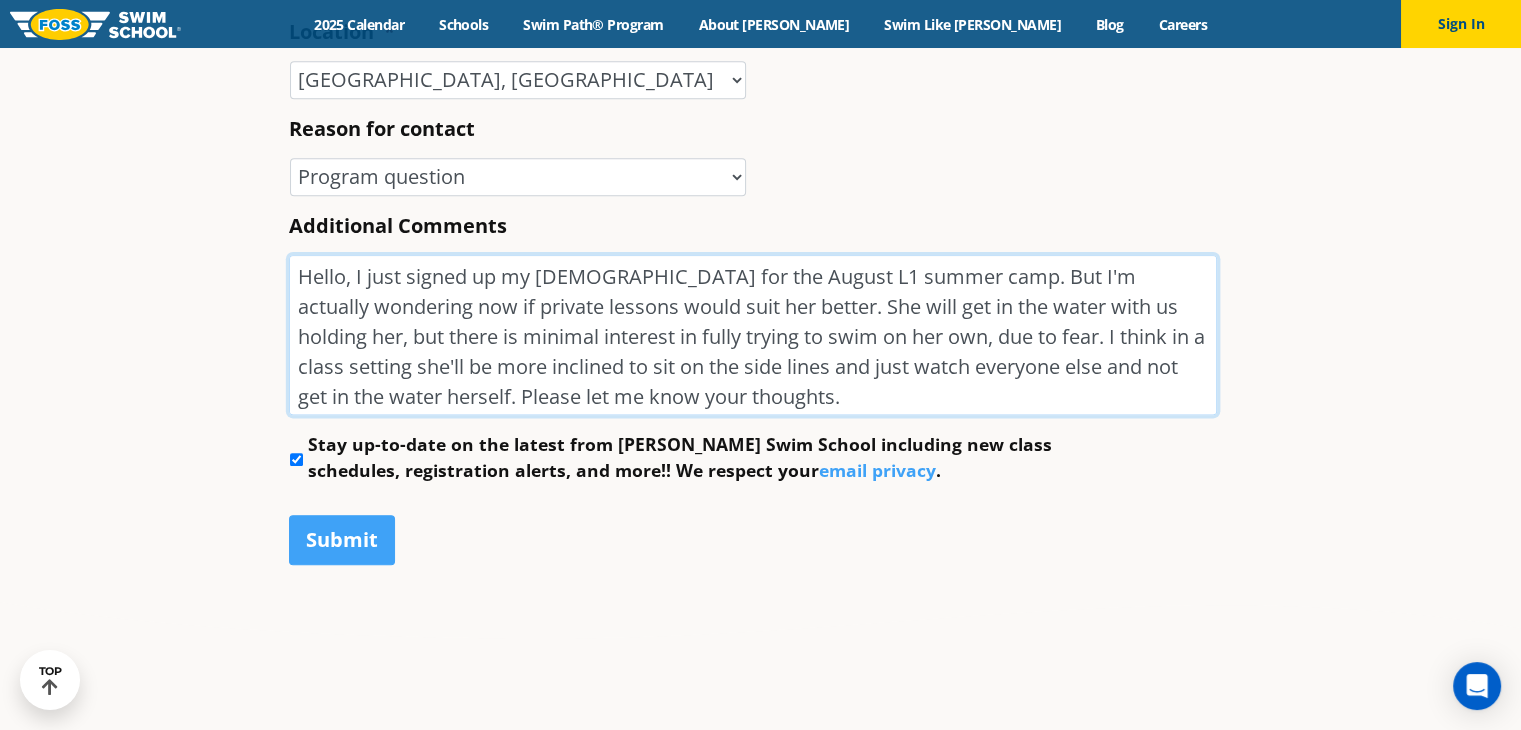 click on "Hello, I just signed up my 4 year old for the August L1 summer camp. But I'm actually wondering now if private lessons would suit her better. She will get in the water with us holding her, but there is minimal interest in fully trying to swim on her own, due to fear. I think in a class setting she'll be more inclined to sit on the side lines and just watch everyone else and not get in the water herself. Please let me know your thoughts." at bounding box center [753, 335] 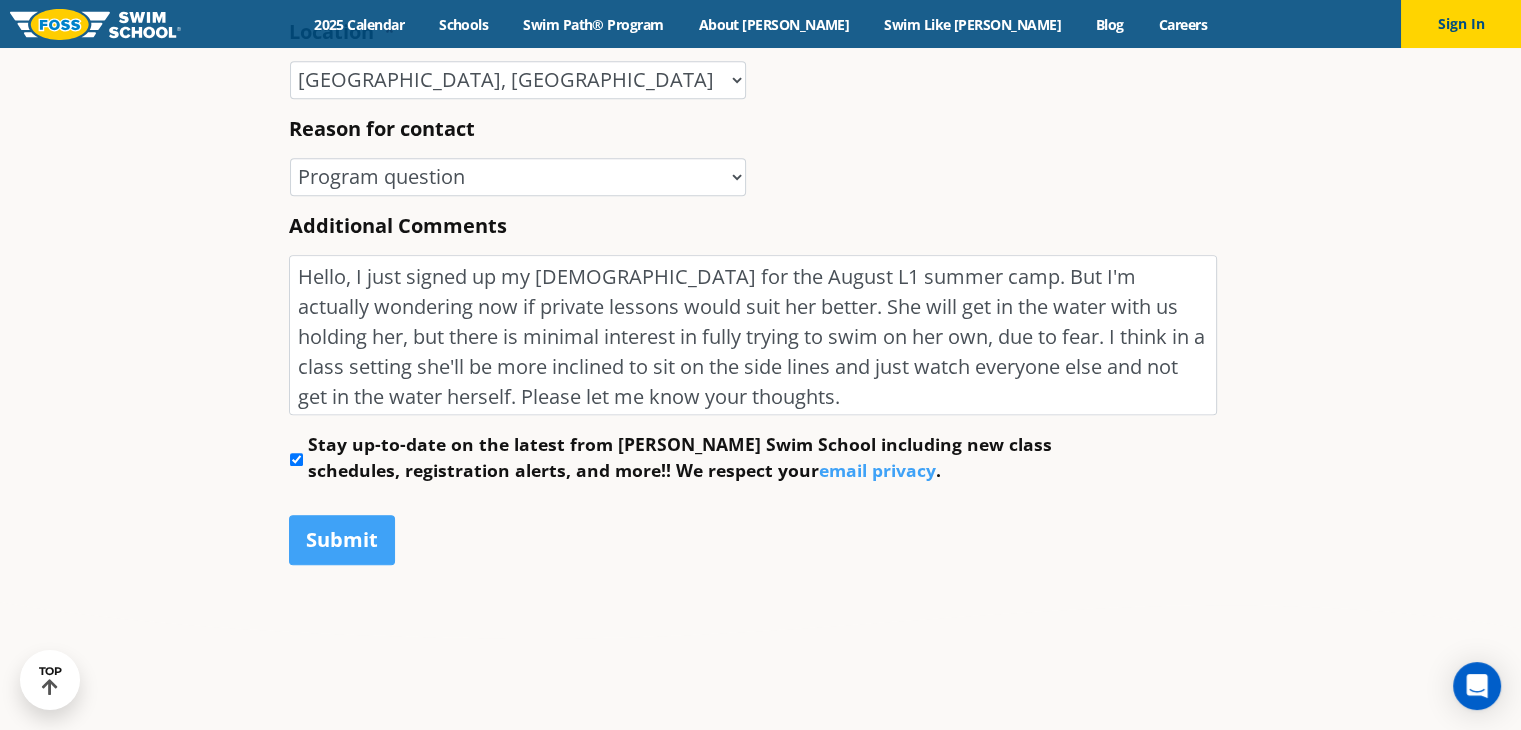 click on "Stay up-to-date on the latest from Foss Swim School including new class schedules, registration alerts, and more!! We respect your  email privacy ." at bounding box center [296, 459] 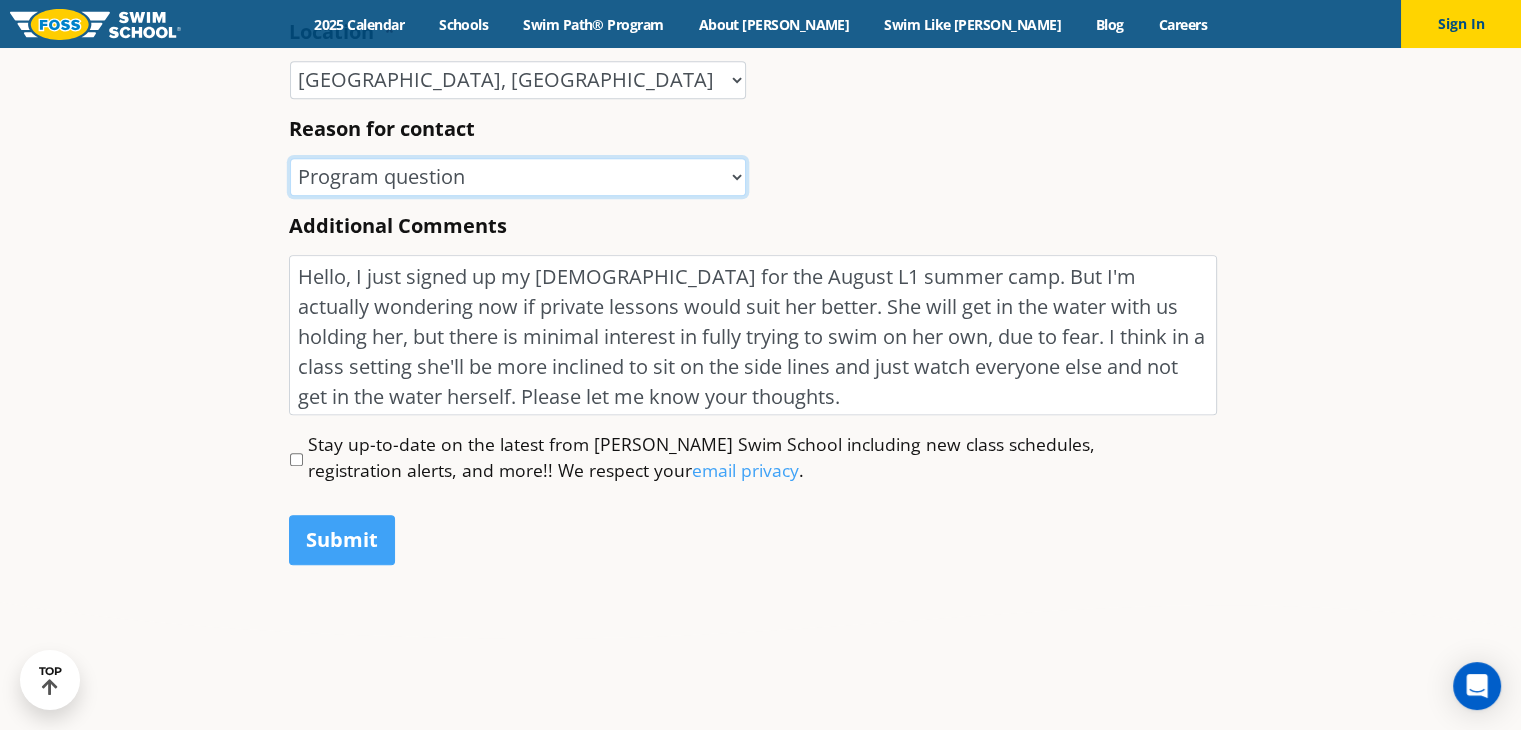click on "-- Select -- Enrollment issue Program question What level is best for my child? I'm a New Family Concern about an instructor Speak with a manager FOSS Water Safety Presentation Media Inquiry Marketing Partnership Donation request I love FOSS! Other" at bounding box center [518, 177] 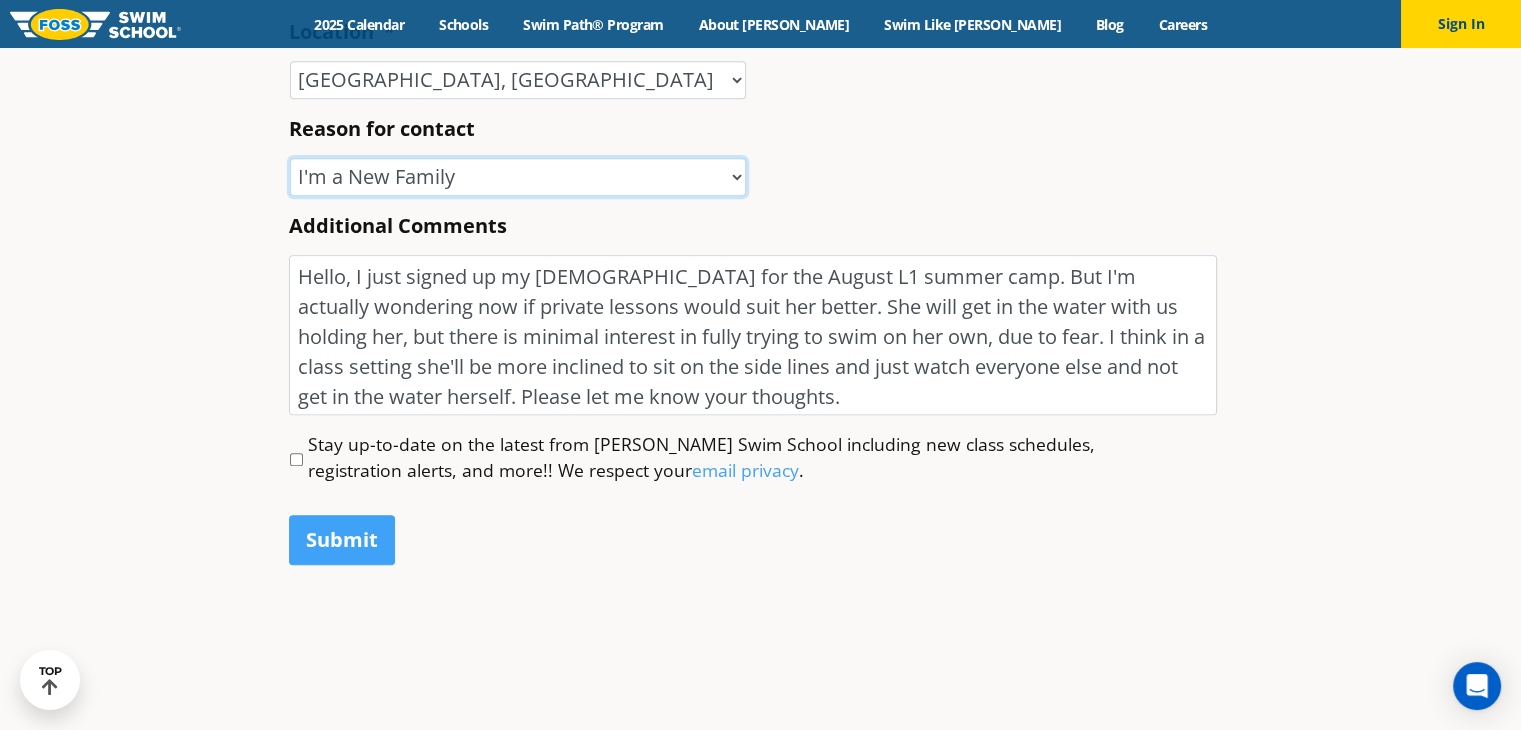 click on "-- Select -- Enrollment issue Program question What level is best for my child? I'm a New Family Concern about an instructor Speak with a manager FOSS Water Safety Presentation Media Inquiry Marketing Partnership Donation request I love FOSS! Other" at bounding box center (518, 177) 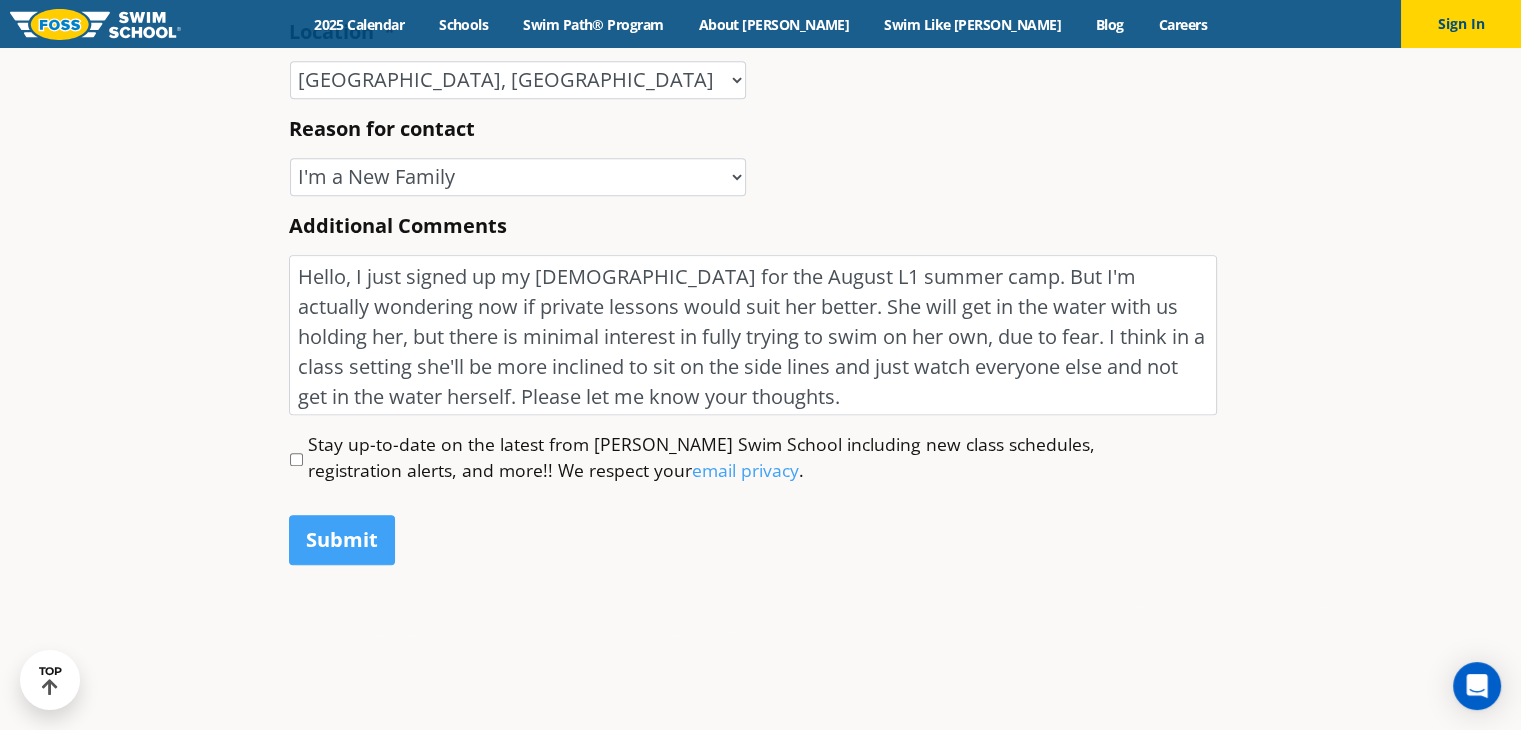 click on "Name *
Rachel
First
Wesolowski
Last
Phone * (847) 567-3427 Email *
rach.wesolowski@gmail.com
Enter Email
rach.wesolowski@gmail.com
Confirm Email
* Phone *" at bounding box center [760, 64] 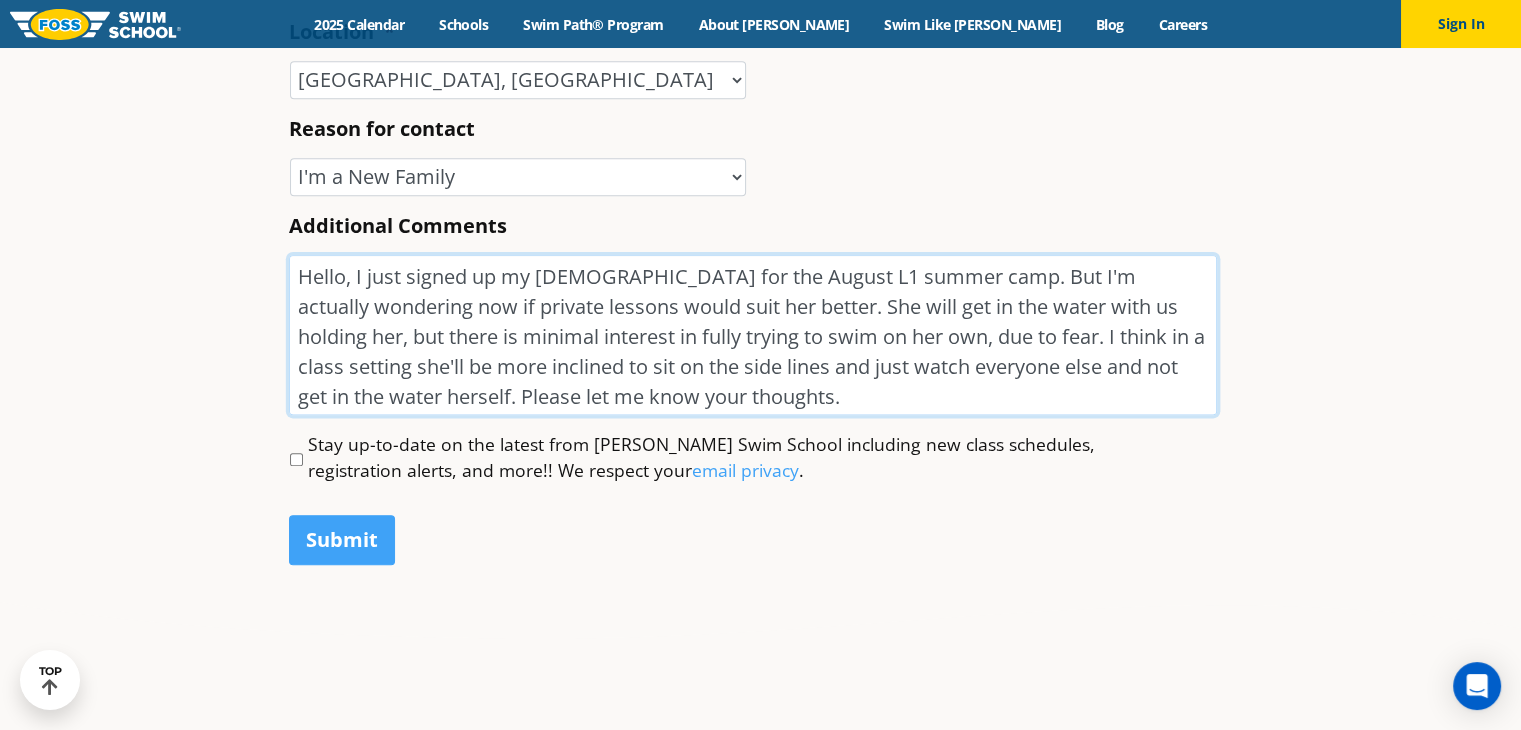 click on "Hello, I just signed up my 4 year old for the August L1 summer camp. But I'm actually wondering now if private lessons would suit her better. She will get in the water with us holding her, but there is minimal interest in fully trying to swim on her own, due to fear. I think in a class setting she'll be more inclined to sit on the side lines and just watch everyone else and not get in the water herself. Please let me know your thoughts." at bounding box center (753, 335) 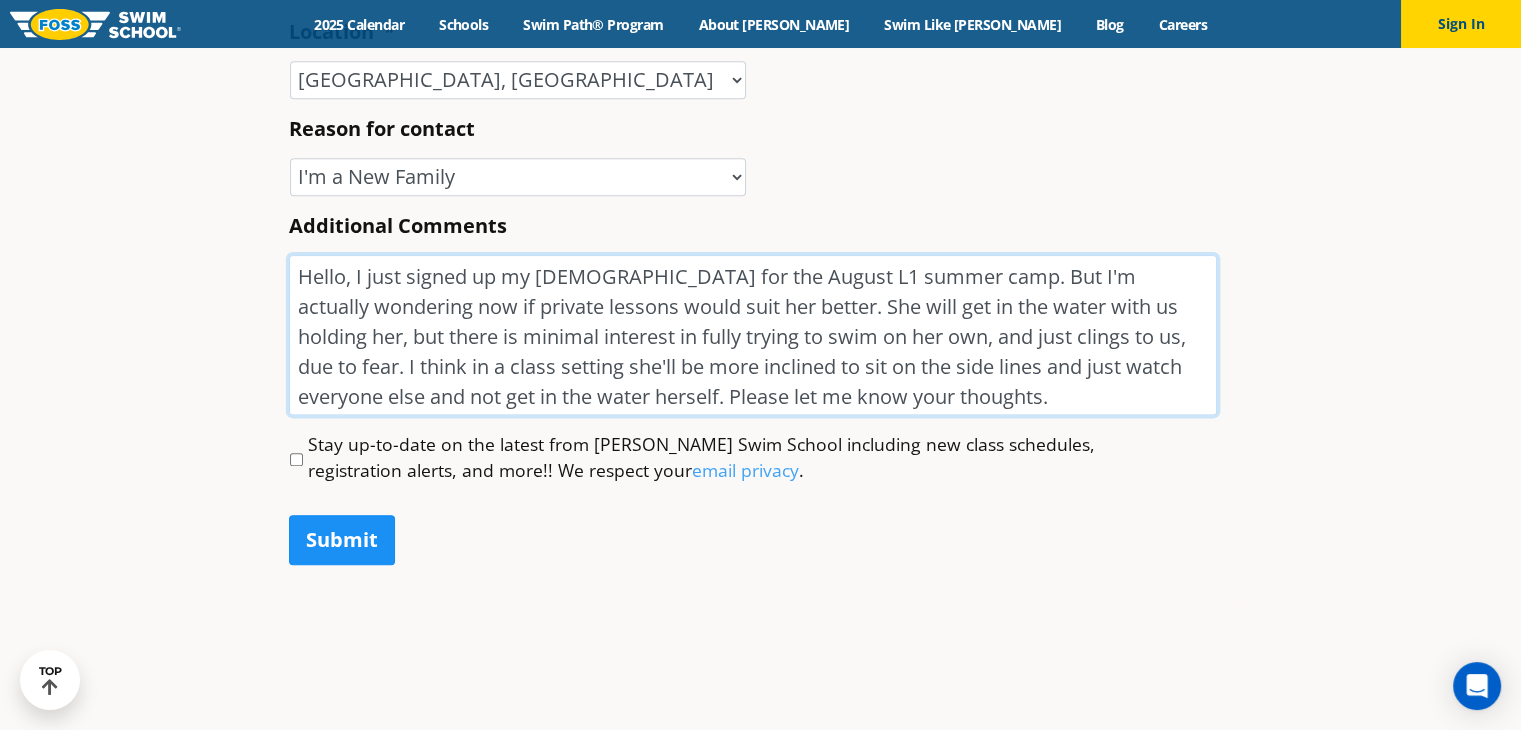 type on "Hello, I just signed up my 4 year old for the August L1 summer camp. But I'm actually wondering now if private lessons would suit her better. She will get in the water with us holding her, but there is minimal interest in fully trying to swim on her own, and just clings to us, due to fear. I think in a class setting she'll be more inclined to sit on the side lines and just watch everyone else and not get in the water herself. Please let me know your thoughts." 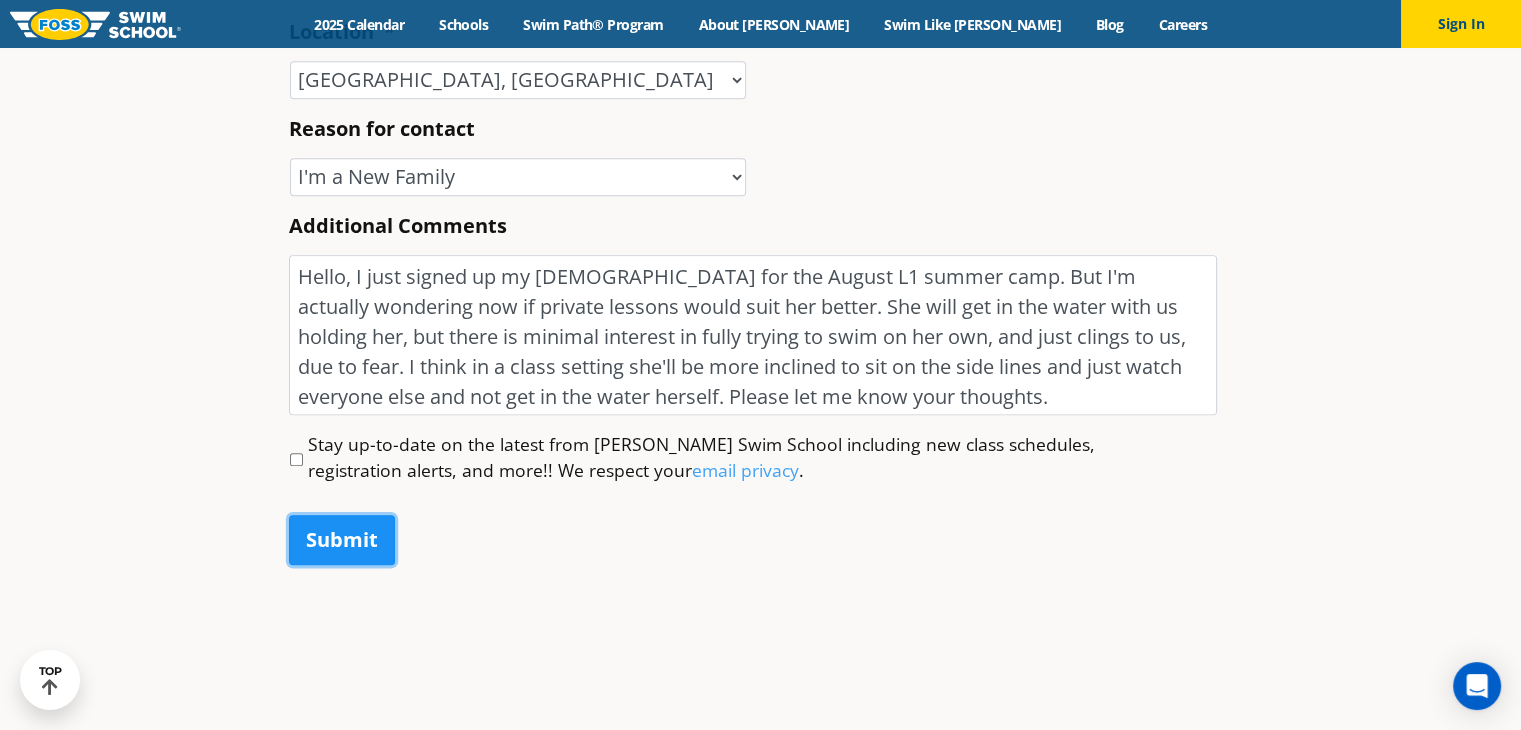 click on "Submit" at bounding box center (342, 540) 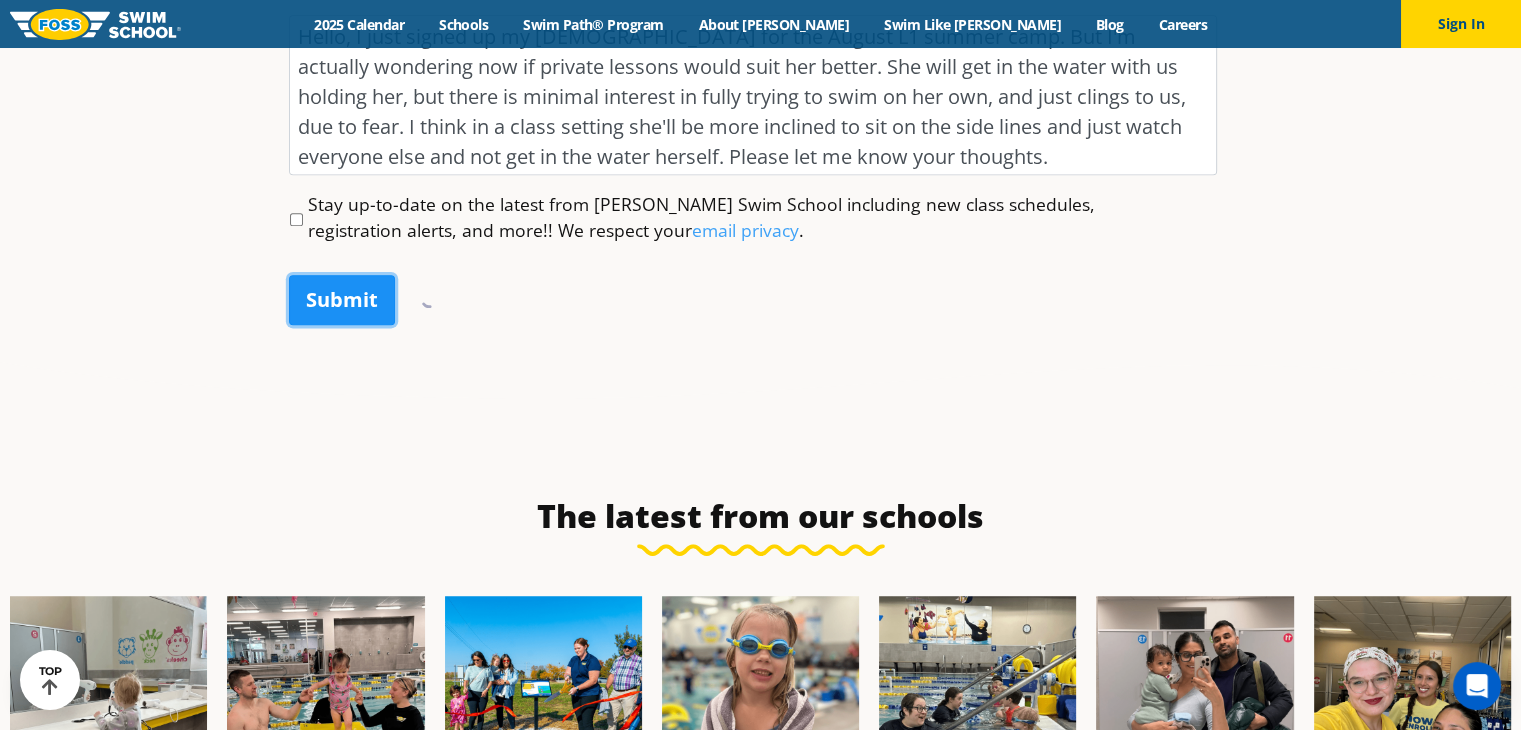 scroll, scrollTop: 1320, scrollLeft: 0, axis: vertical 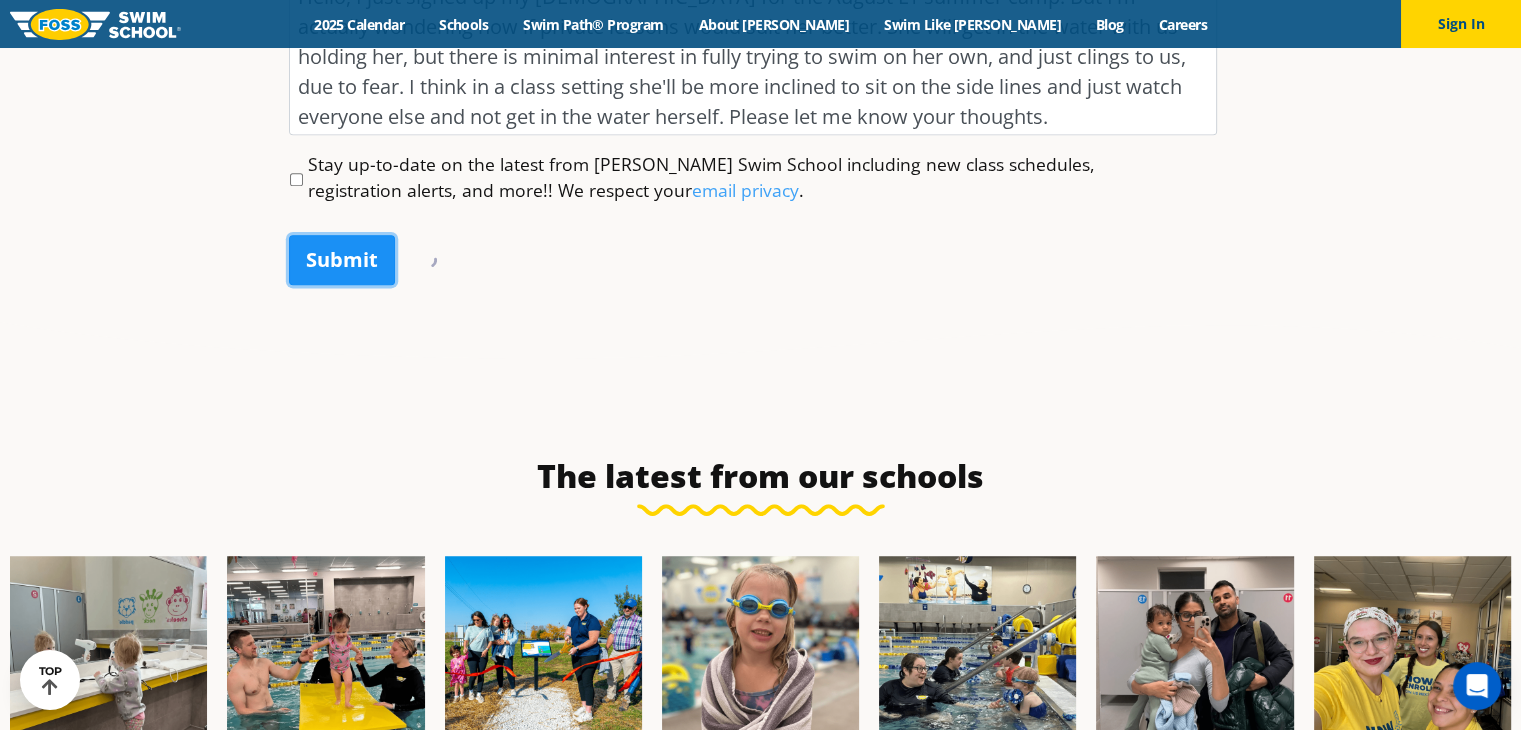 click on "Submit" at bounding box center (342, 260) 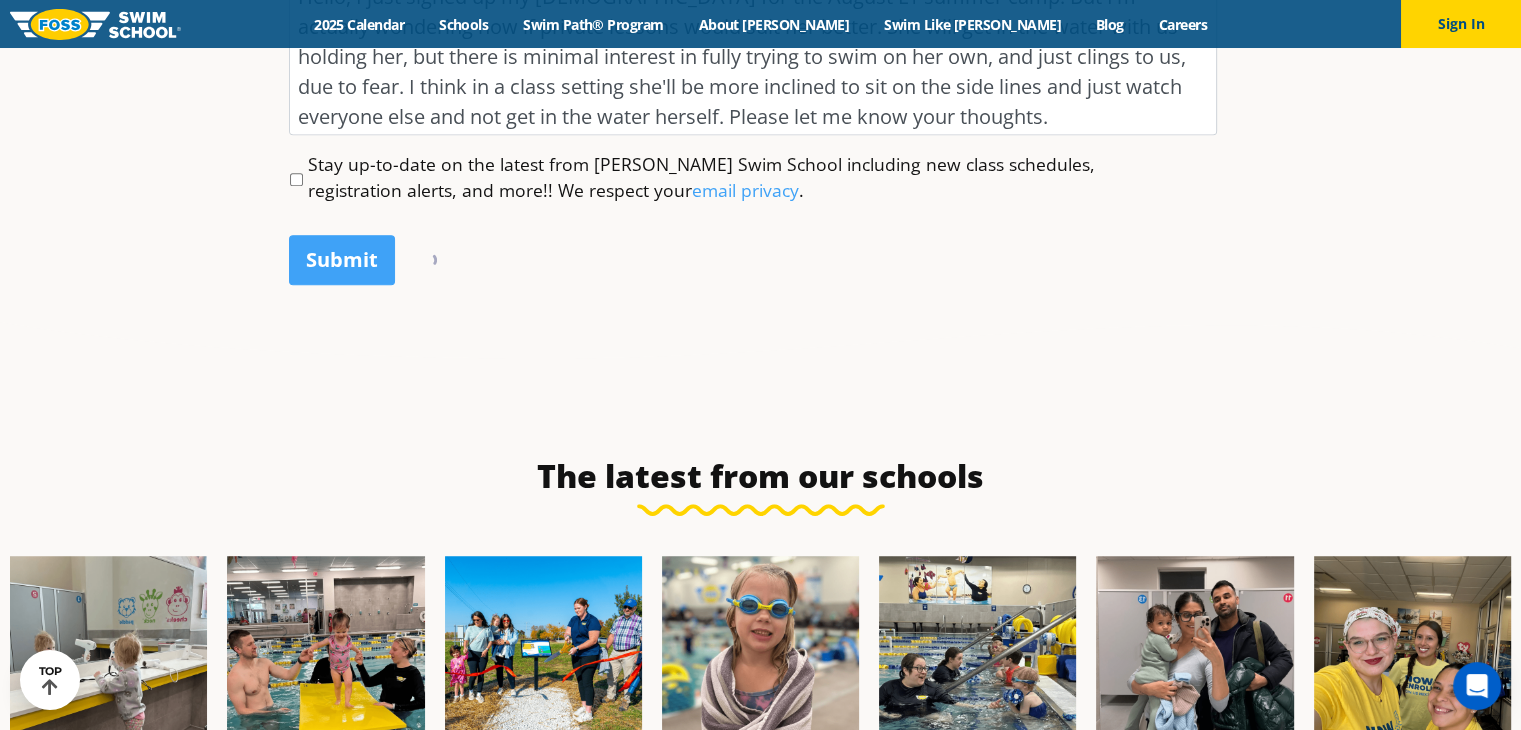 click on "Name *
Rachel
First
Wesolowski
Last
Phone * (847) 567-3427 Email *
rach.wesolowski@gmail.com
Enter Email
rach.wesolowski@gmail.com
Confirm Email
* Phone *" at bounding box center (760, -216) 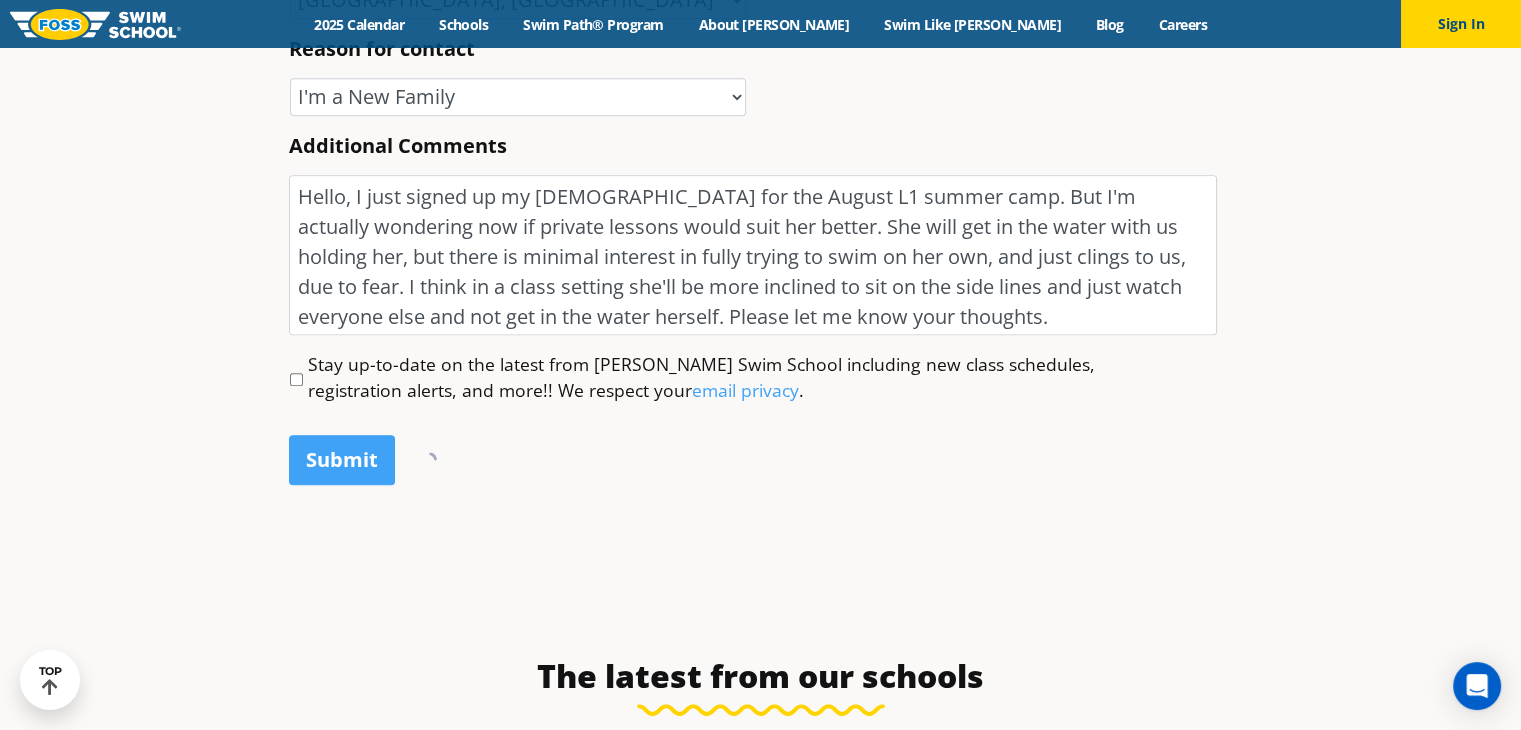 scroll, scrollTop: 1080, scrollLeft: 0, axis: vertical 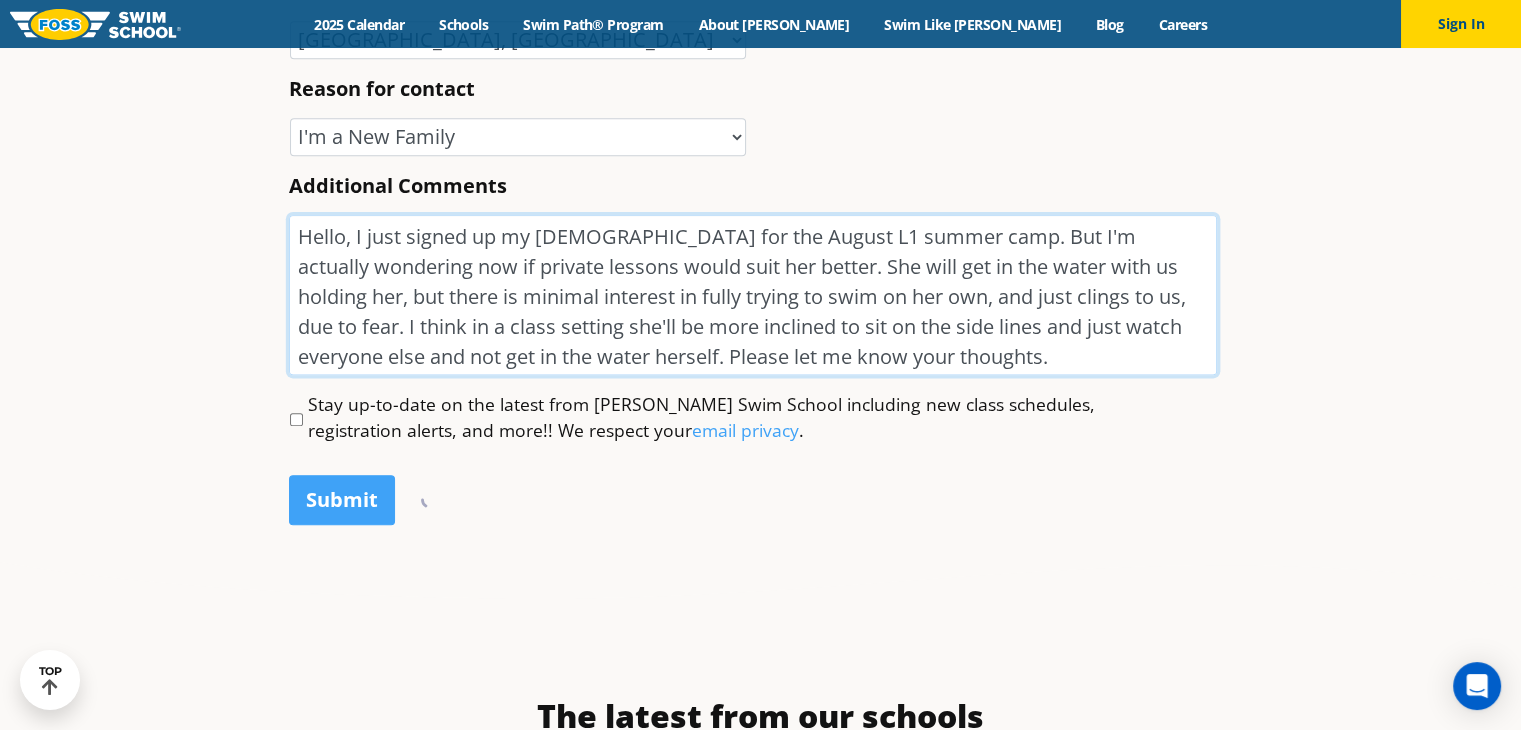 drag, startPoint x: 1000, startPoint y: 355, endPoint x: 254, endPoint y: 192, distance: 763.60004 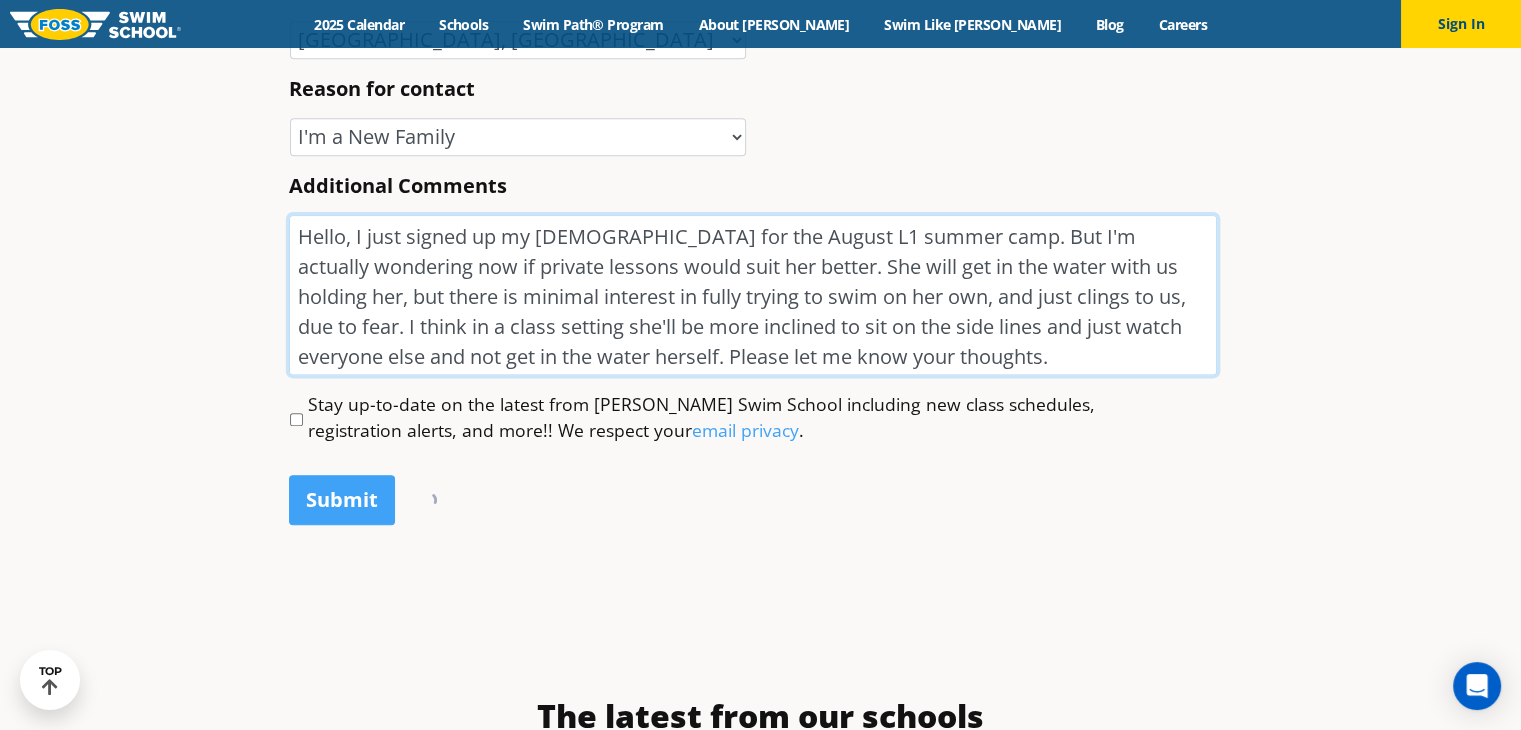 click on "Name *
Rachel
First
Wesolowski
Last
Phone * (847) 567-3427 Email *
rach.wesolowski@gmail.com
Enter Email
rach.wesolowski@gmail.com
Confirm Email
* Phone *" at bounding box center (760, 24) 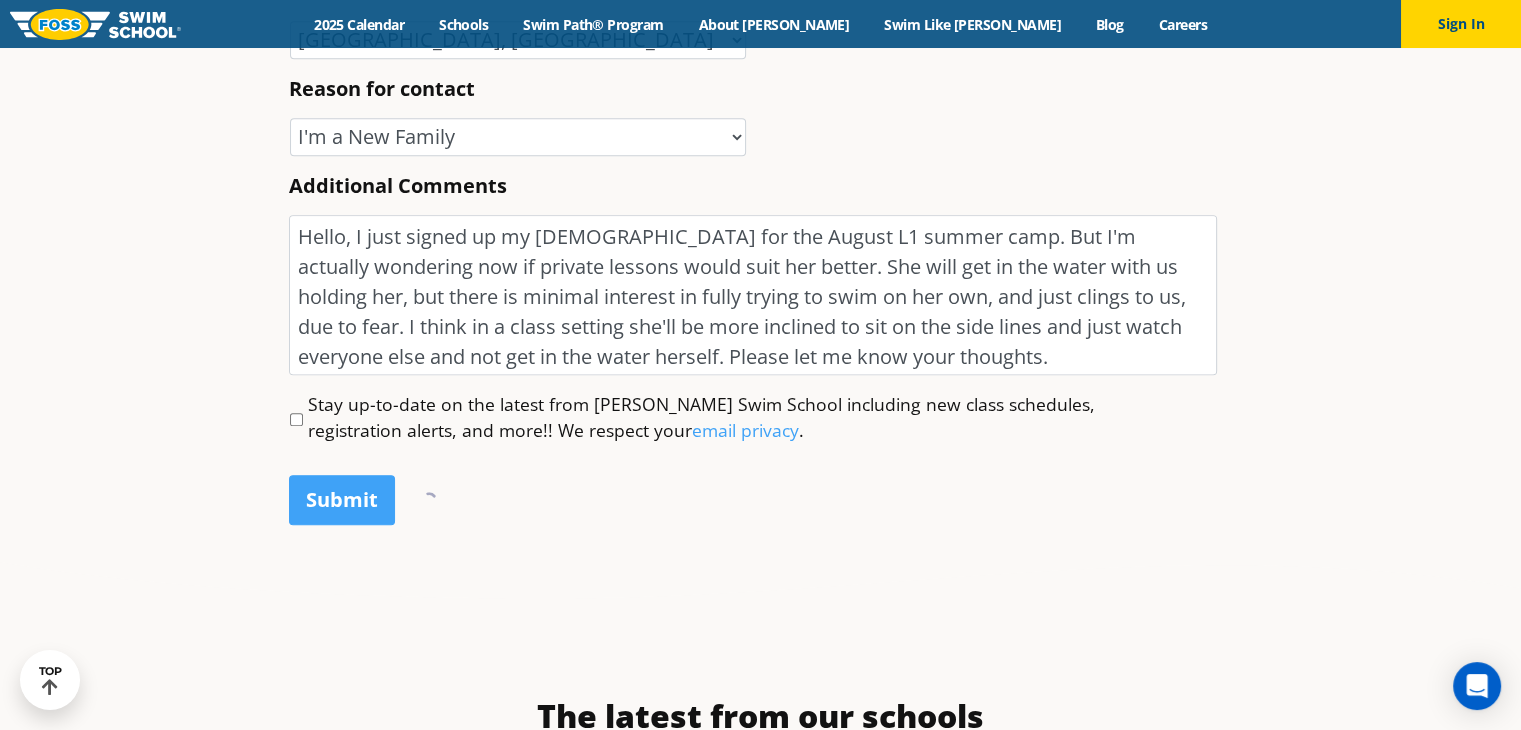 click on "Name *
Rachel
First
Wesolowski
Last
Phone * (847) 567-3427 Email *
rach.wesolowski@gmail.com
Enter Email
rach.wesolowski@gmail.com
Confirm Email
* Phone *" at bounding box center [760, 24] 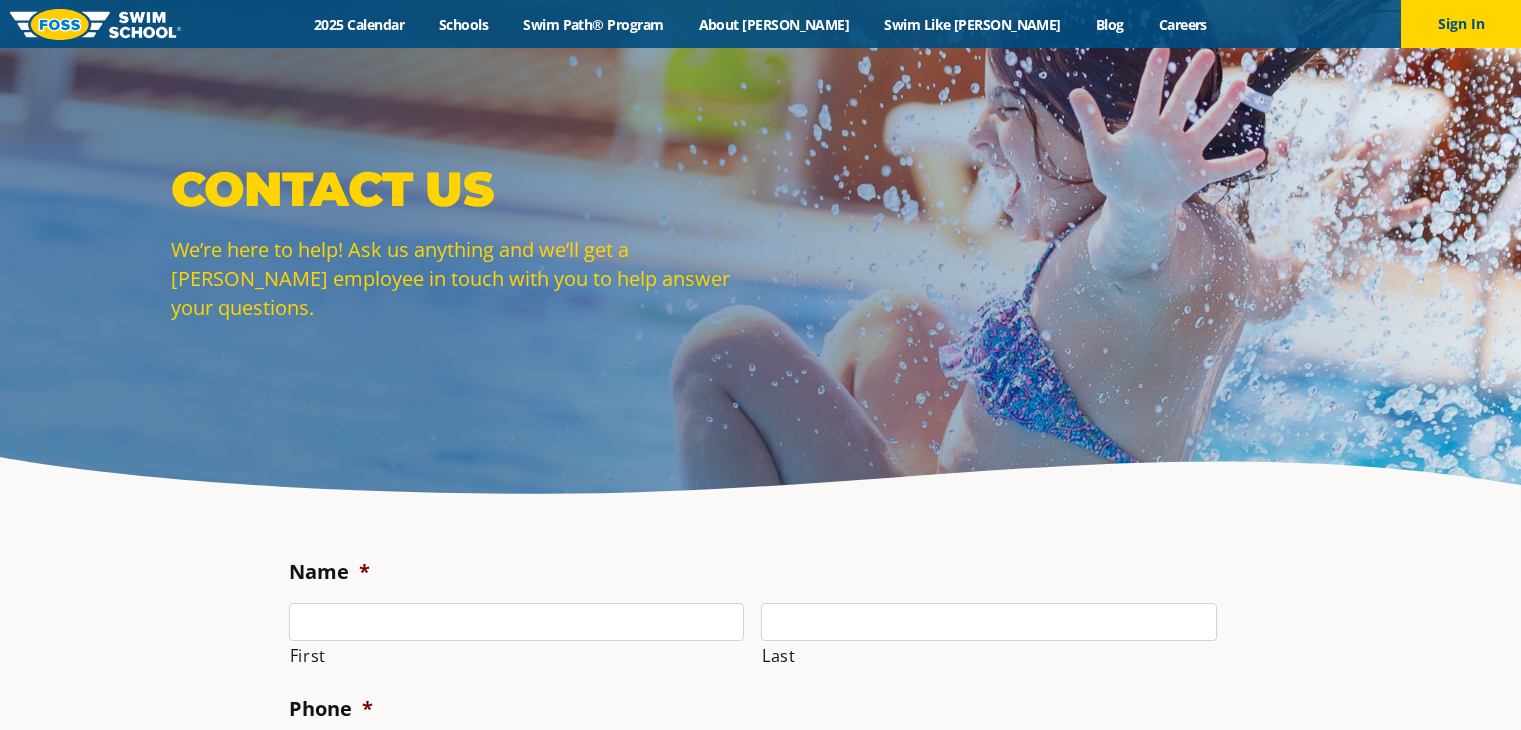 scroll, scrollTop: 1080, scrollLeft: 0, axis: vertical 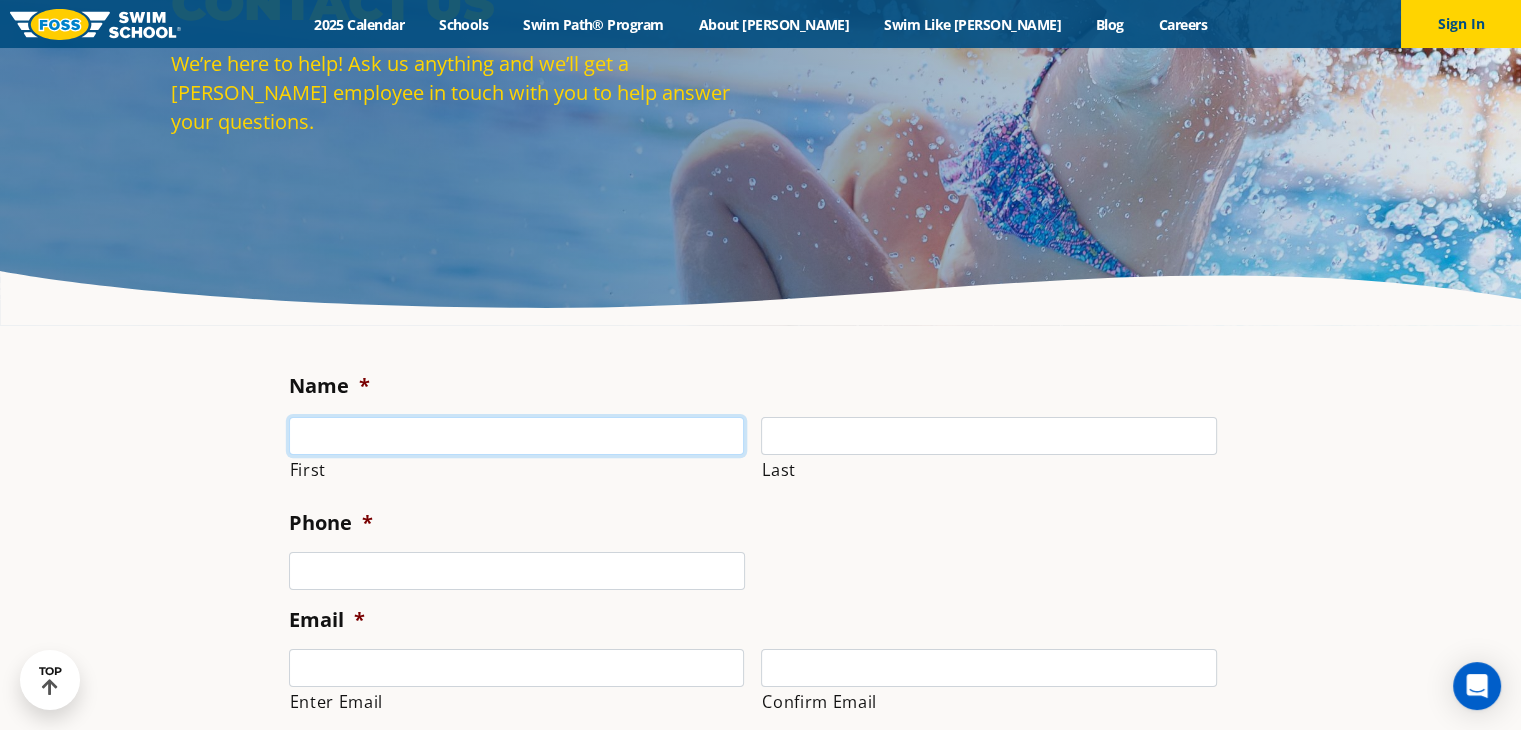click on "First" at bounding box center (517, 436) 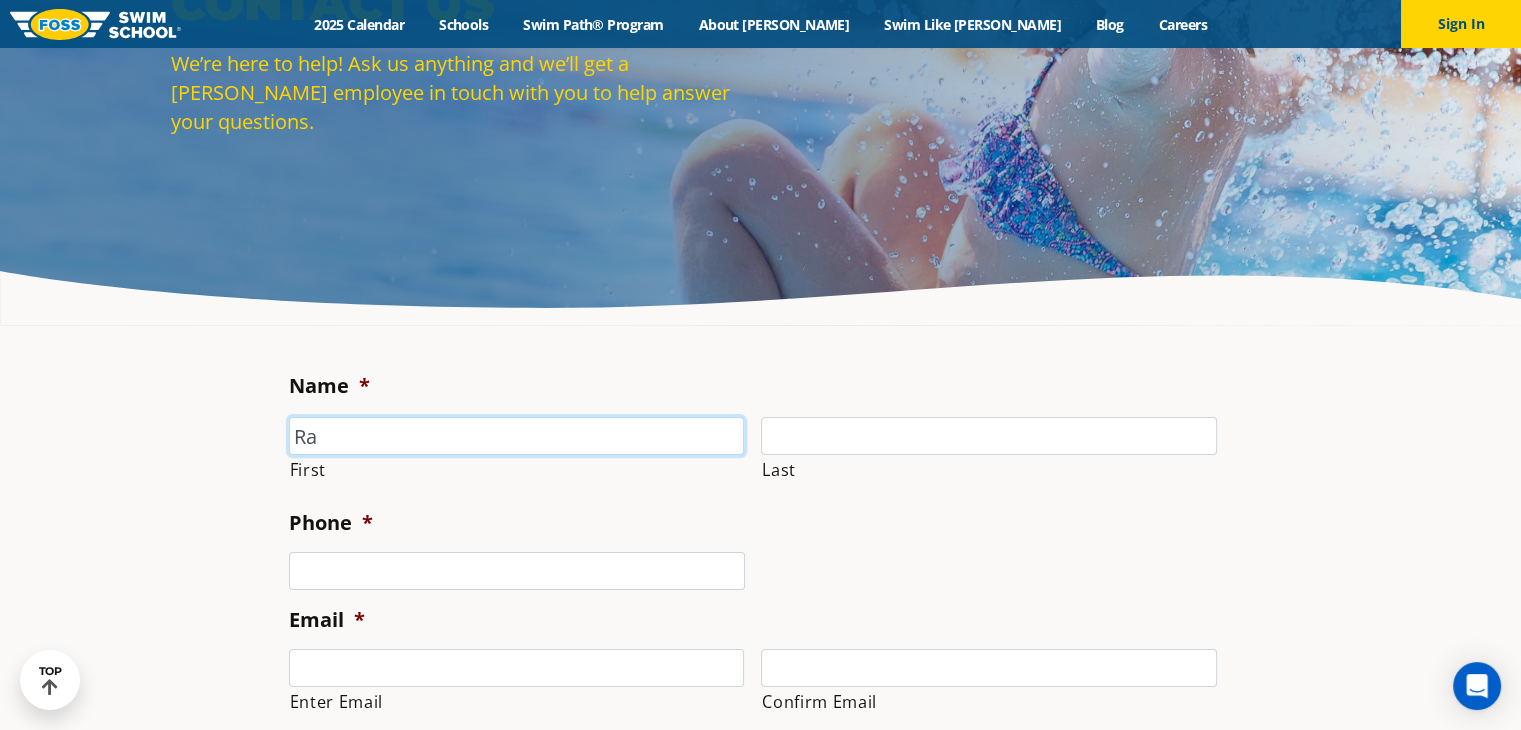 type on "Rachel" 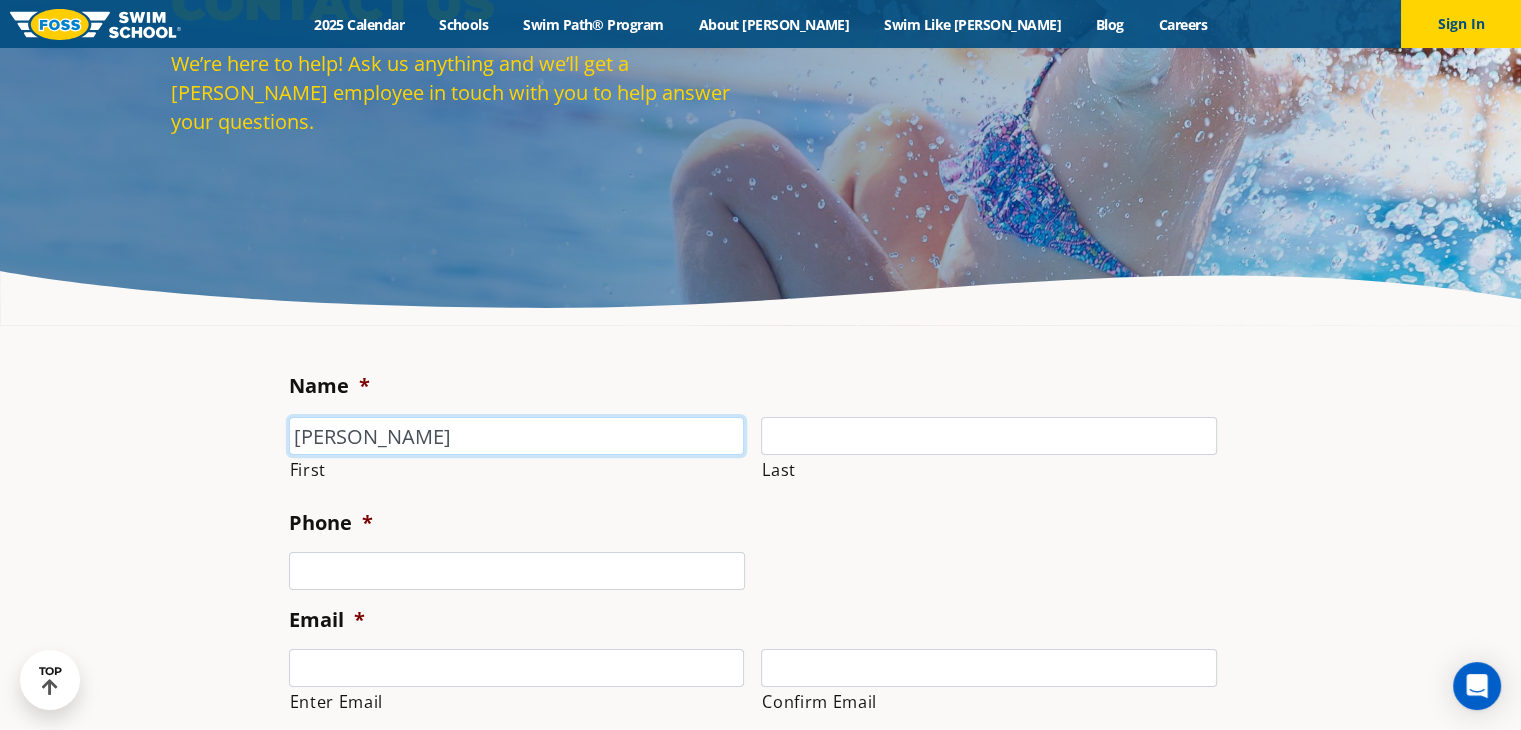 type on "Wesolowski" 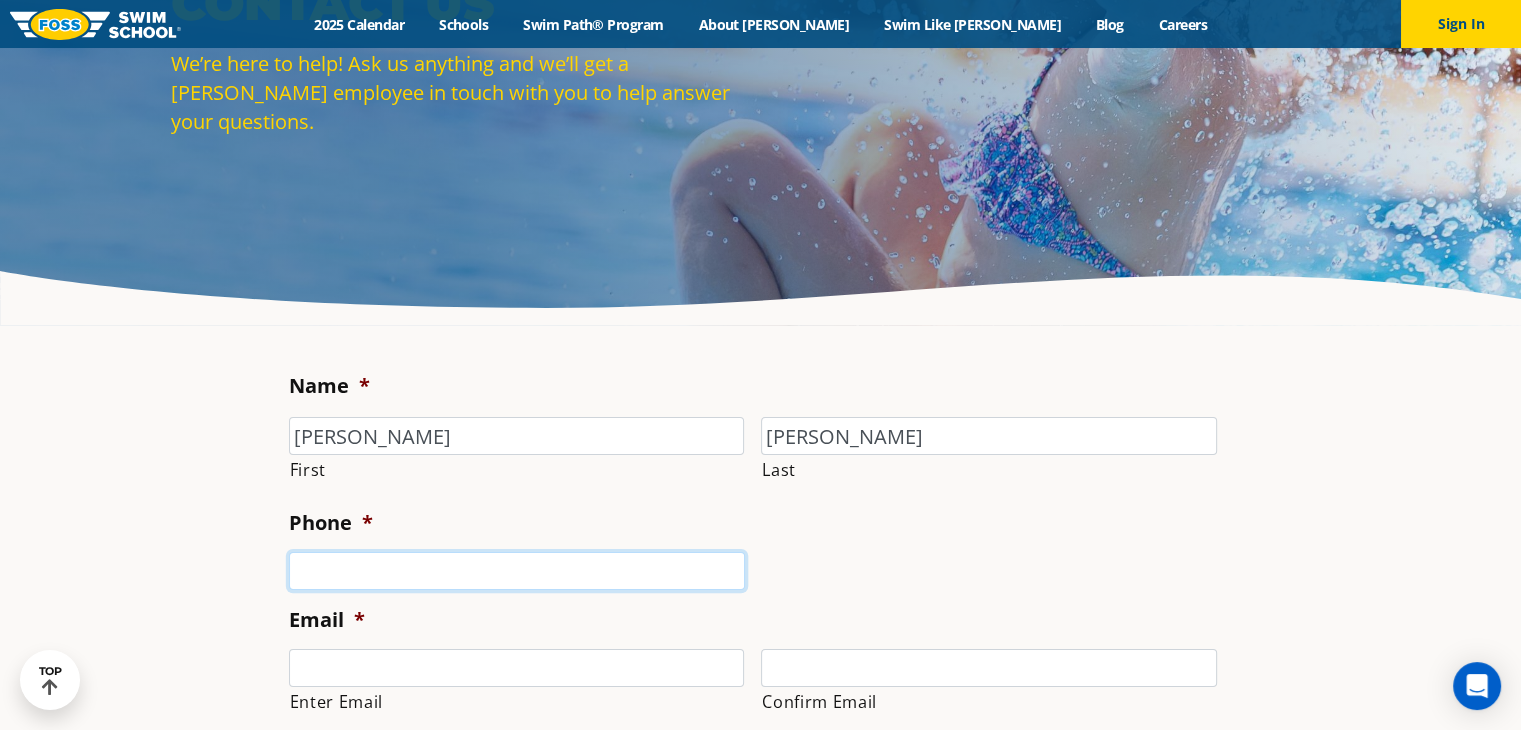 type on "8475673427" 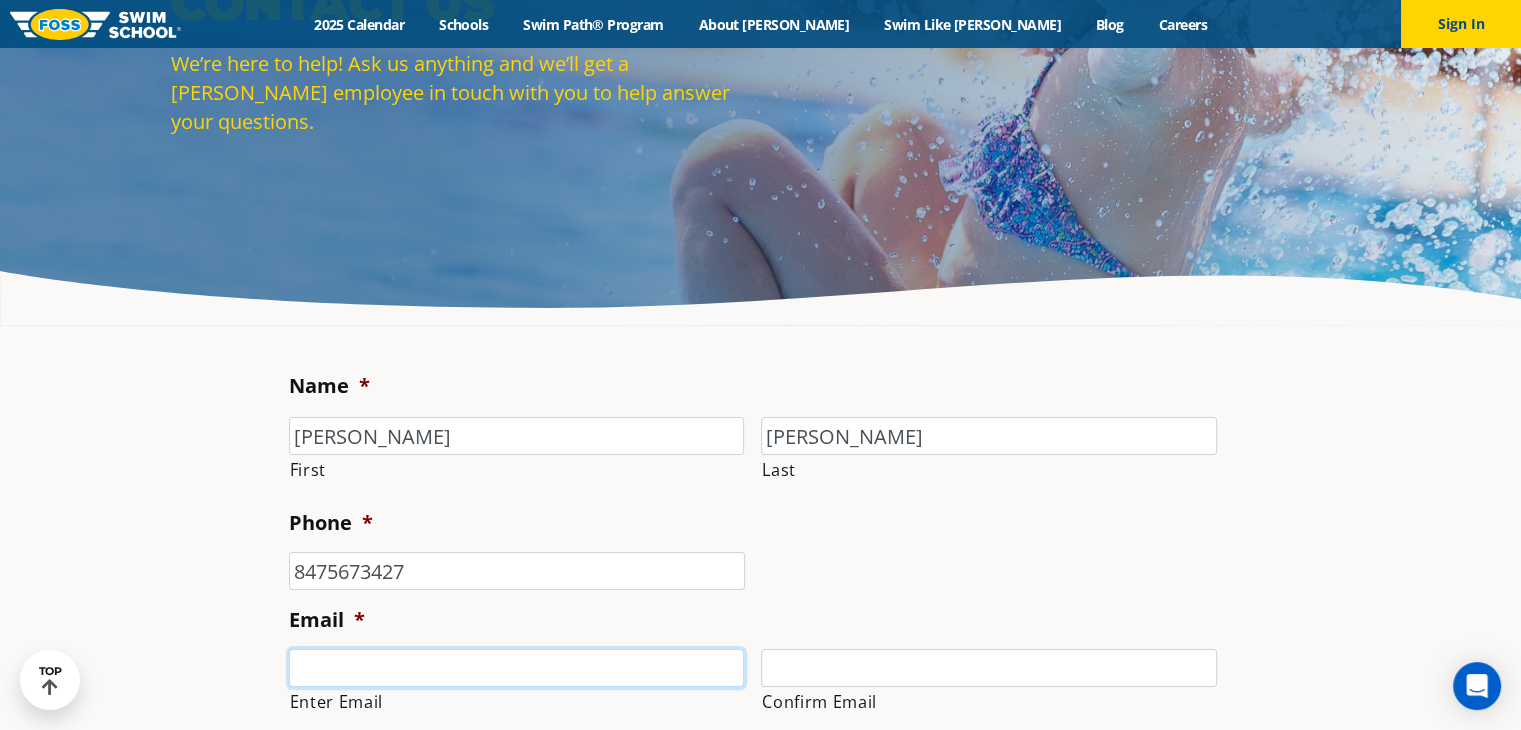 type on "rach.wesolowski@gmail.com" 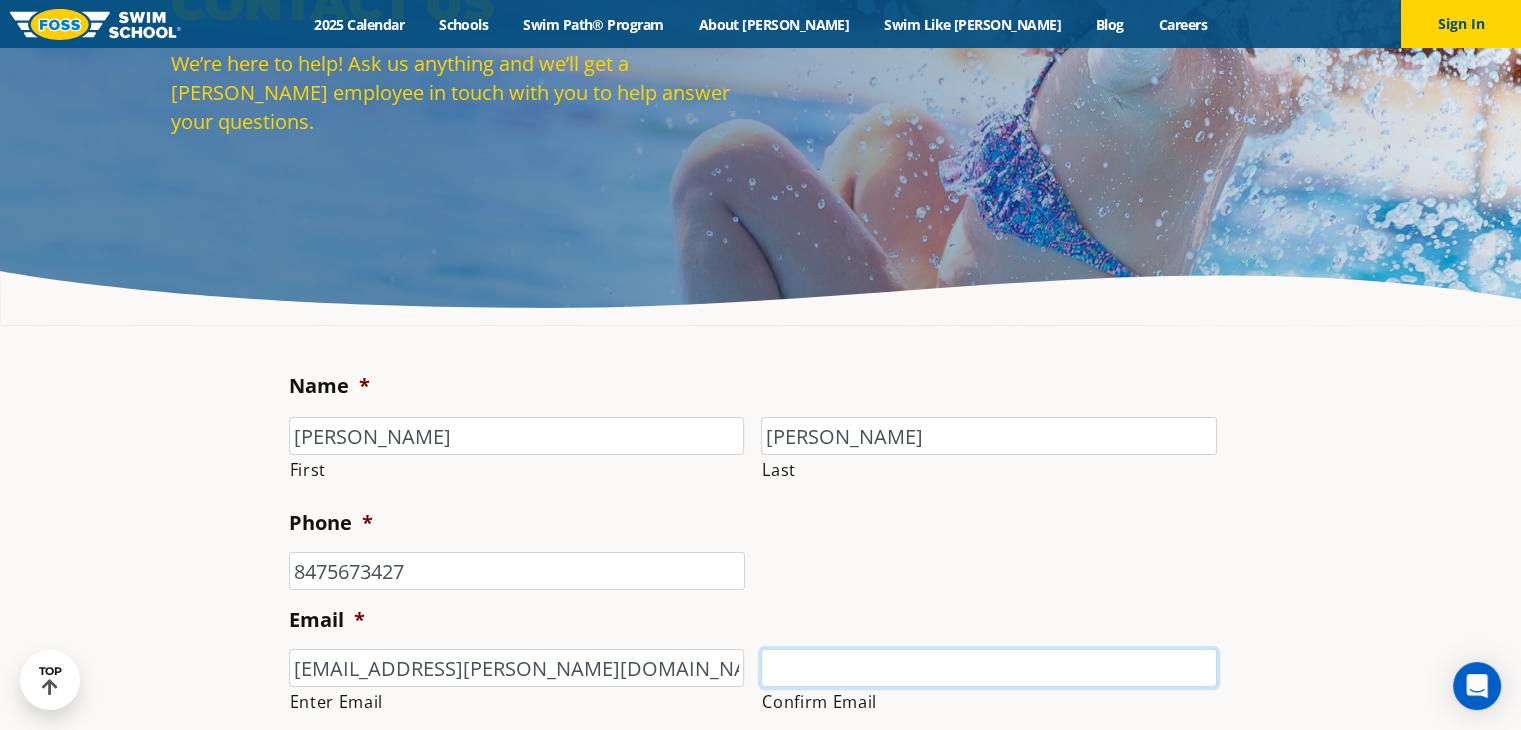 type on "rach.wesolowski@gmail.com" 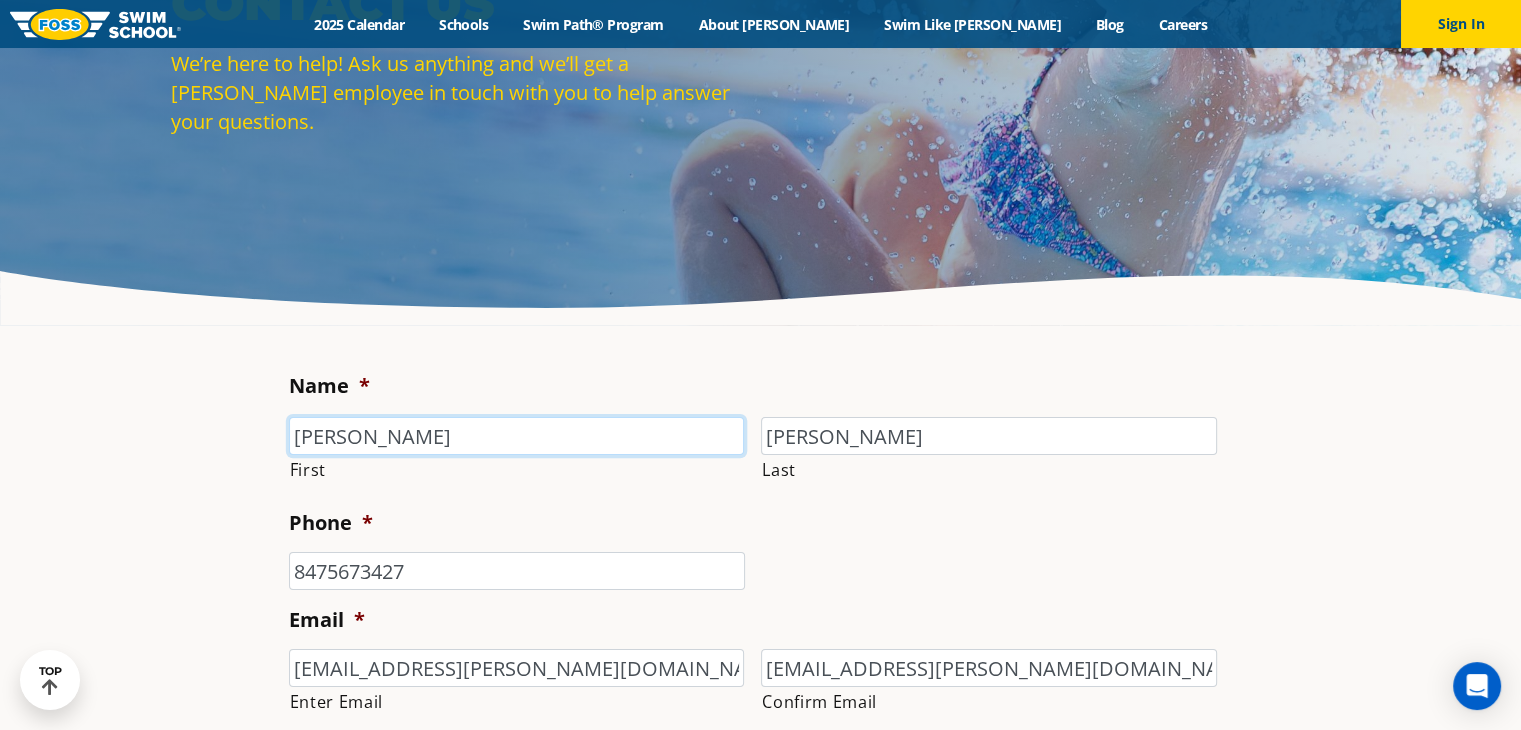 type on "(847) 567-3427" 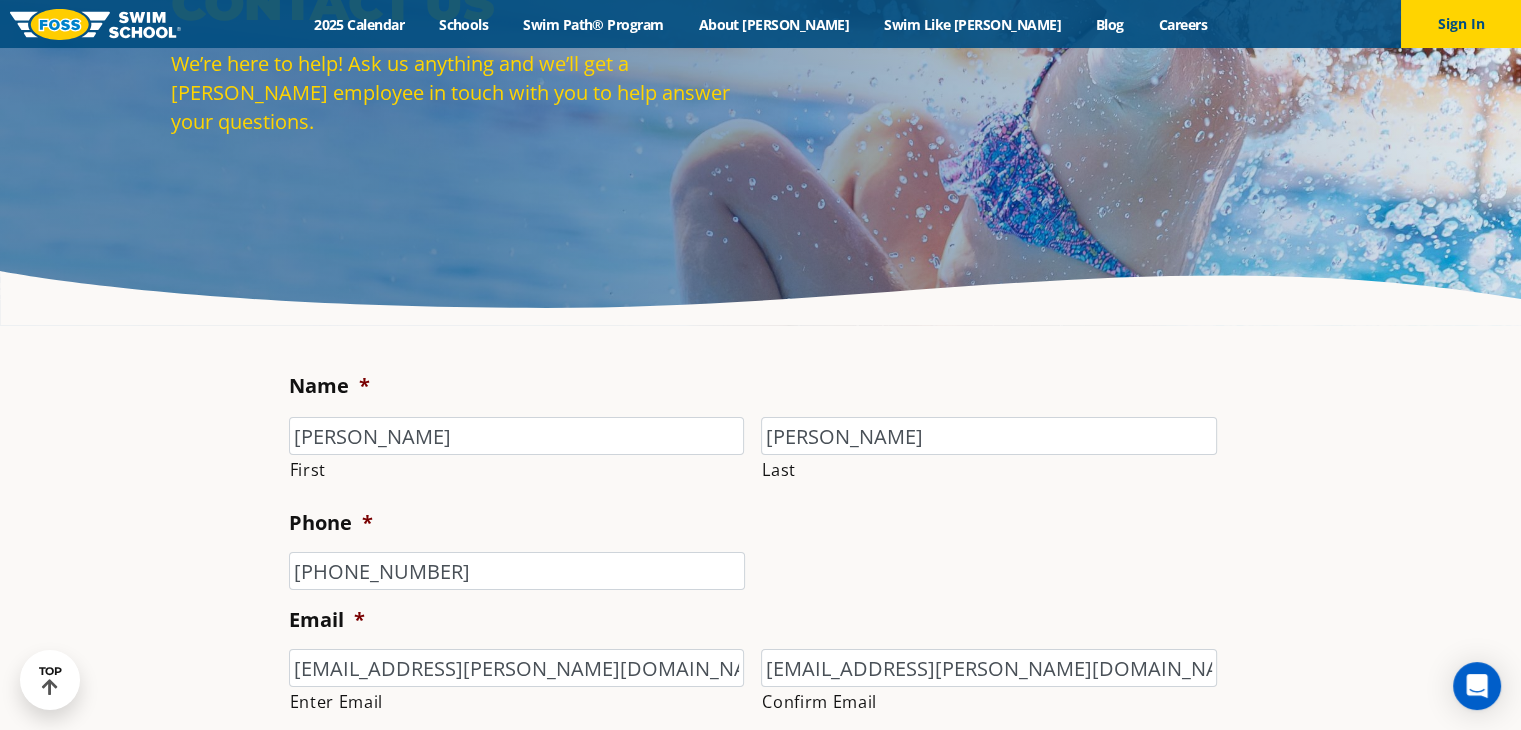 click on "Name *
Rachel
First
Wesolowski
Last
Phone * (847) 567-3427 Email *
rach.wesolowski@gmail.com
Enter Email
rach.wesolowski@gmail.com
Confirm Email
* Phone *" at bounding box center (760, 918) 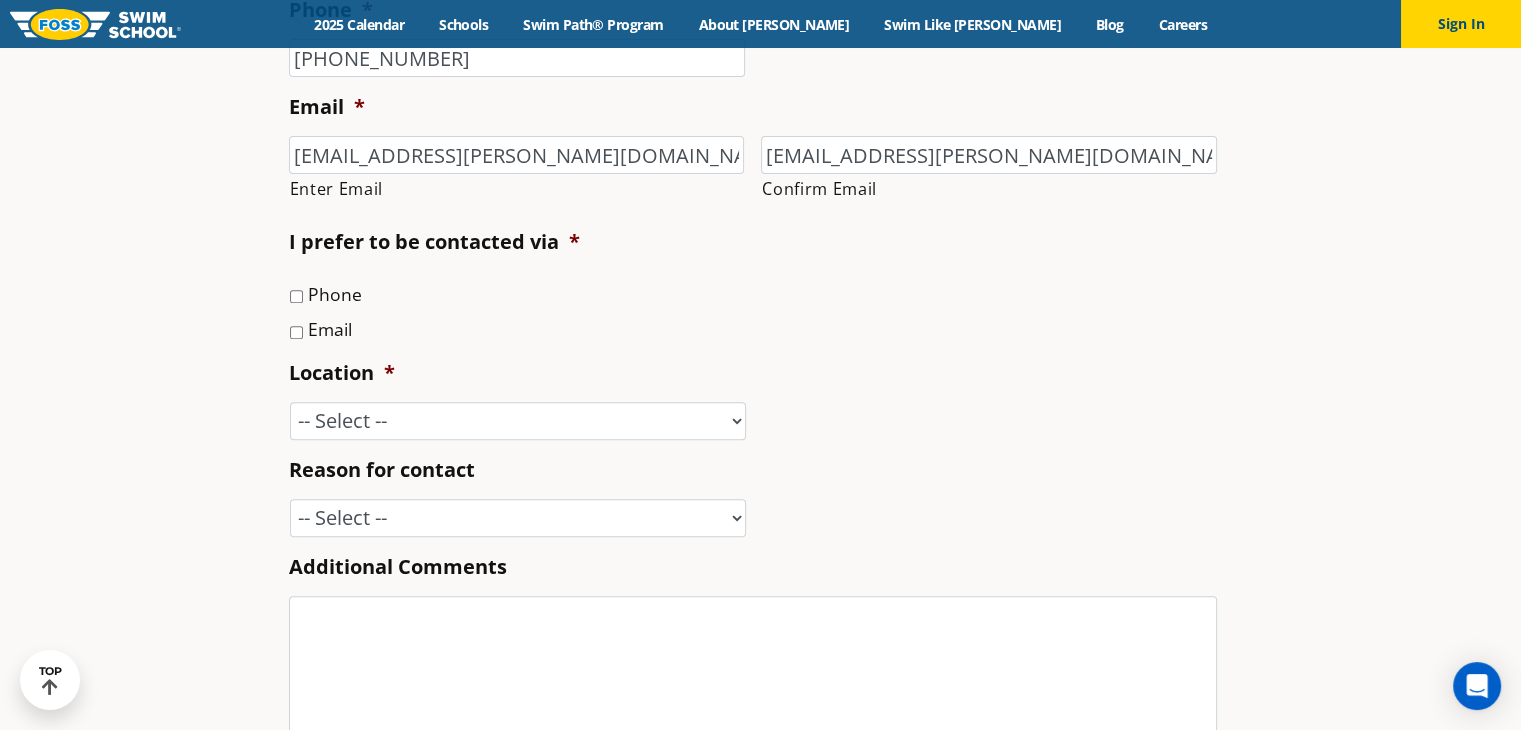 scroll, scrollTop: 706, scrollLeft: 0, axis: vertical 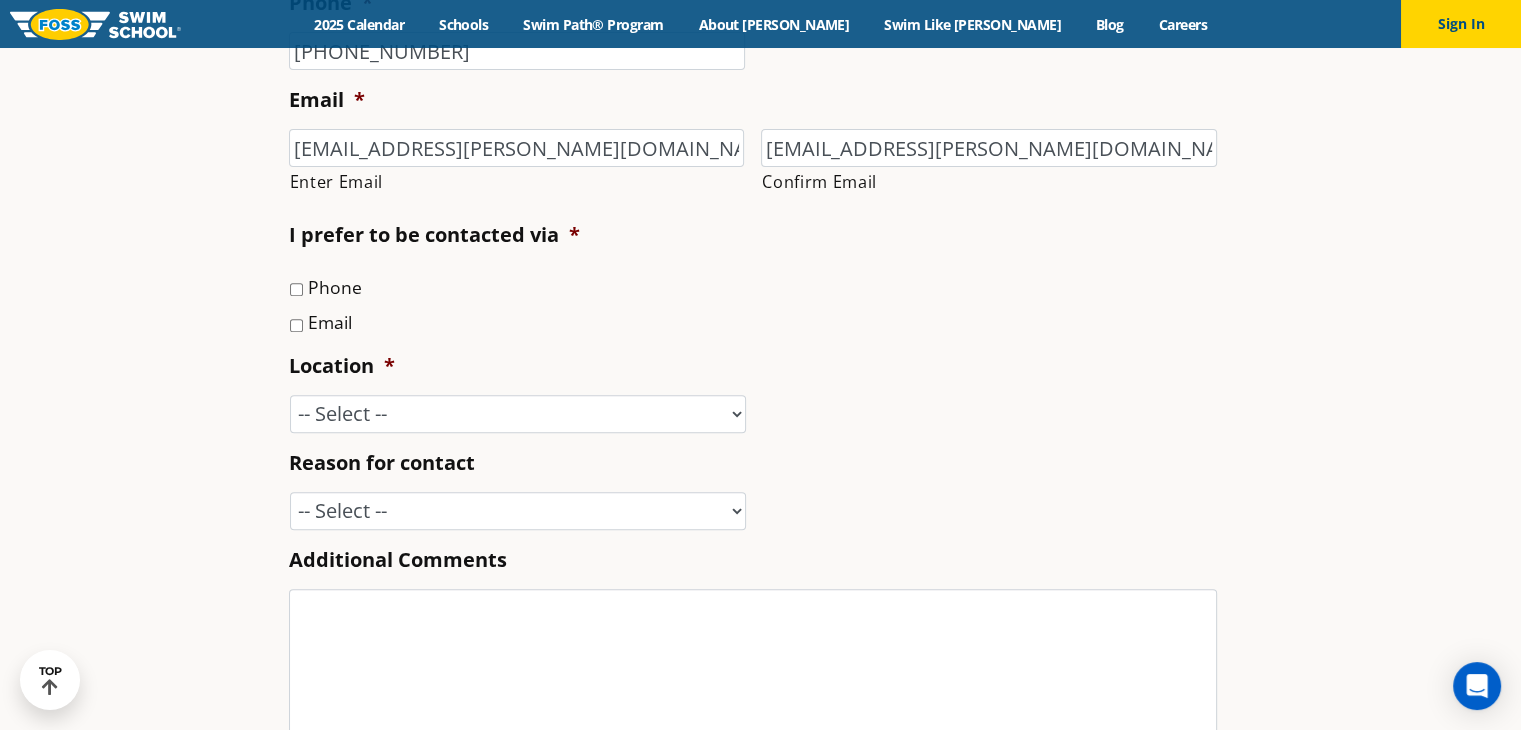 click on "Email" at bounding box center [330, 322] 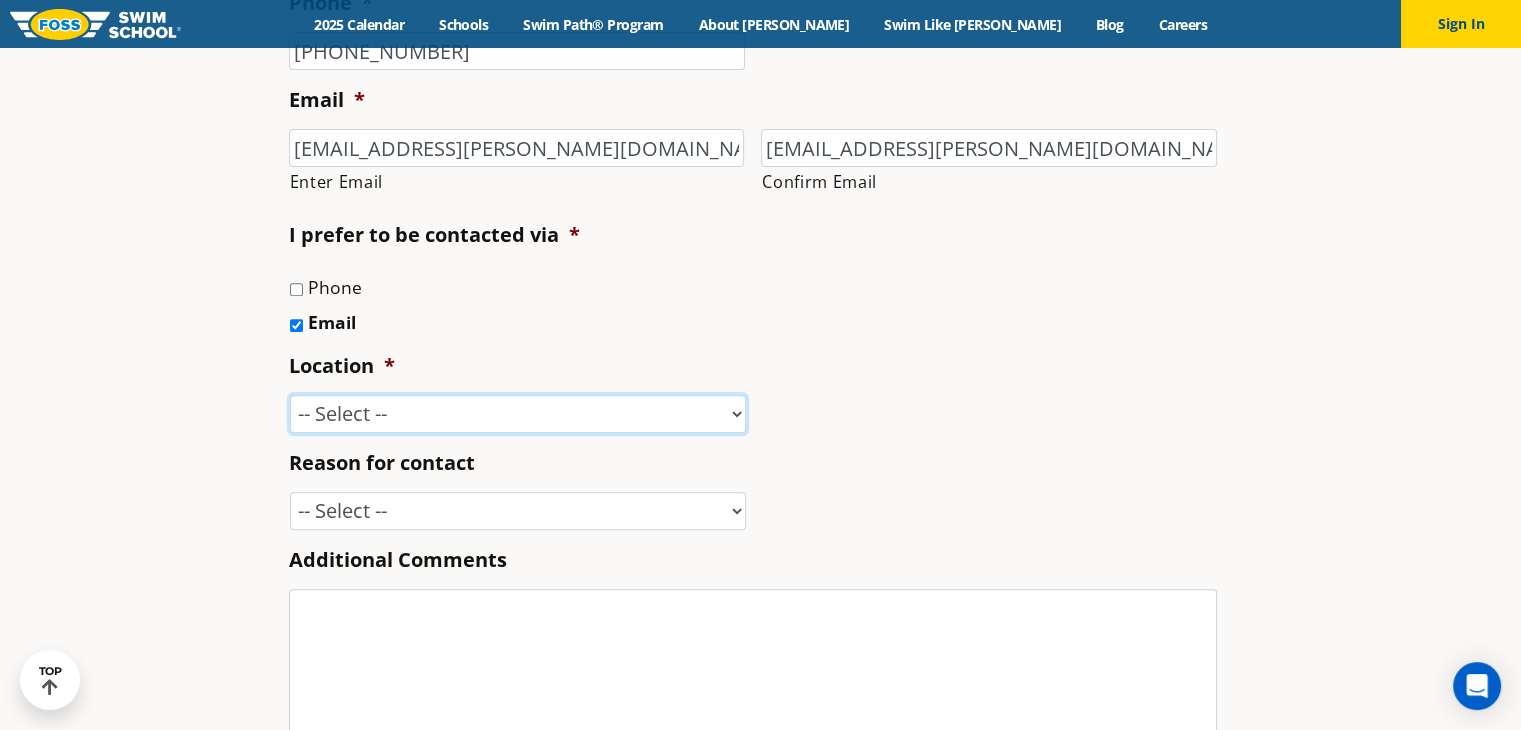 click on "-- Select -- Ankeny, IA Apple Valley Blaine, MN Burnsville, MN Ballwin, MO Bolingbrook, IL Chanhassen, MN Castle Rock, CO Chicago, IL (Lakeview) Creve Coeur, MO Elmwood Park, IL Fargo, ND Glenview, IL Highland Park, IL Libertyville, IL Lone Tree, CO Maple Grove, MN Niles, IL Northglenn, CO O'Fallon, MO Plymouth, MN Richfield/Edina, MN Rock Hill, MO Savage, MN South Barrington, IL St. Charles, MO St. Louis Park, MN St. Paul, MN Sun Prairie, WI Vadnais Heights, MN Western Springs, IL Westminster, CO Woodbury, MN Home Office" at bounding box center (518, 414) 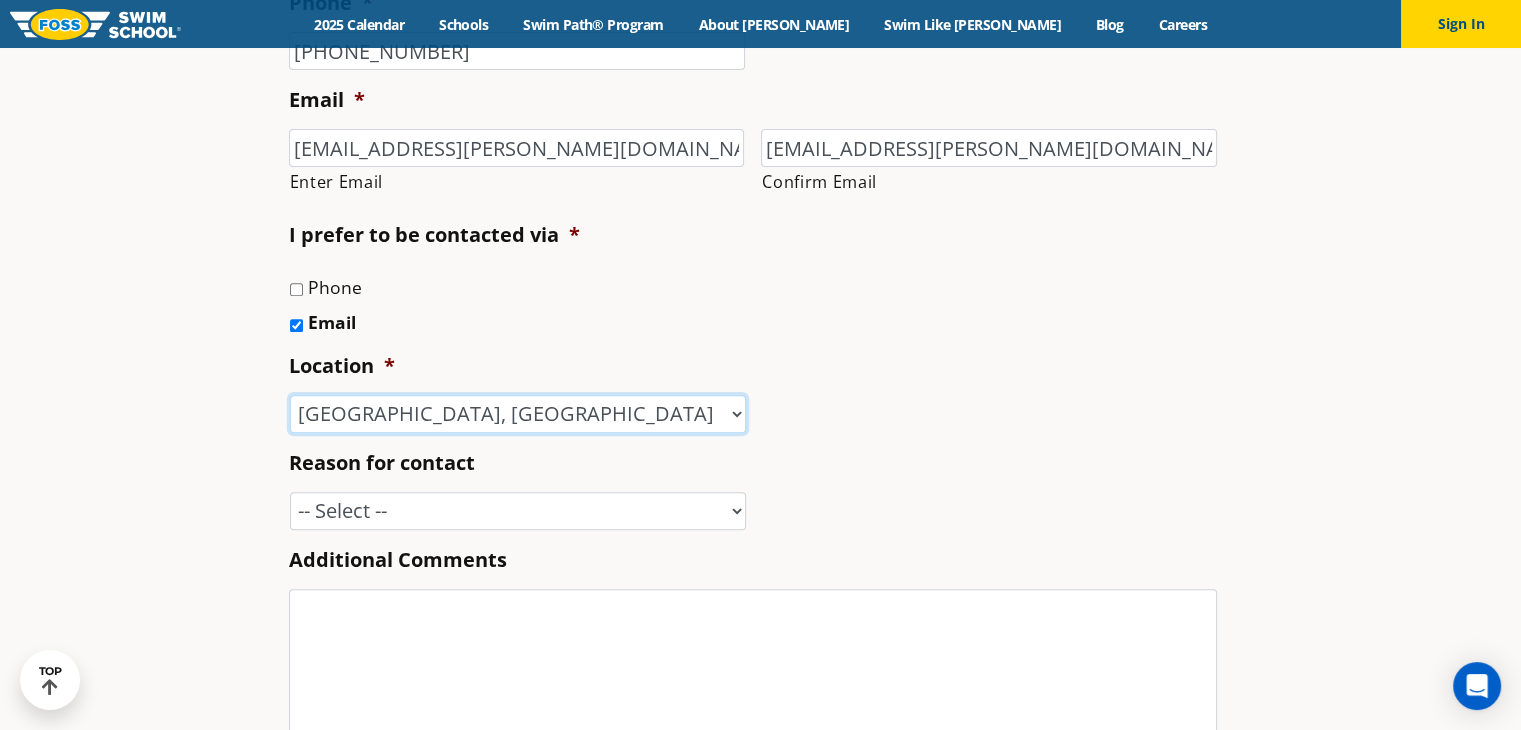 click on "-- Select -- Ankeny, IA Apple Valley Blaine, MN Burnsville, MN Ballwin, MO Bolingbrook, IL Chanhassen, MN Castle Rock, CO Chicago, IL (Lakeview) Creve Coeur, MO Elmwood Park, IL Fargo, ND Glenview, IL Highland Park, IL Libertyville, IL Lone Tree, CO Maple Grove, MN Niles, IL Northglenn, CO O'Fallon, MO Plymouth, MN Richfield/Edina, MN Rock Hill, MO Savage, MN South Barrington, IL St. Charles, MO St. Louis Park, MN St. Paul, MN Sun Prairie, WI Vadnais Heights, MN Western Springs, IL Westminster, CO Woodbury, MN Home Office" at bounding box center [518, 414] 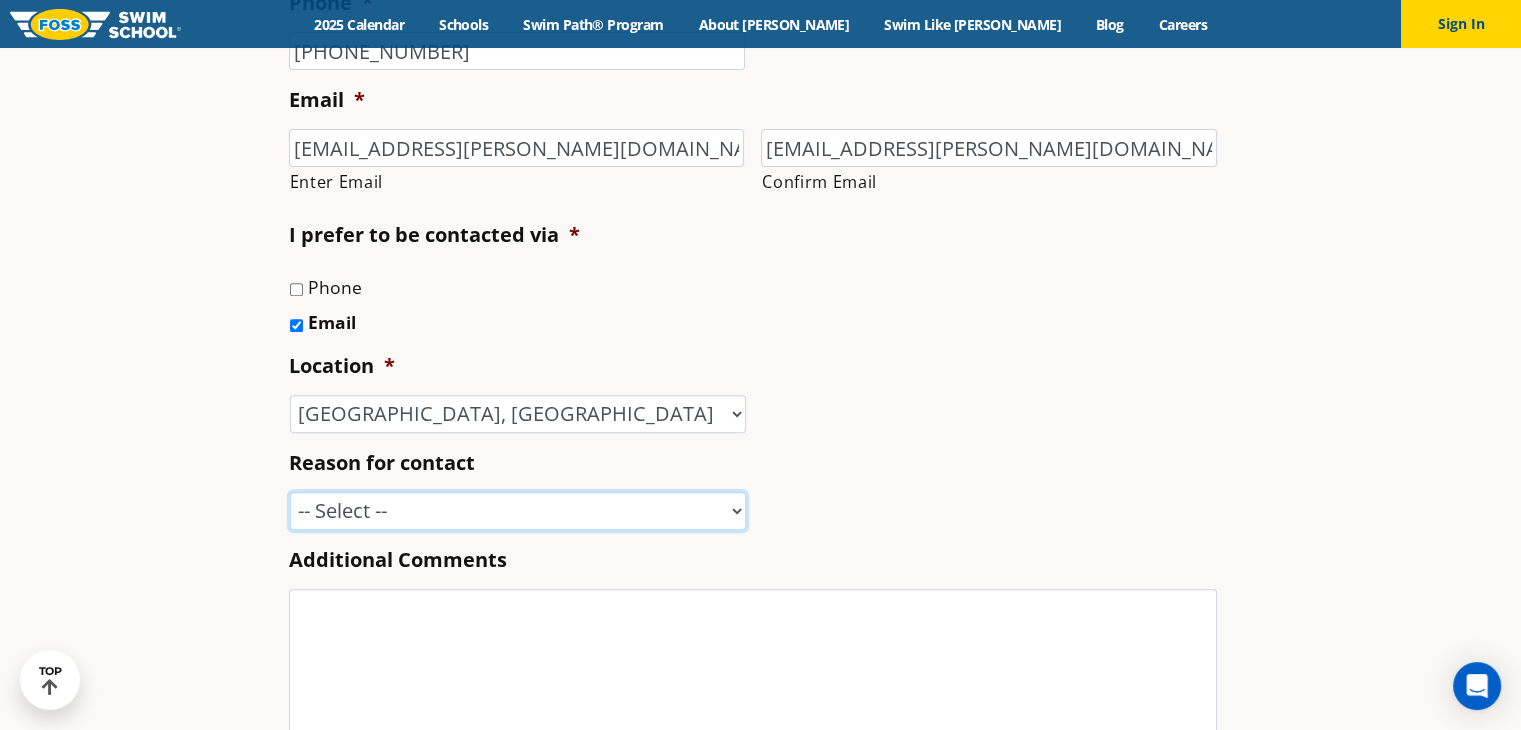 click on "-- Select -- Enrollment issue Program question What level is best for my child? I'm a New Family Concern about an instructor Speak with a manager FOSS Water Safety Presentation Media Inquiry Marketing Partnership Donation request I love FOSS! Other" at bounding box center (518, 511) 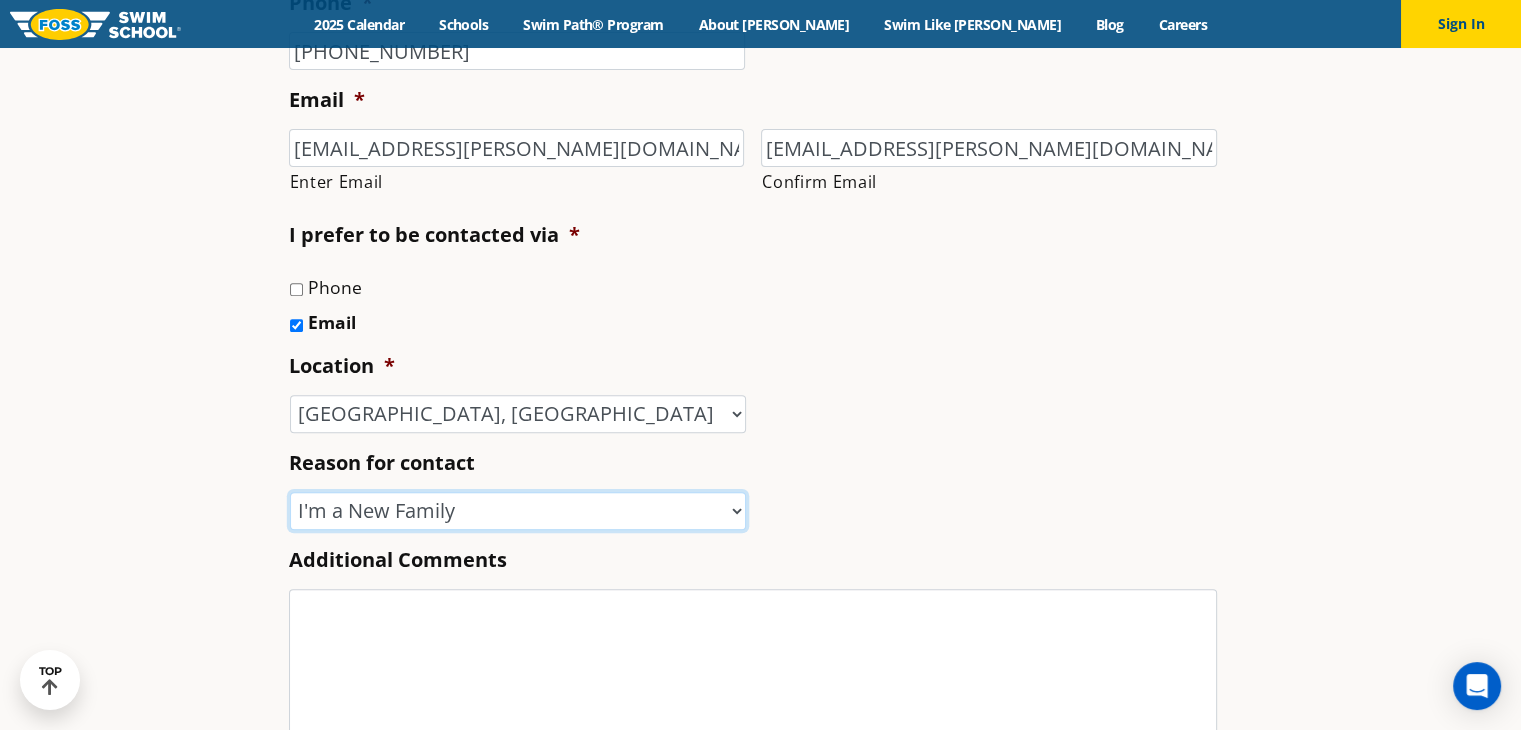 click on "-- Select -- Enrollment issue Program question What level is best for my child? I'm a New Family Concern about an instructor Speak with a manager FOSS Water Safety Presentation Media Inquiry Marketing Partnership Donation request I love FOSS! Other" at bounding box center (518, 511) 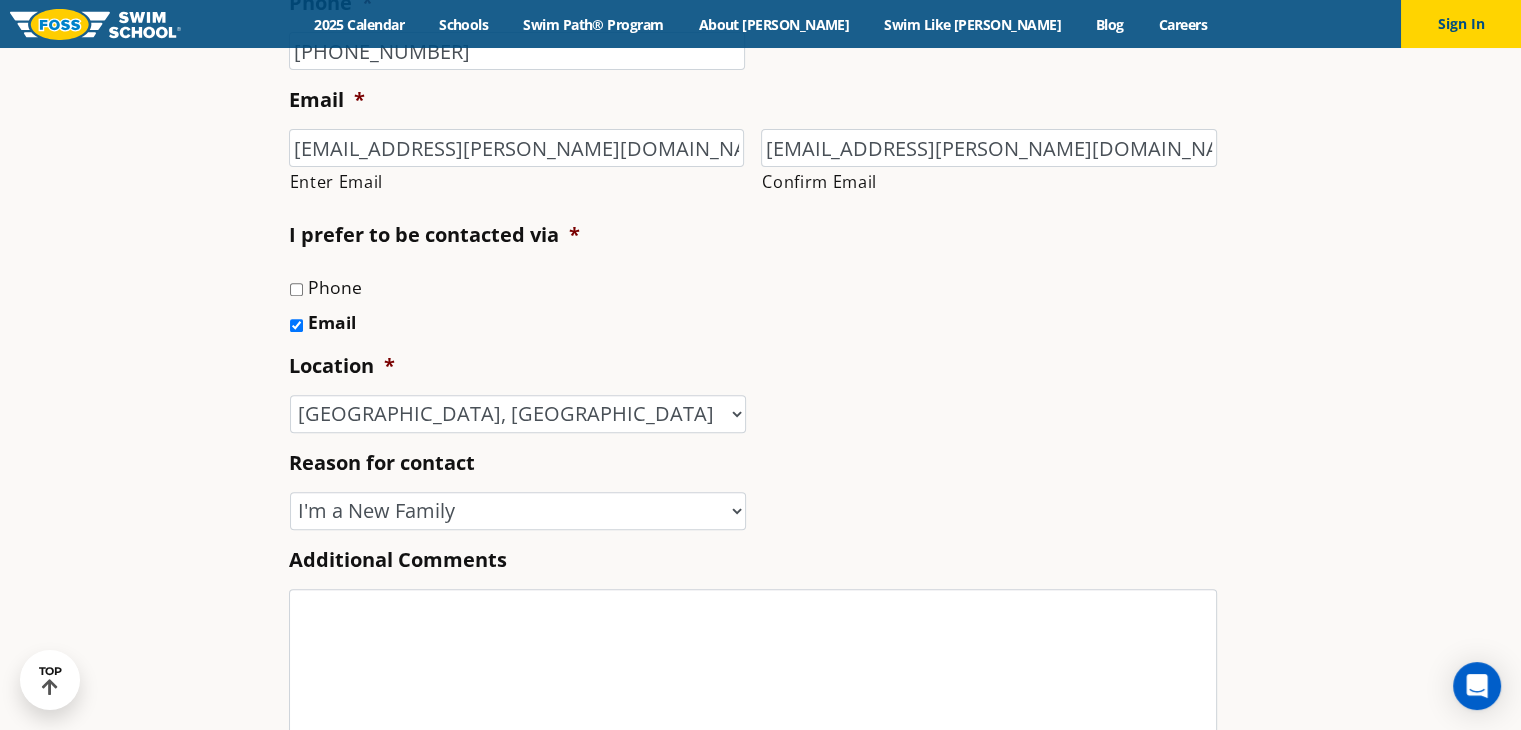 click on "Name *
Rachel
First
Wesolowski
Last
Phone * (847) 567-3427 Email *
rach.wesolowski@gmail.com
Enter Email
rach.wesolowski@gmail.com
Confirm Email
* Phone *" at bounding box center [760, 398] 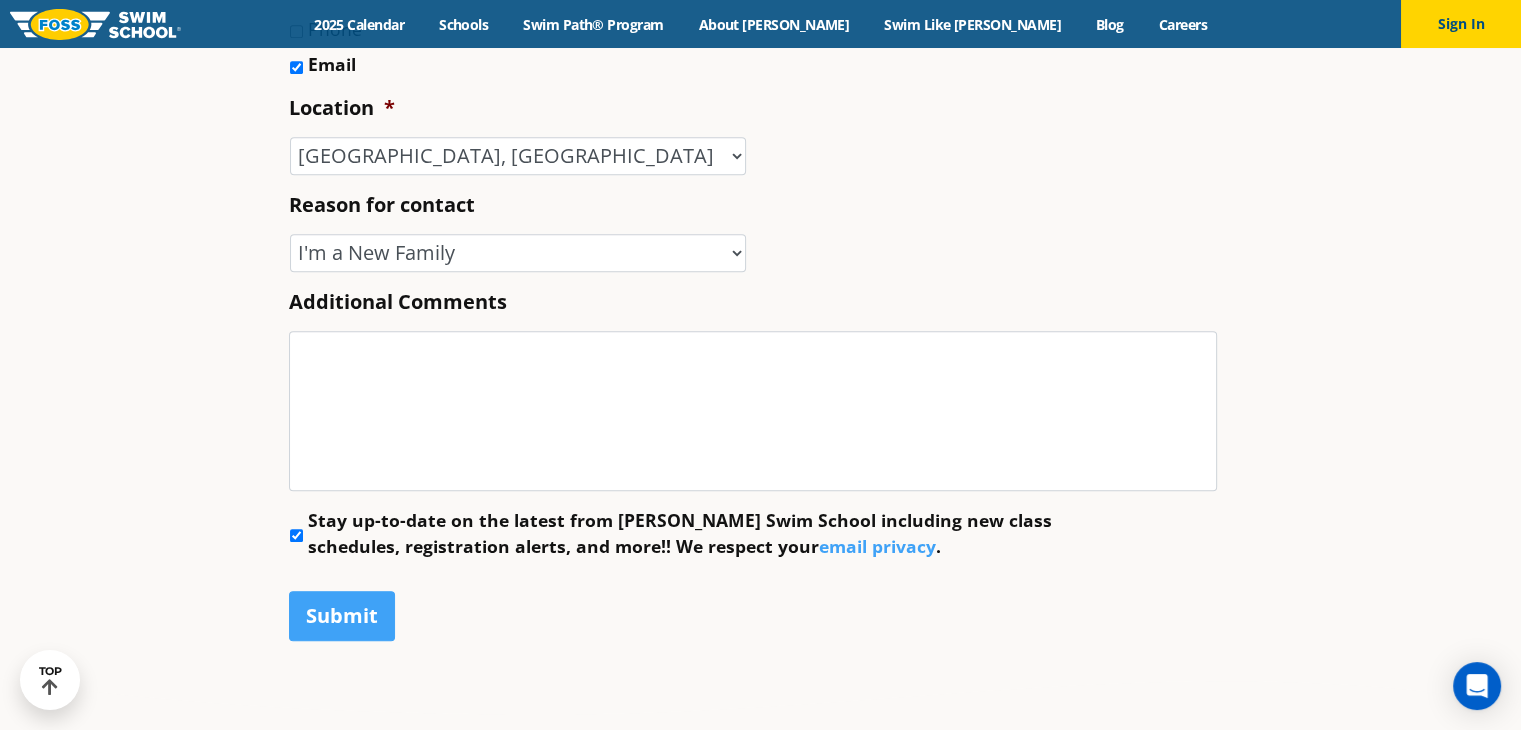 scroll, scrollTop: 1026, scrollLeft: 0, axis: vertical 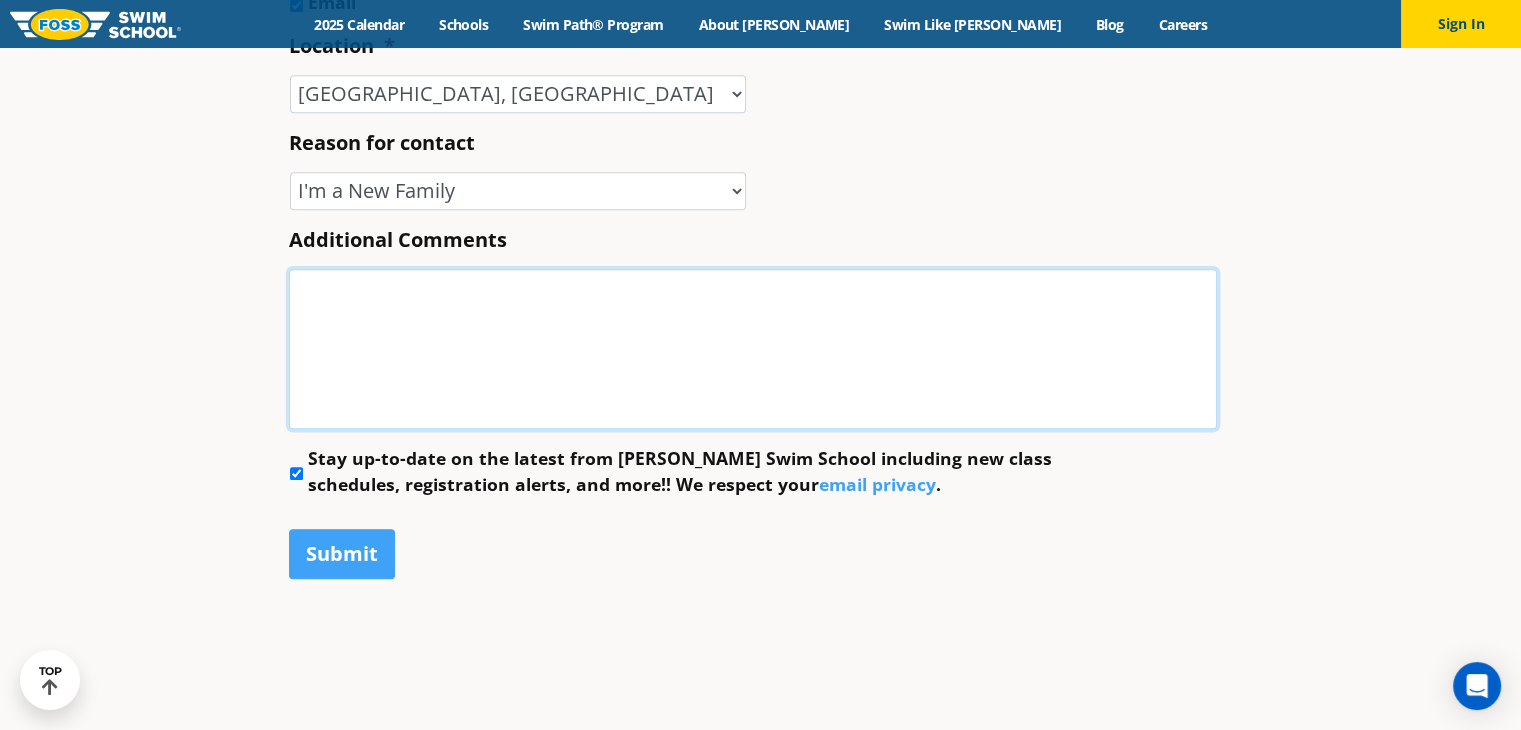 click on "Additional Comments" at bounding box center [753, 349] 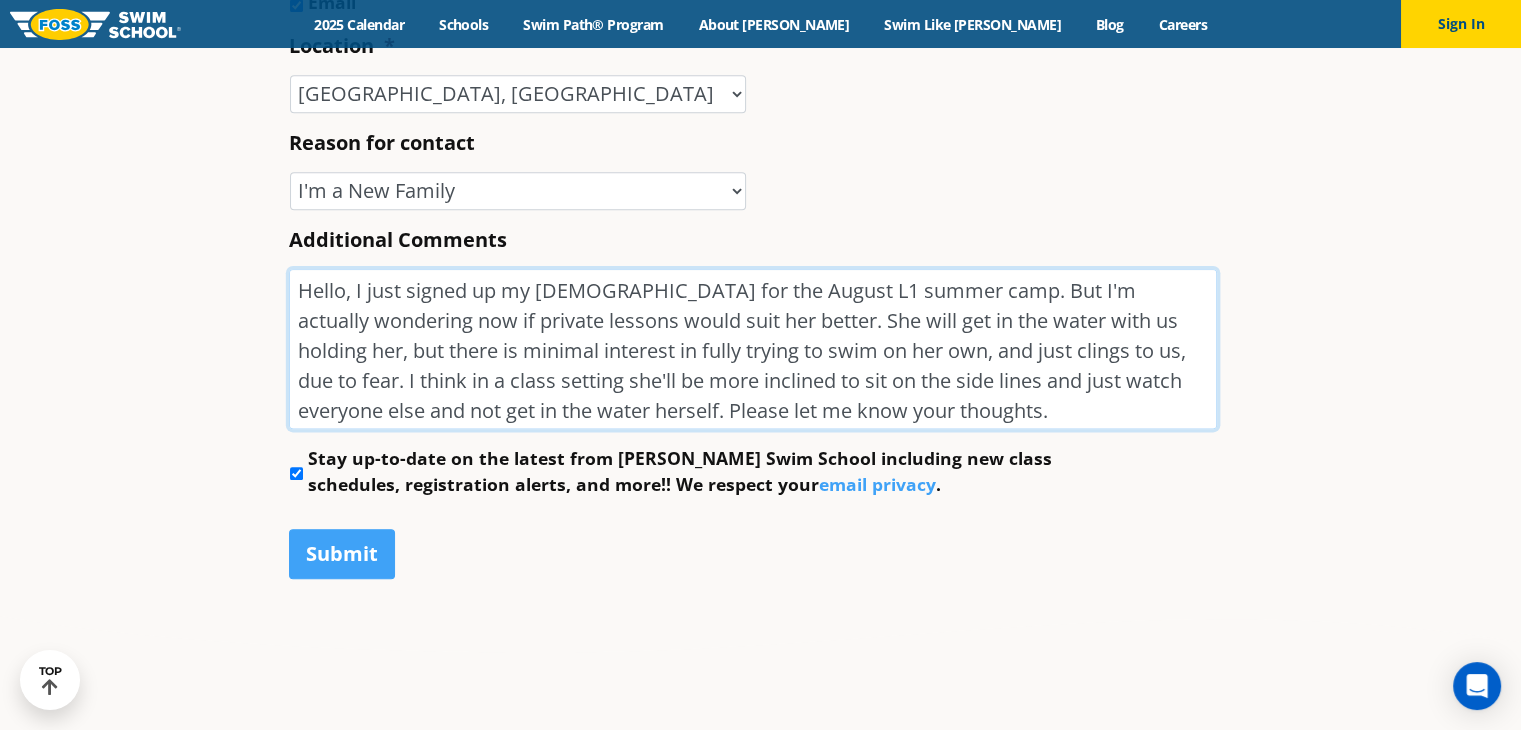 type on "Hello, I just signed up my 4 year old for the August L1 summer camp. But I'm actually wondering now if private lessons would suit her better. She will get in the water with us holding her, but there is minimal interest in fully trying to swim on her own, and just clings to us, due to fear. I think in a class setting she'll be more inclined to sit on the side lines and just watch everyone else and not get in the water herself. Please let me know your thoughts." 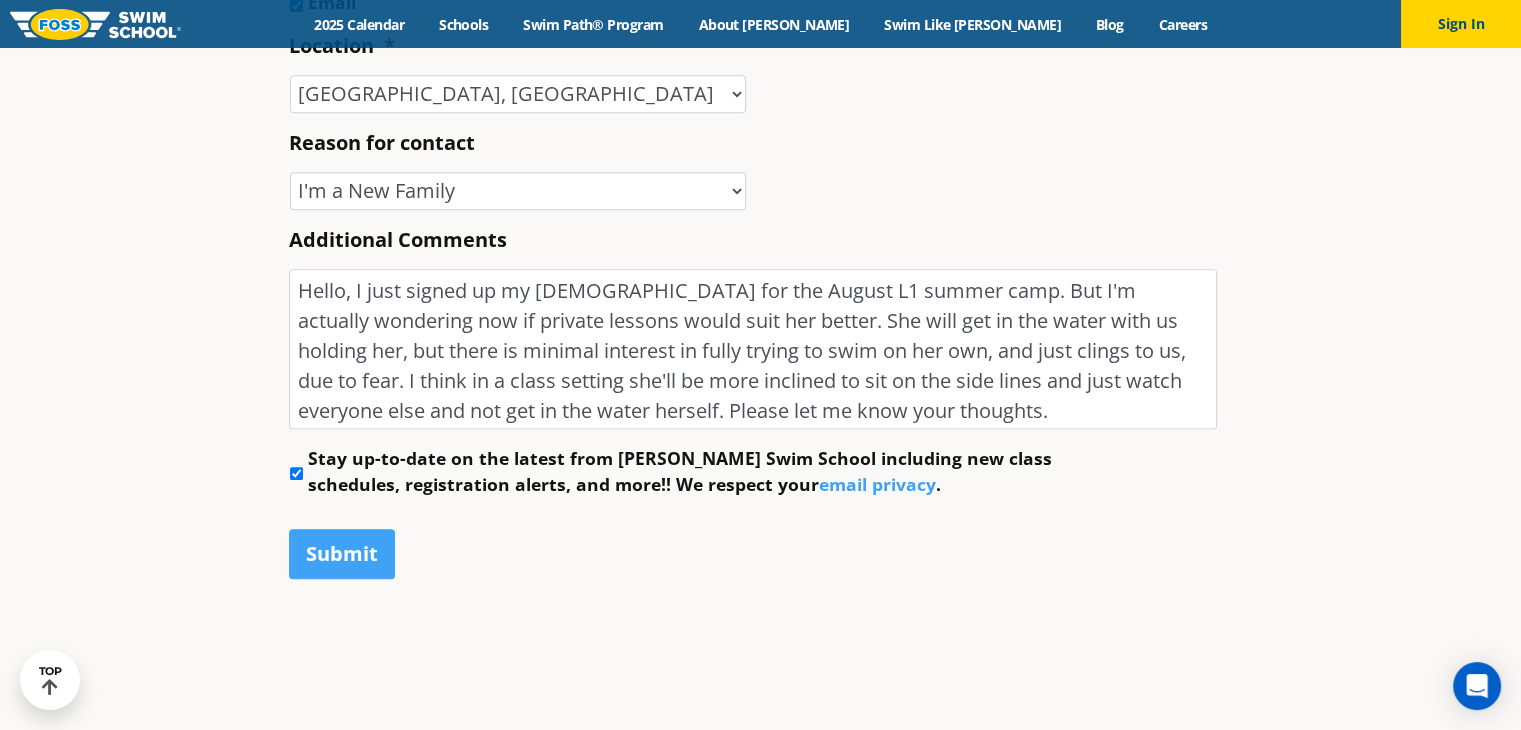 click on "Stay up-to-date on the latest from Foss Swim School including new class schedules, registration alerts, and more!! We respect your  email privacy ." at bounding box center [296, 473] 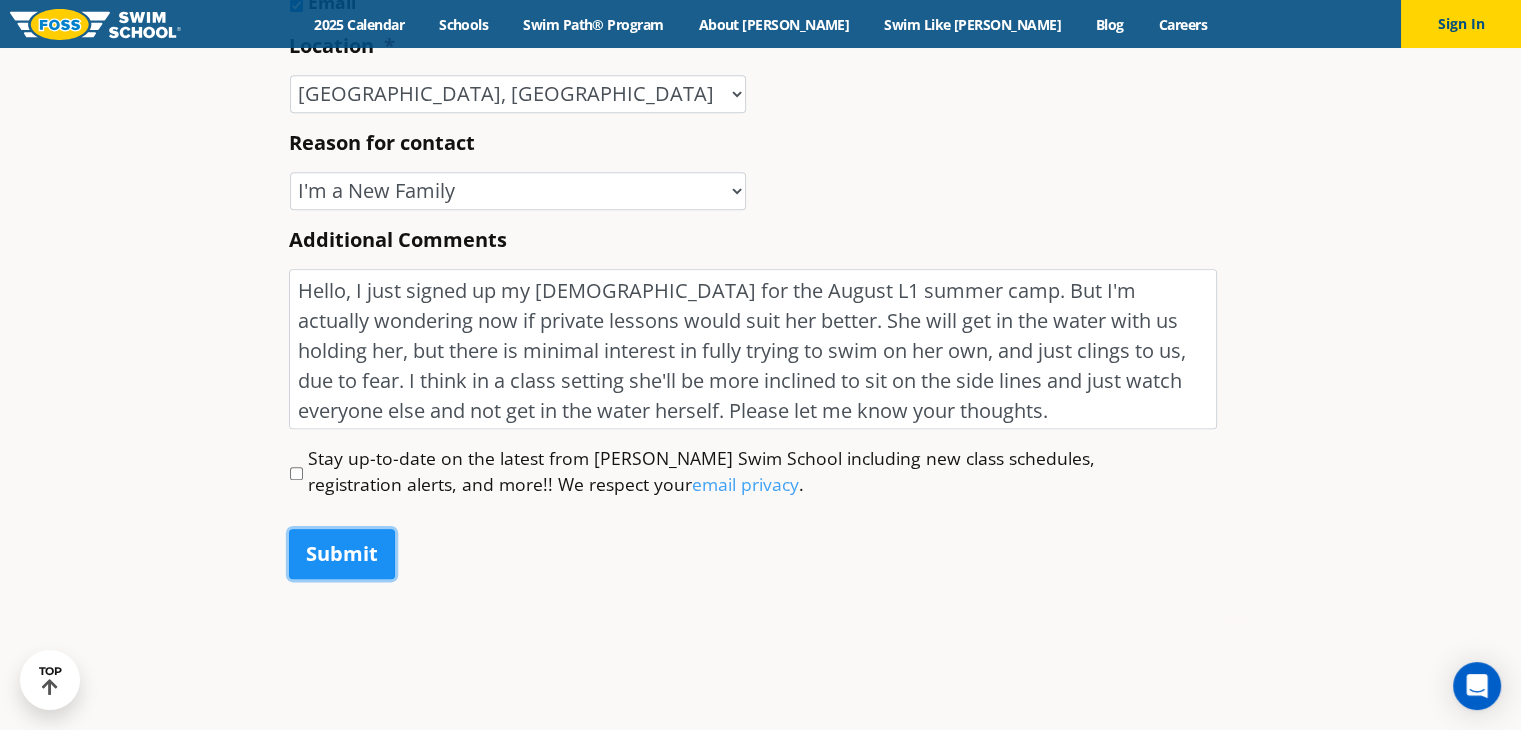 click on "Submit" at bounding box center [342, 554] 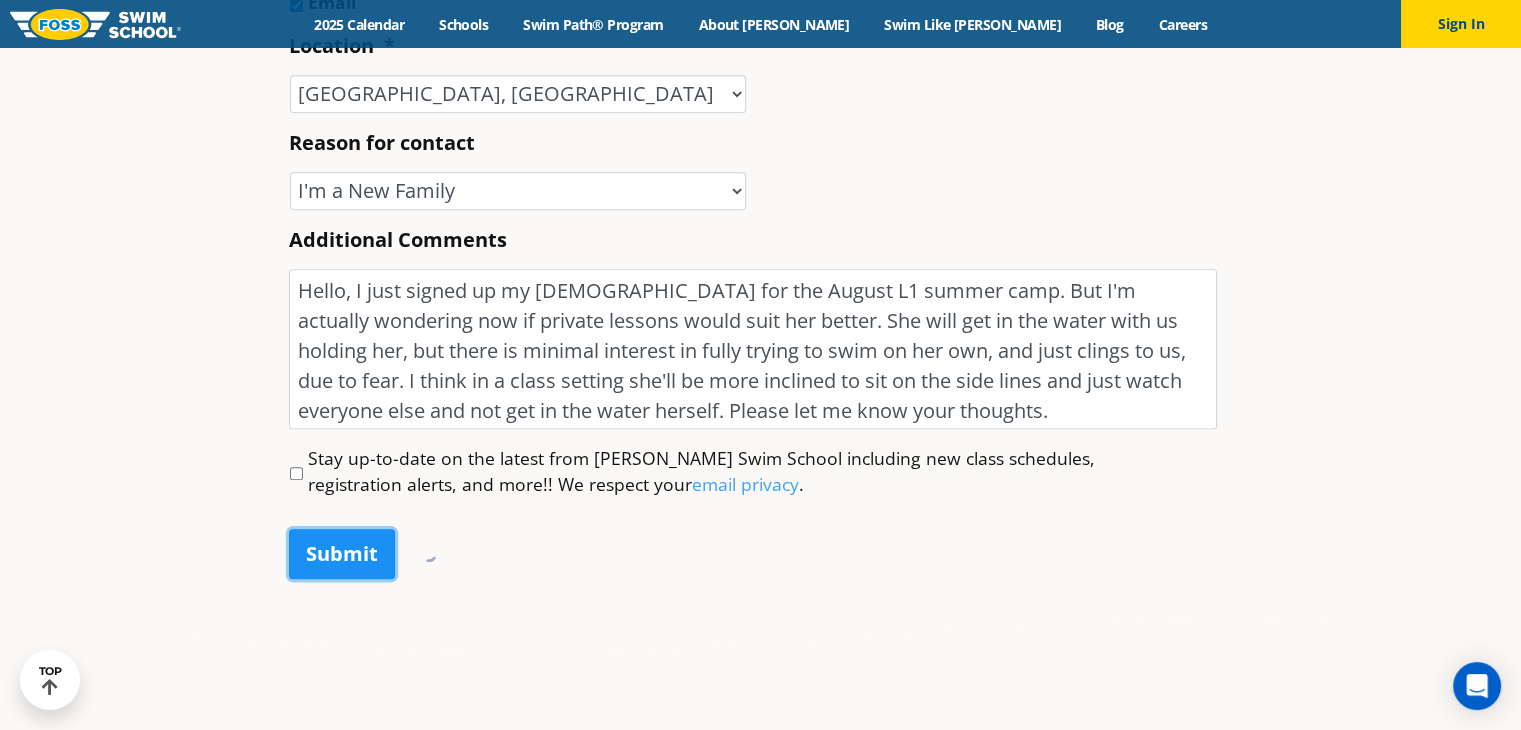 scroll, scrollTop: 0, scrollLeft: 0, axis: both 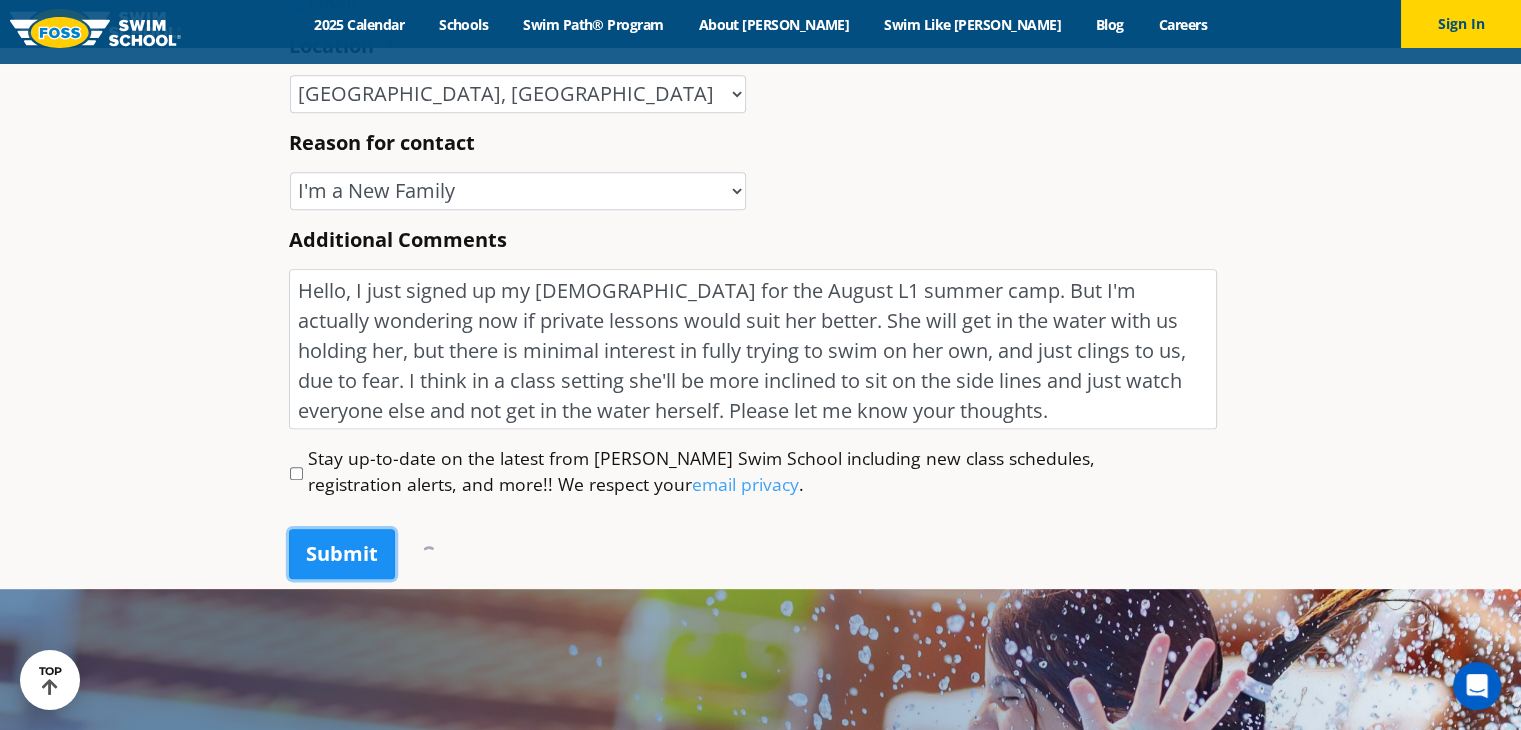 click on "Submit" at bounding box center [342, 554] 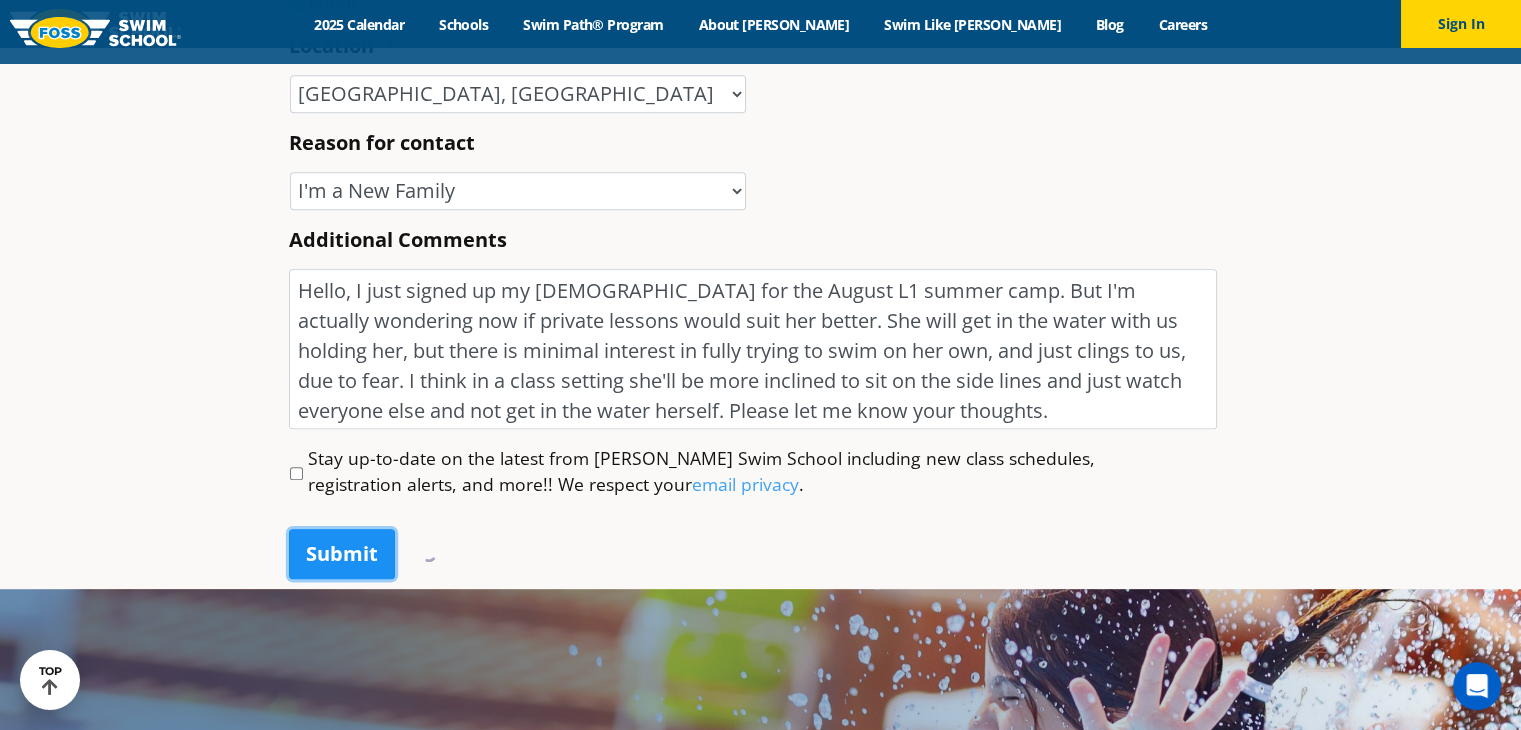 click on "Submit" at bounding box center [342, 554] 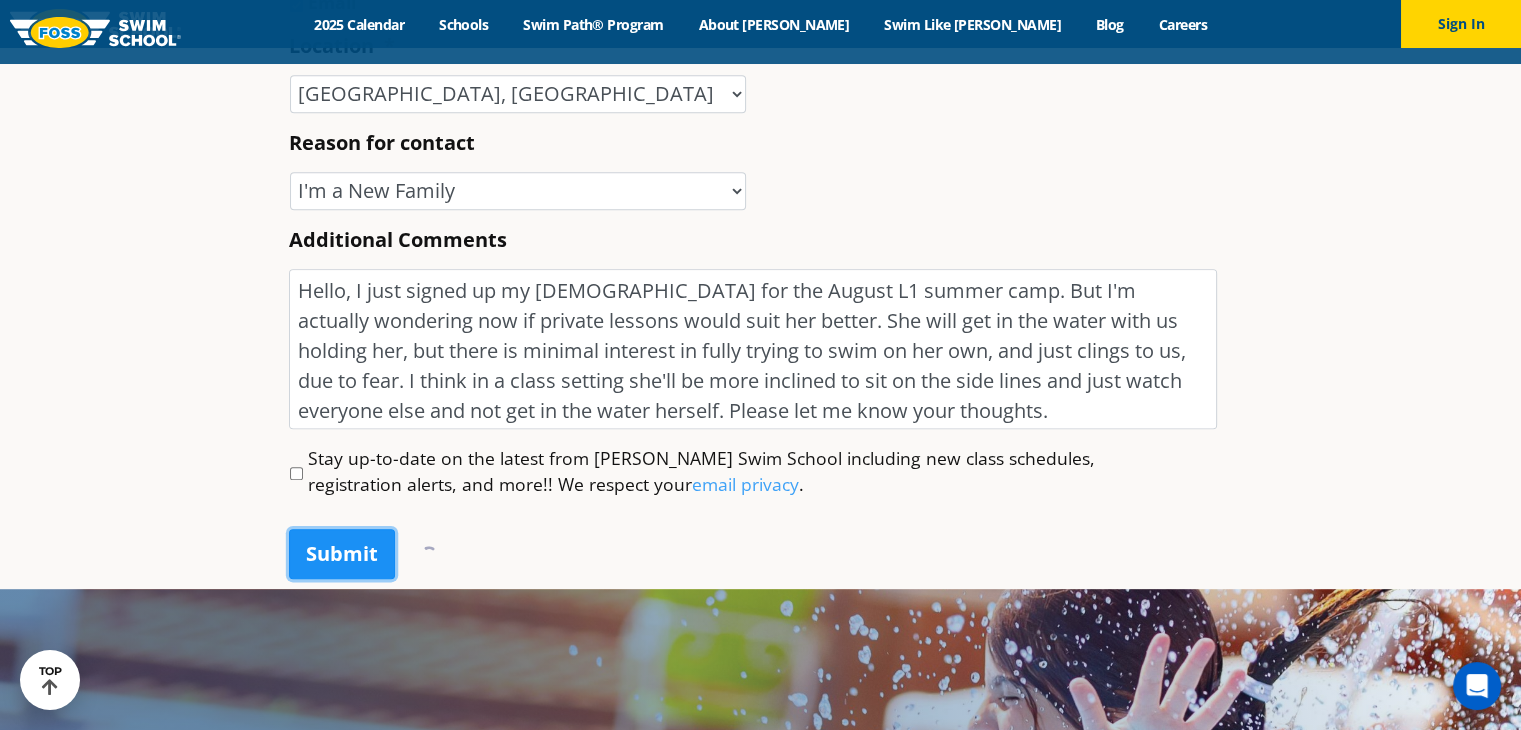click on "Submit" at bounding box center [342, 554] 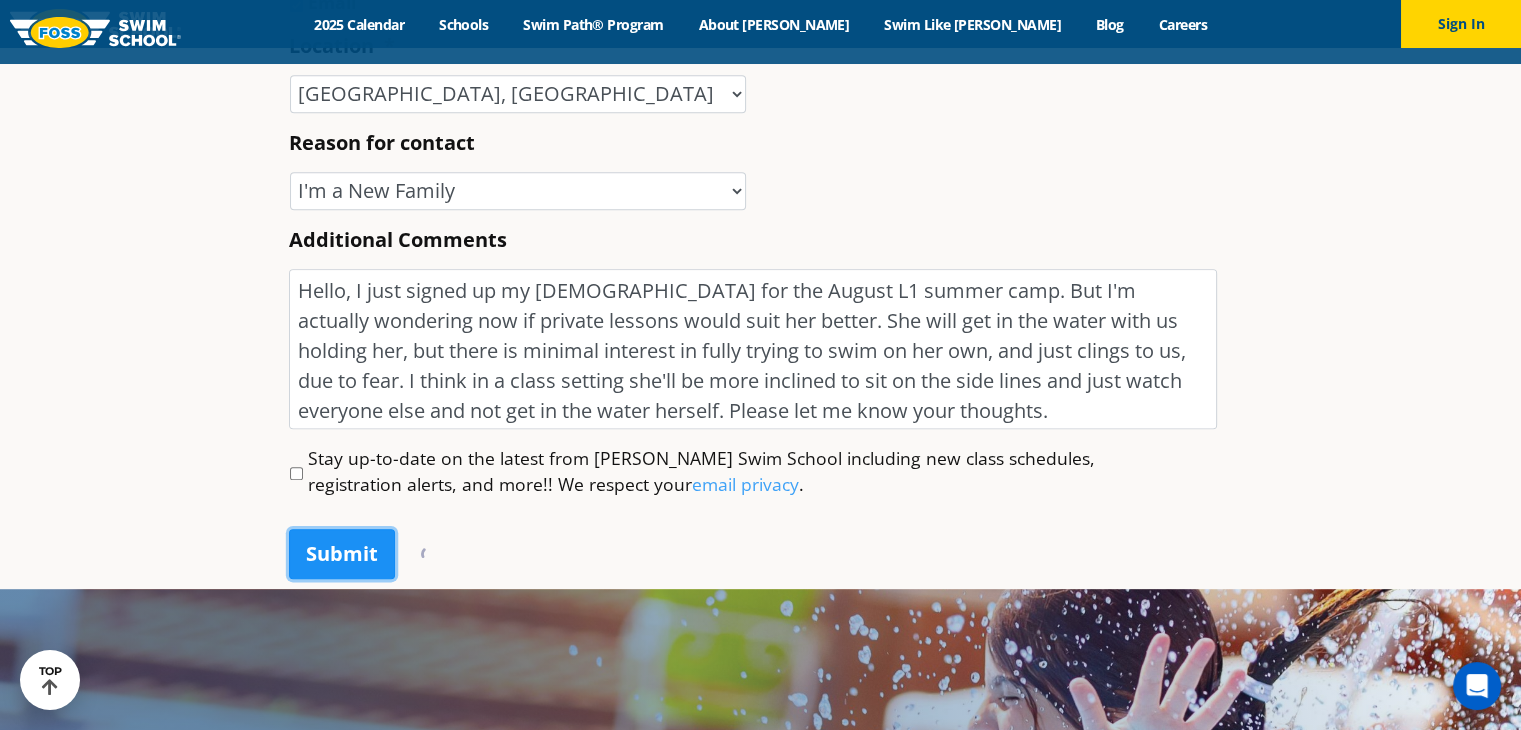 click on "Submit" at bounding box center [342, 554] 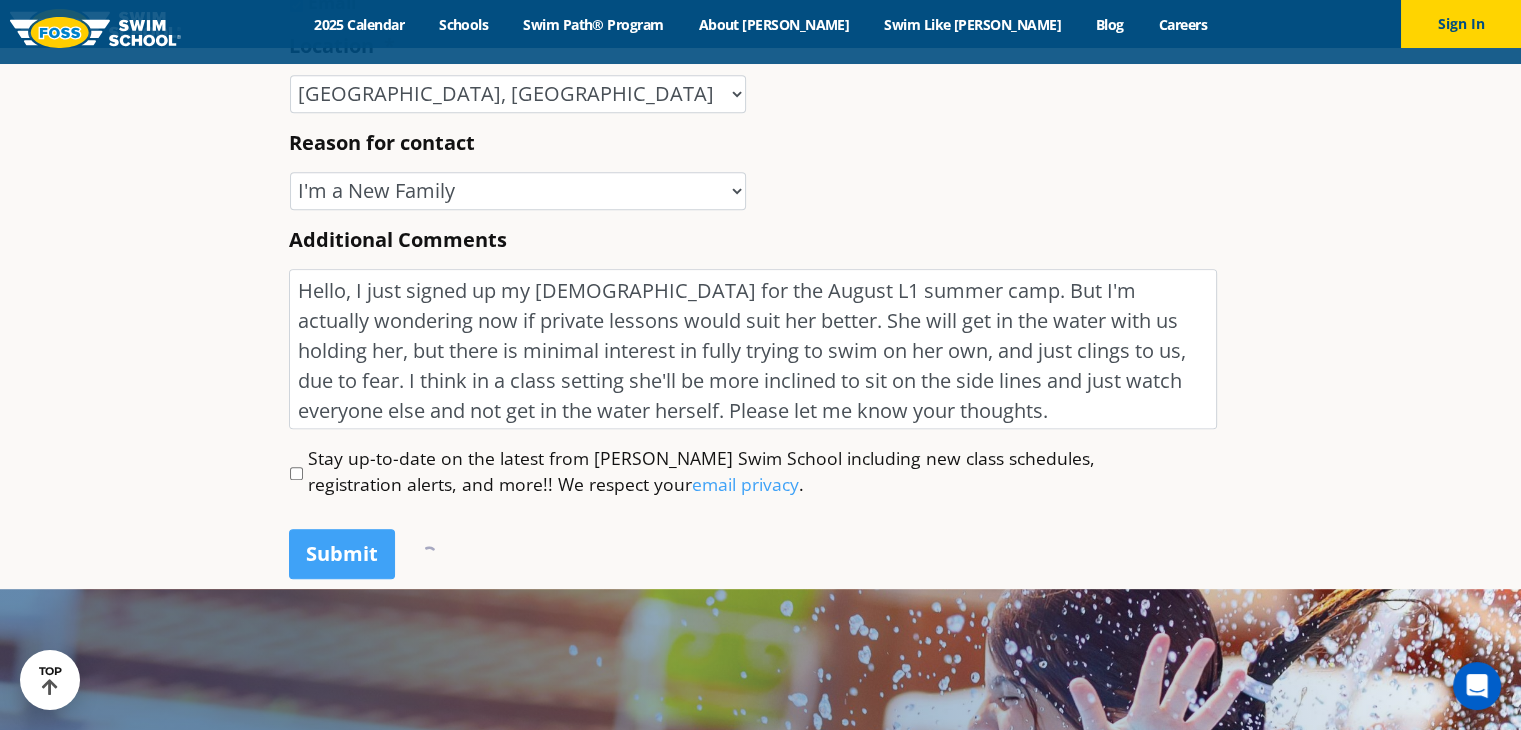 click on "Name *
Rachel
First
Wesolowski
Last
Phone * (847) 567-3427 Email *
rach.wesolowski@gmail.com
Enter Email
rach.wesolowski@gmail.com
Confirm Email
* Phone *" at bounding box center (760, 1892) 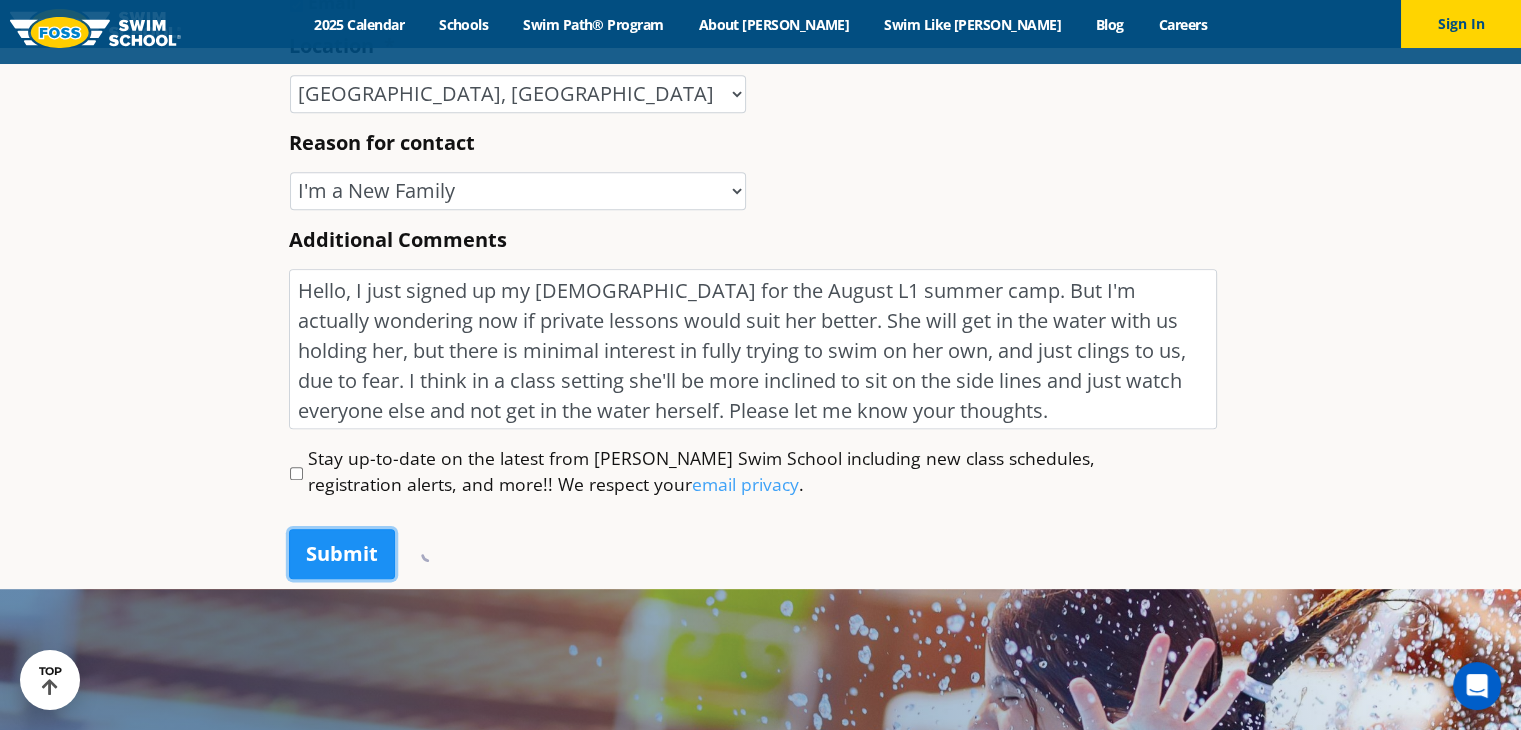 click on "Submit" at bounding box center [342, 554] 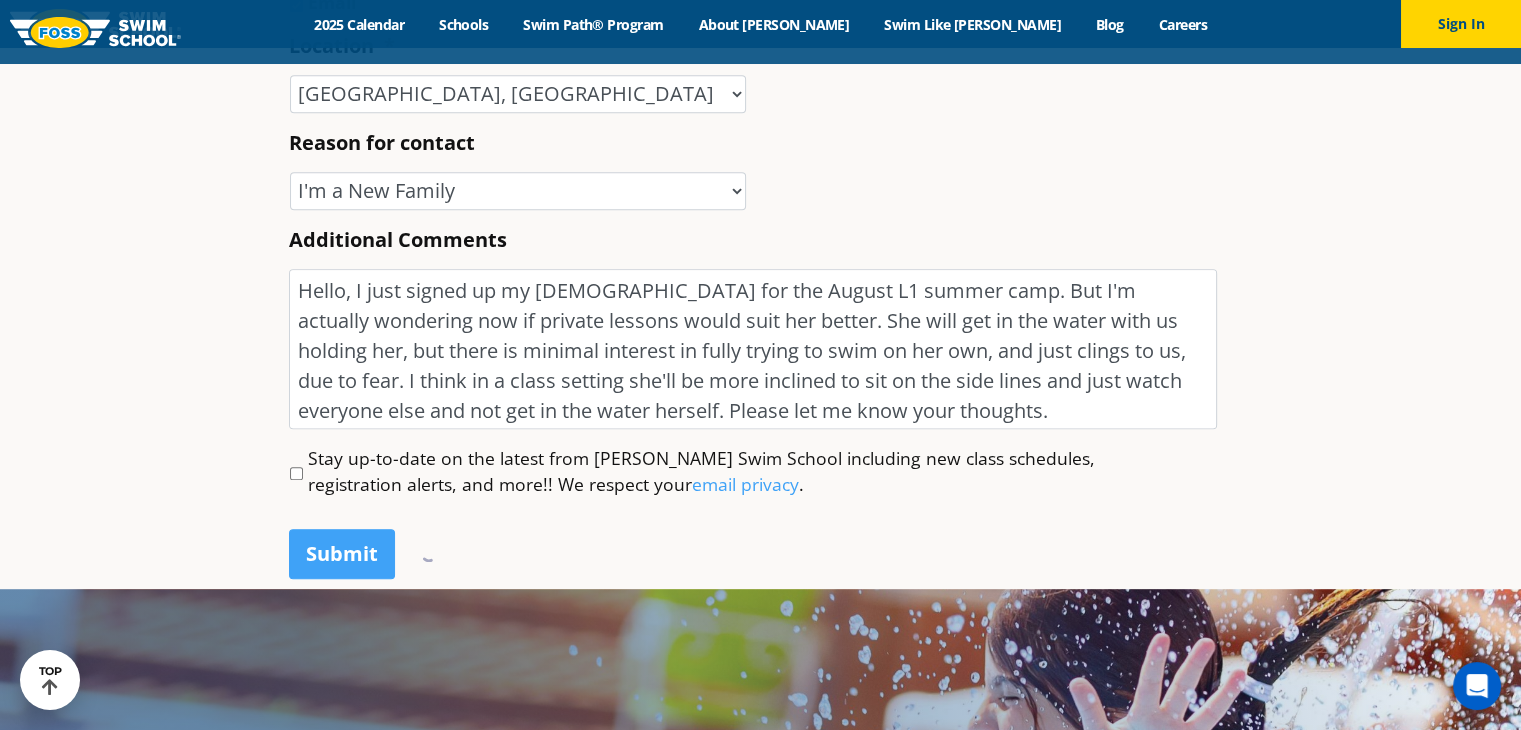click on "Name *
Rachel
First
Wesolowski
Last
Phone * (847) 567-3427 Email *
rach.wesolowski@gmail.com
Enter Email
rach.wesolowski@gmail.com
Confirm Email
* Phone *" at bounding box center (760, 1892) 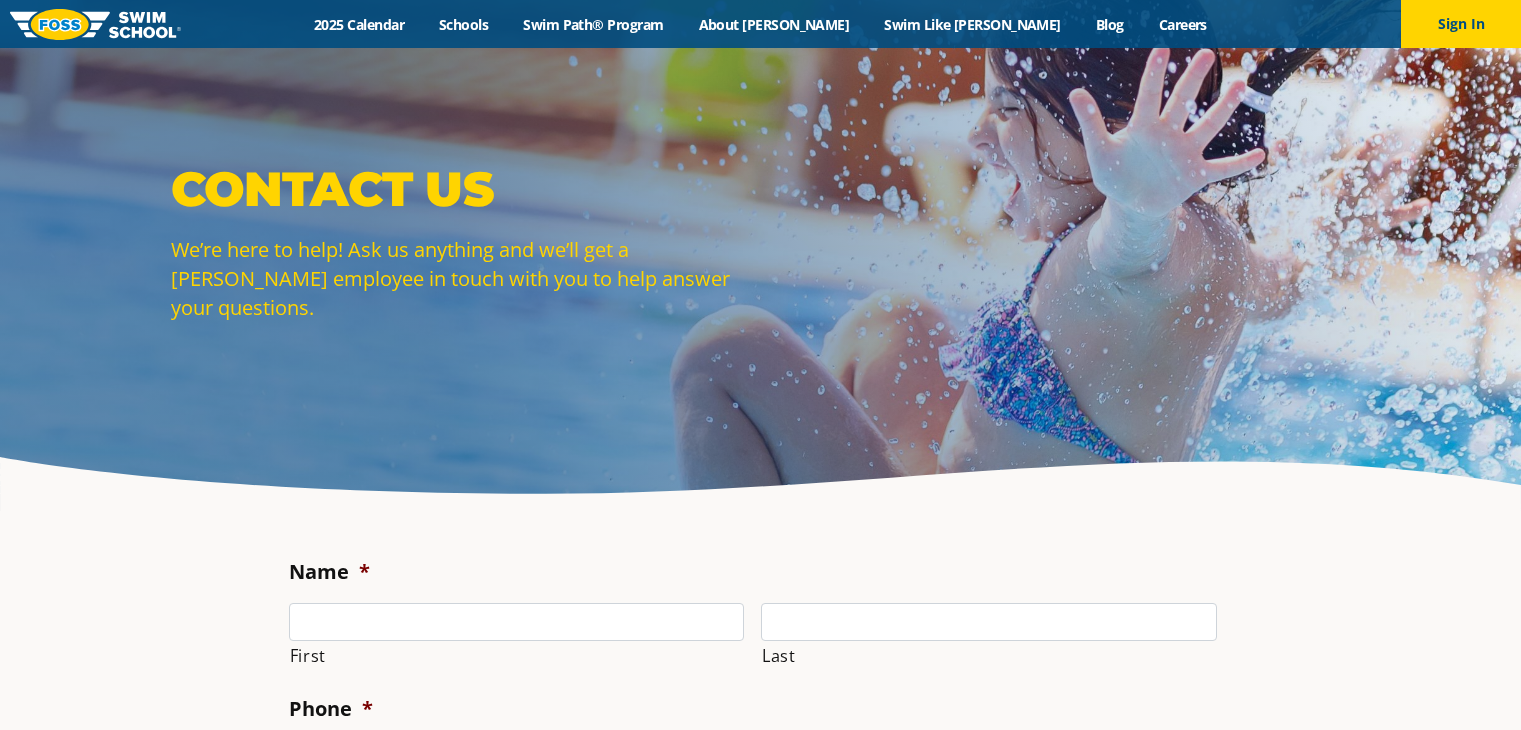 scroll, scrollTop: 0, scrollLeft: 0, axis: both 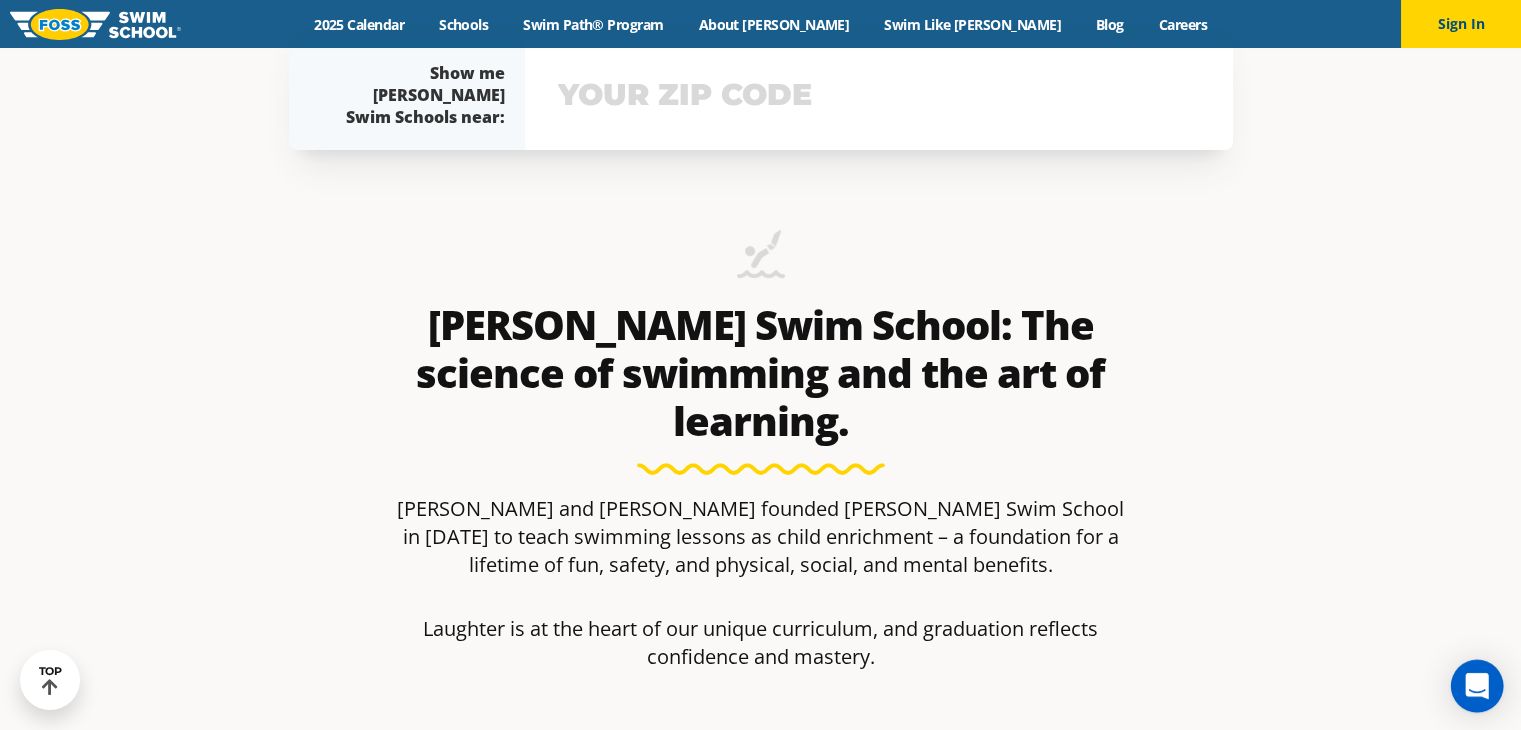 click at bounding box center (1477, 686) 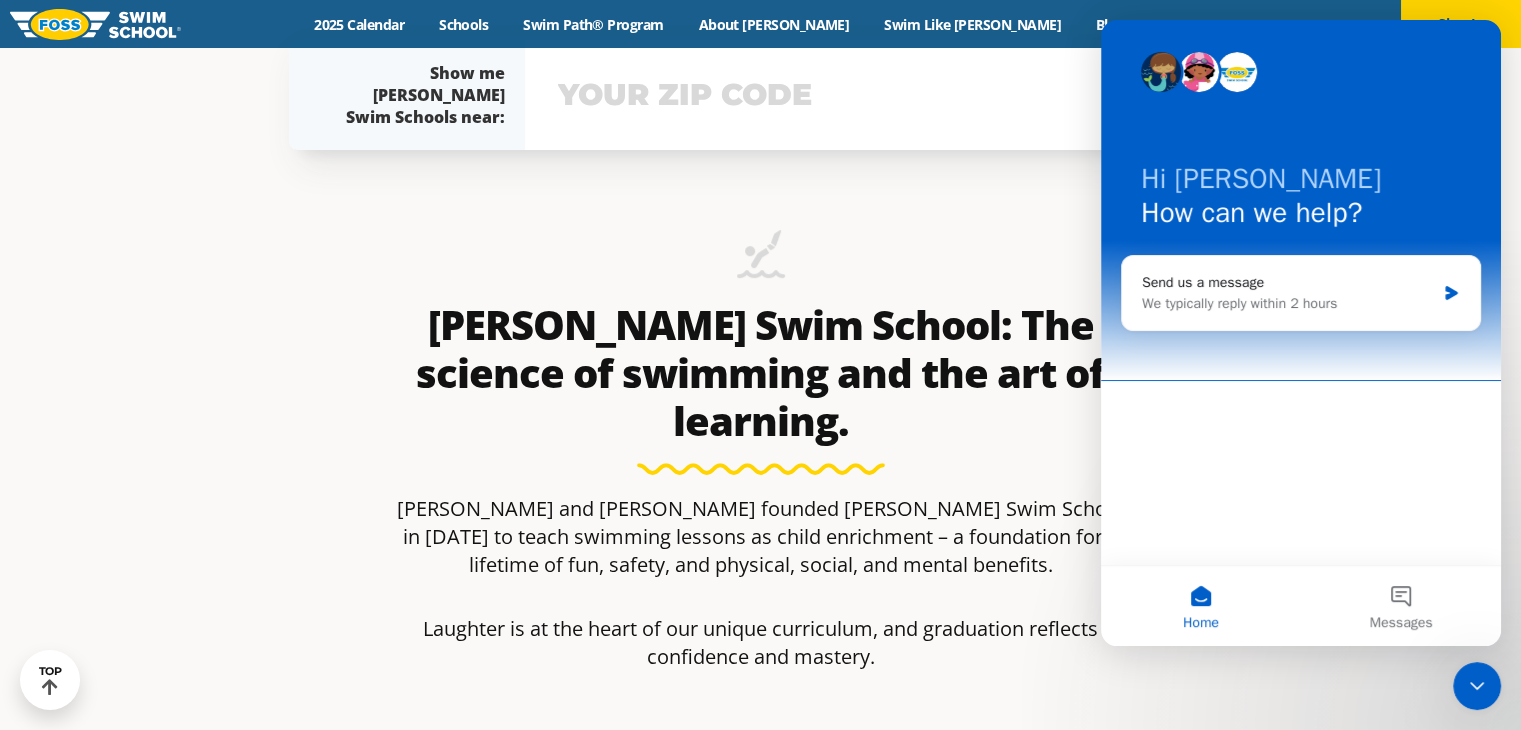 scroll, scrollTop: 0, scrollLeft: 0, axis: both 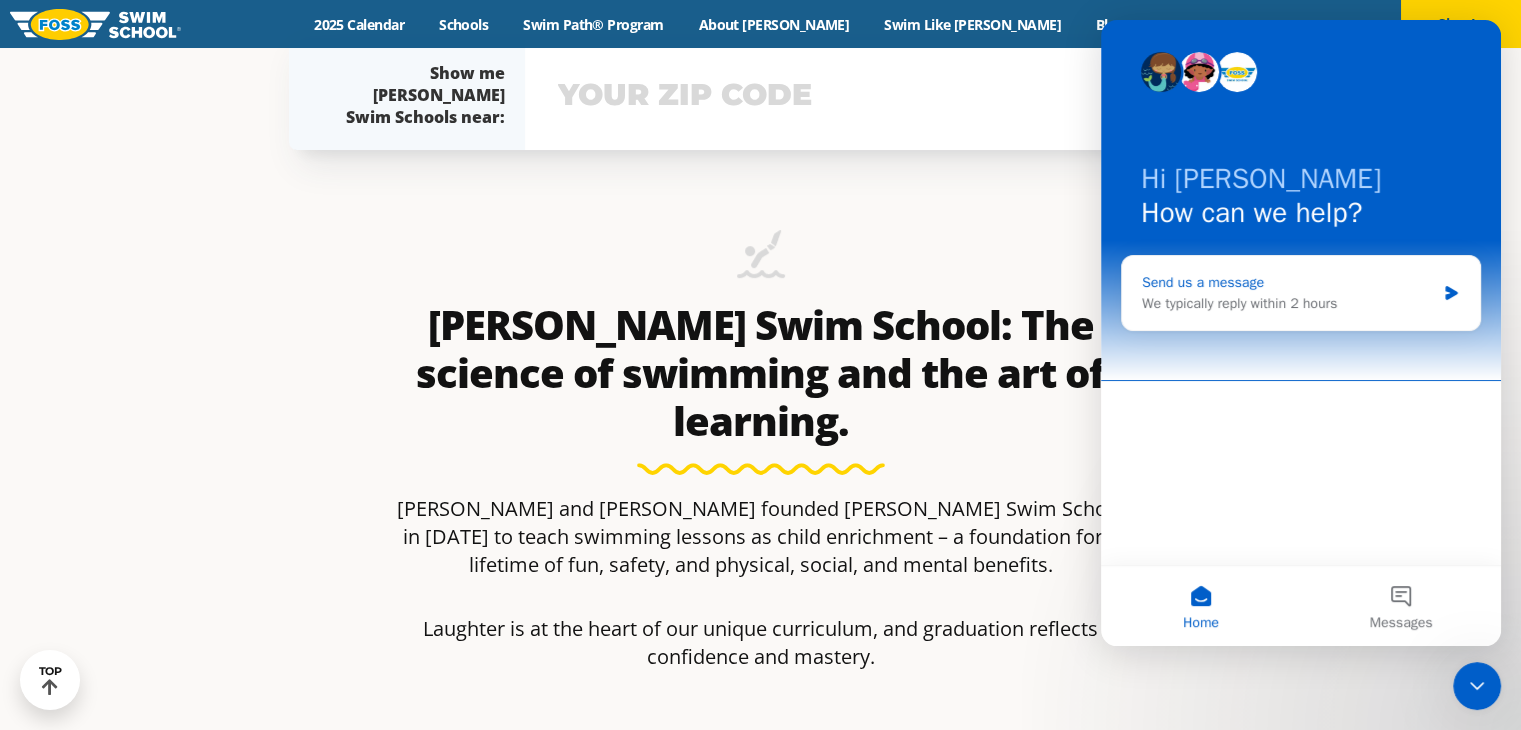 click on "We typically reply within 2 hours" at bounding box center (1288, 303) 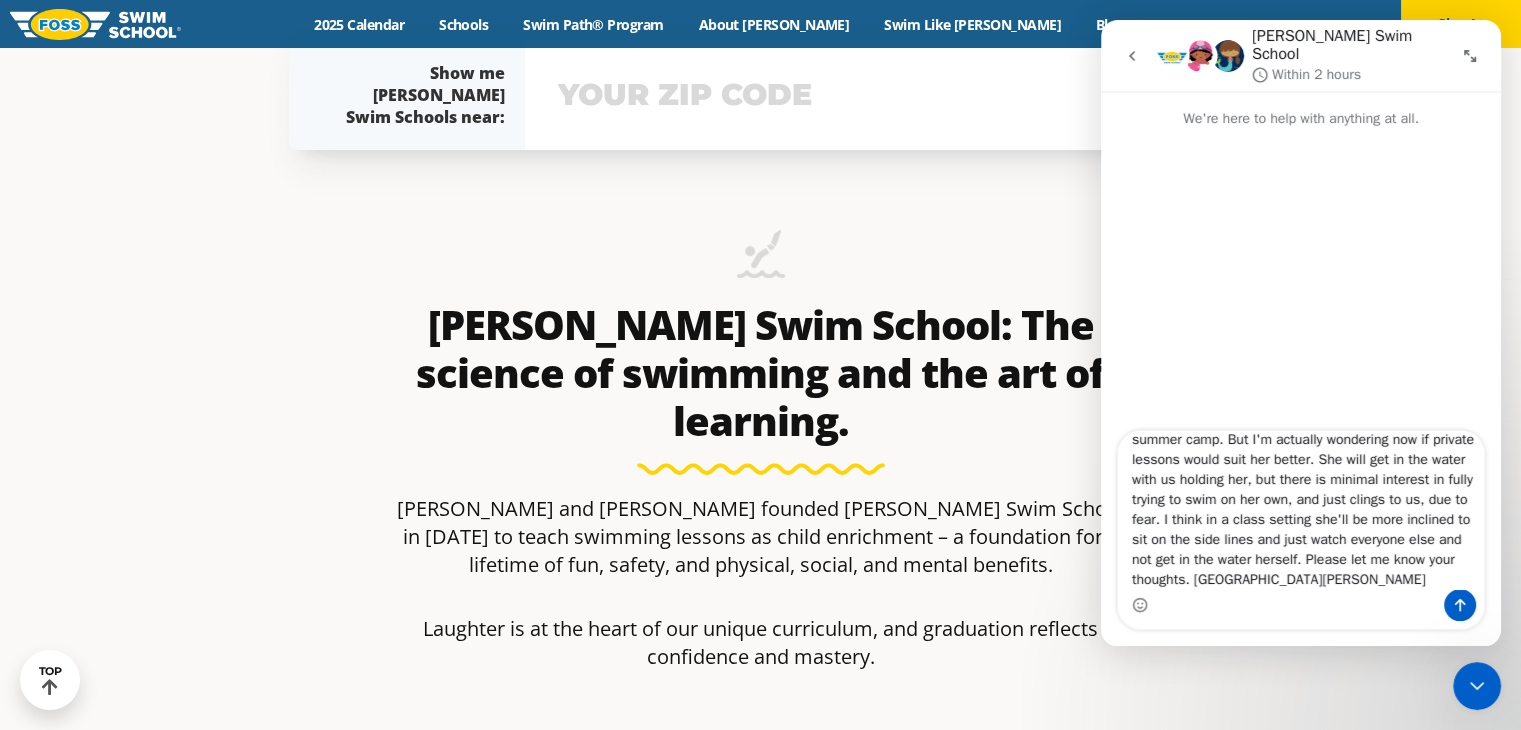 scroll, scrollTop: 93, scrollLeft: 0, axis: vertical 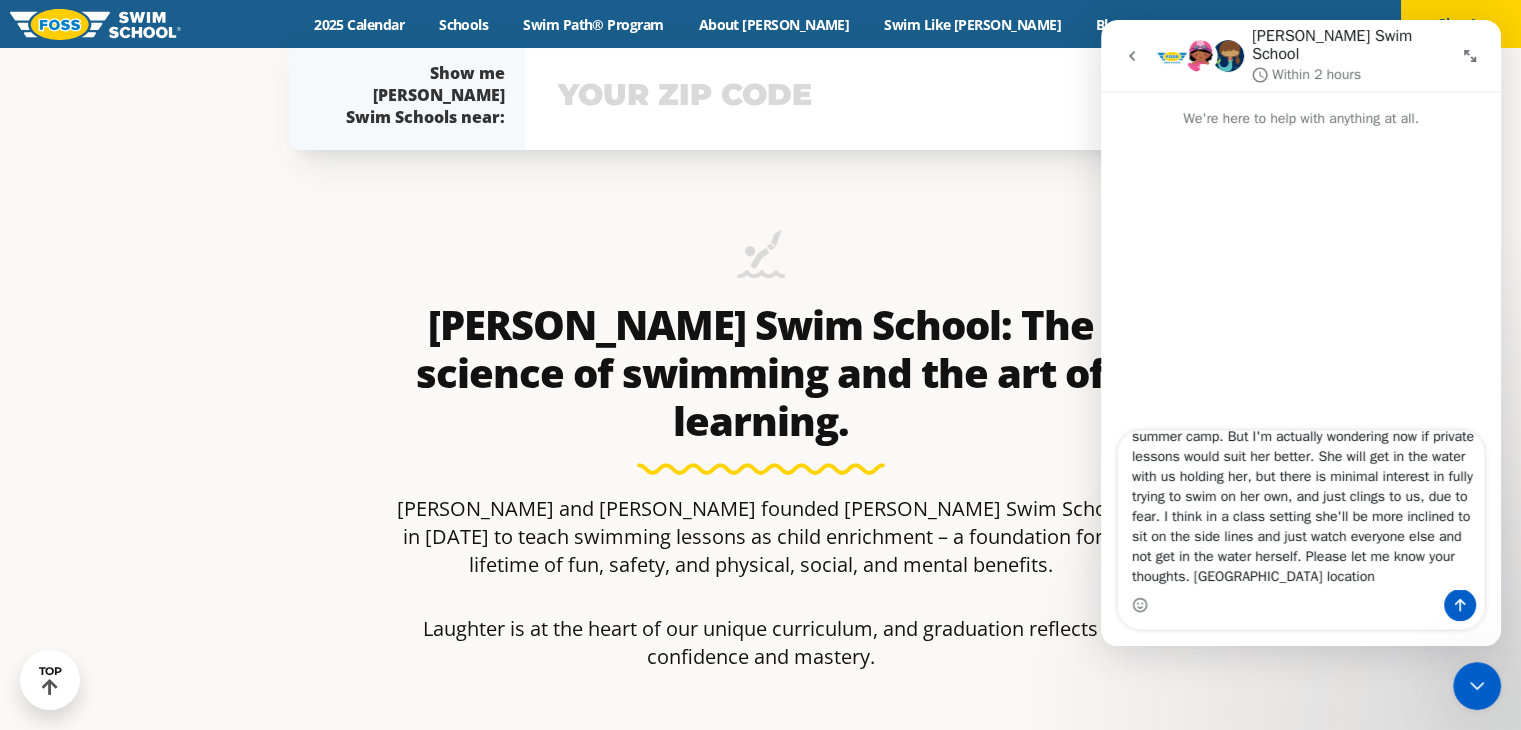type on "Hi, your contact form doesn't seem to be going through. So I am sending my message through here. Hello, I just signed up my [DEMOGRAPHIC_DATA] for the August L1 summer camp. But I'm actually wondering now if private lessons would suit her better. She will get in the water with us holding her, but there is minimal interest in fully trying to swim on her own, and just clings to us, due to fear. I think in a class setting she'll be more inclined to sit on the side lines and just watch everyone else and not get in the water herself. Please let me know your thoughts. [GEOGRAPHIC_DATA] location." 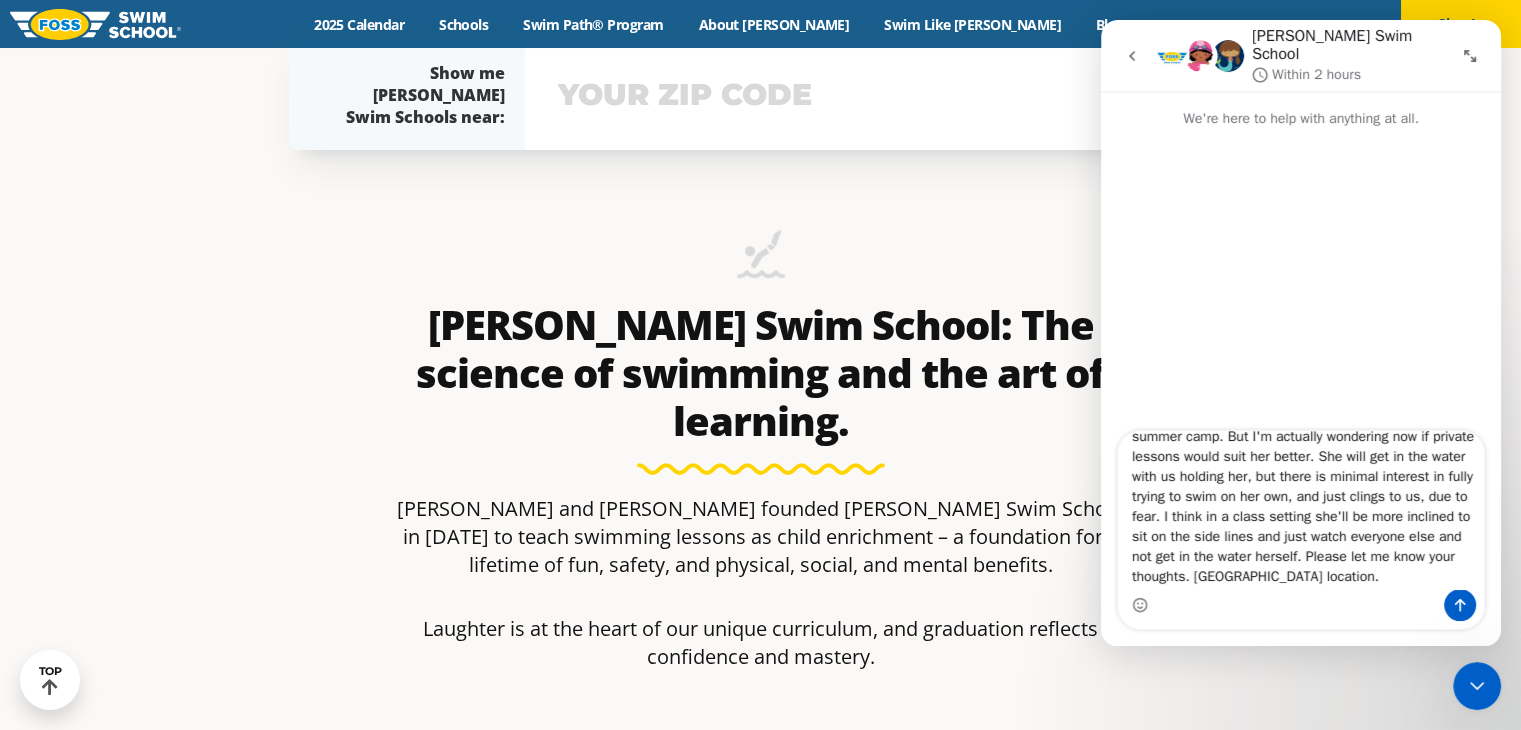 type 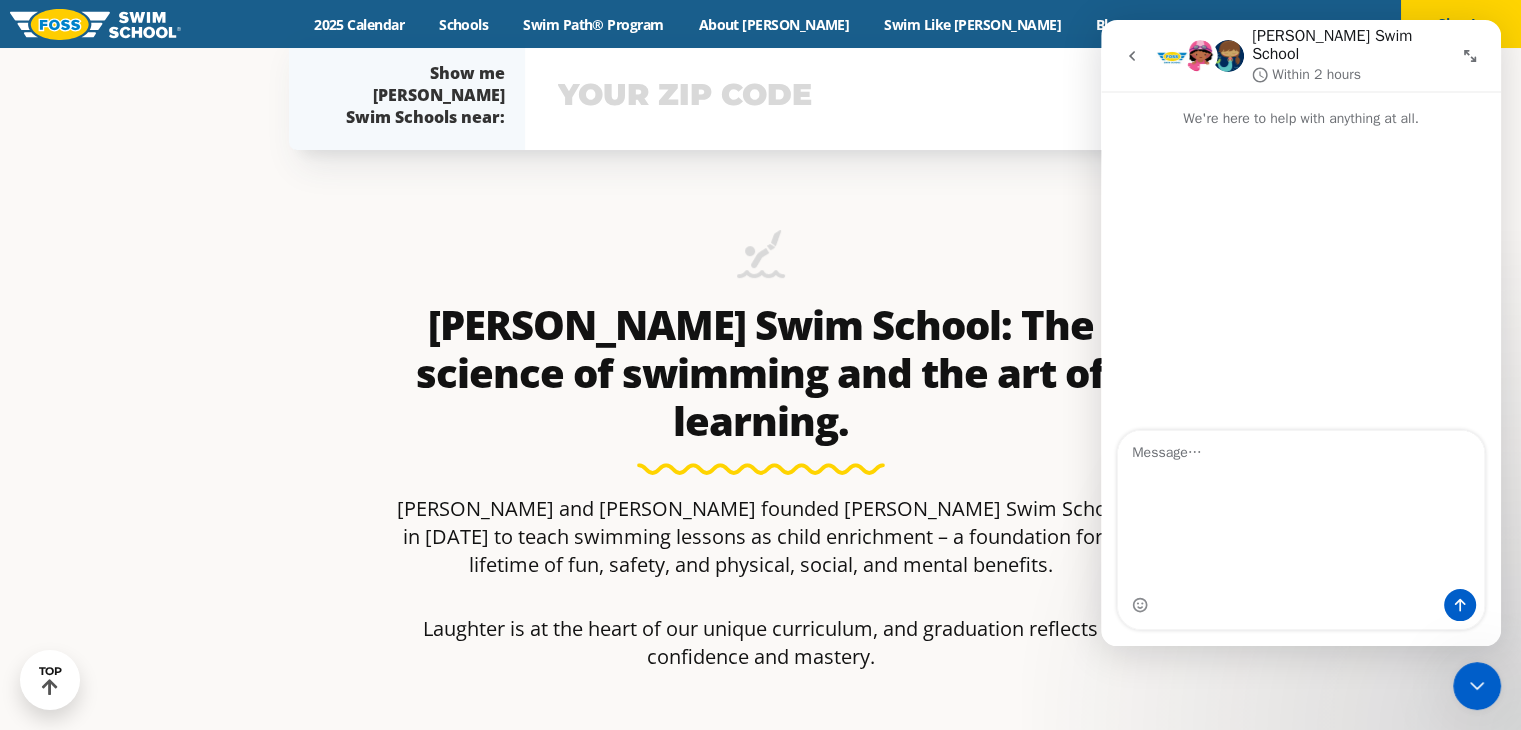 scroll, scrollTop: 0, scrollLeft: 0, axis: both 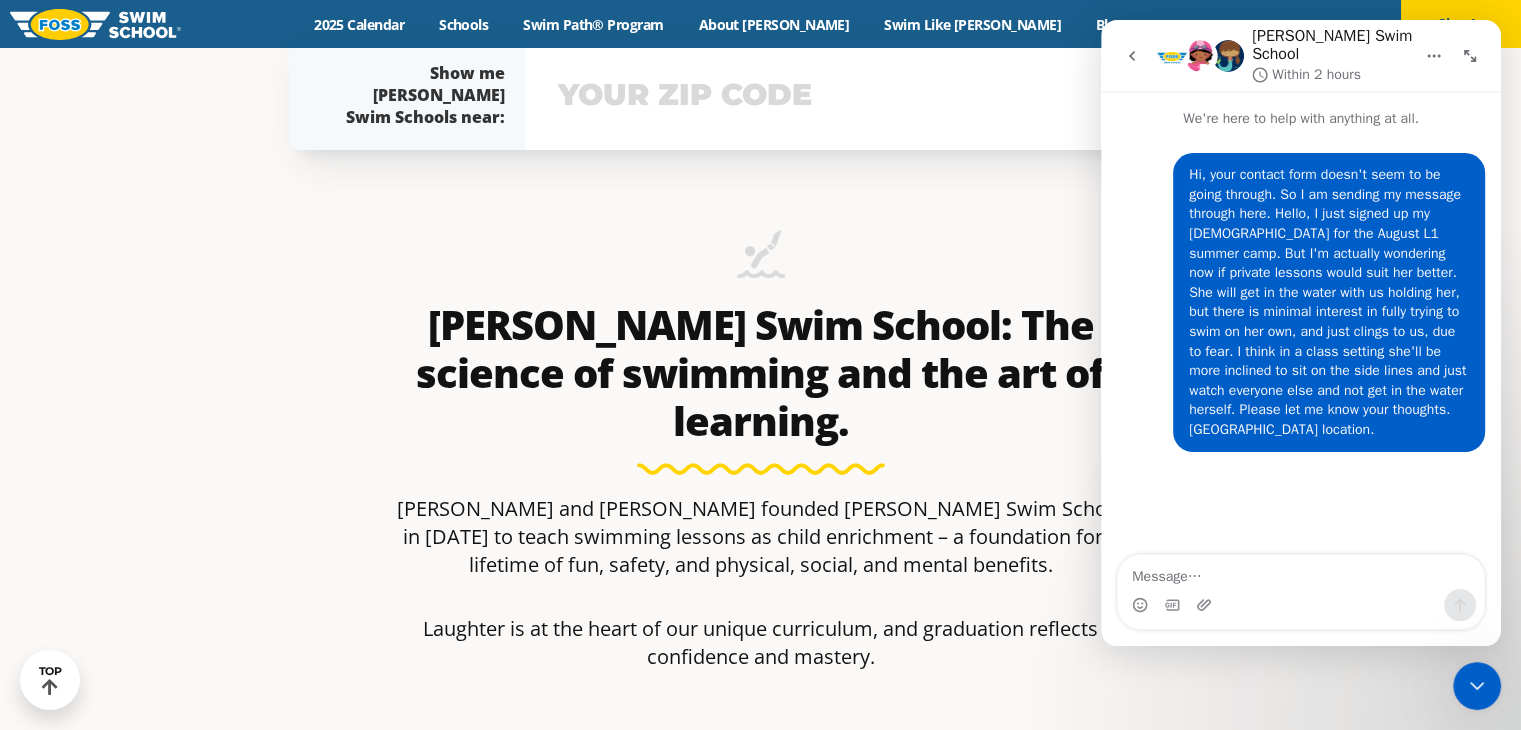 click 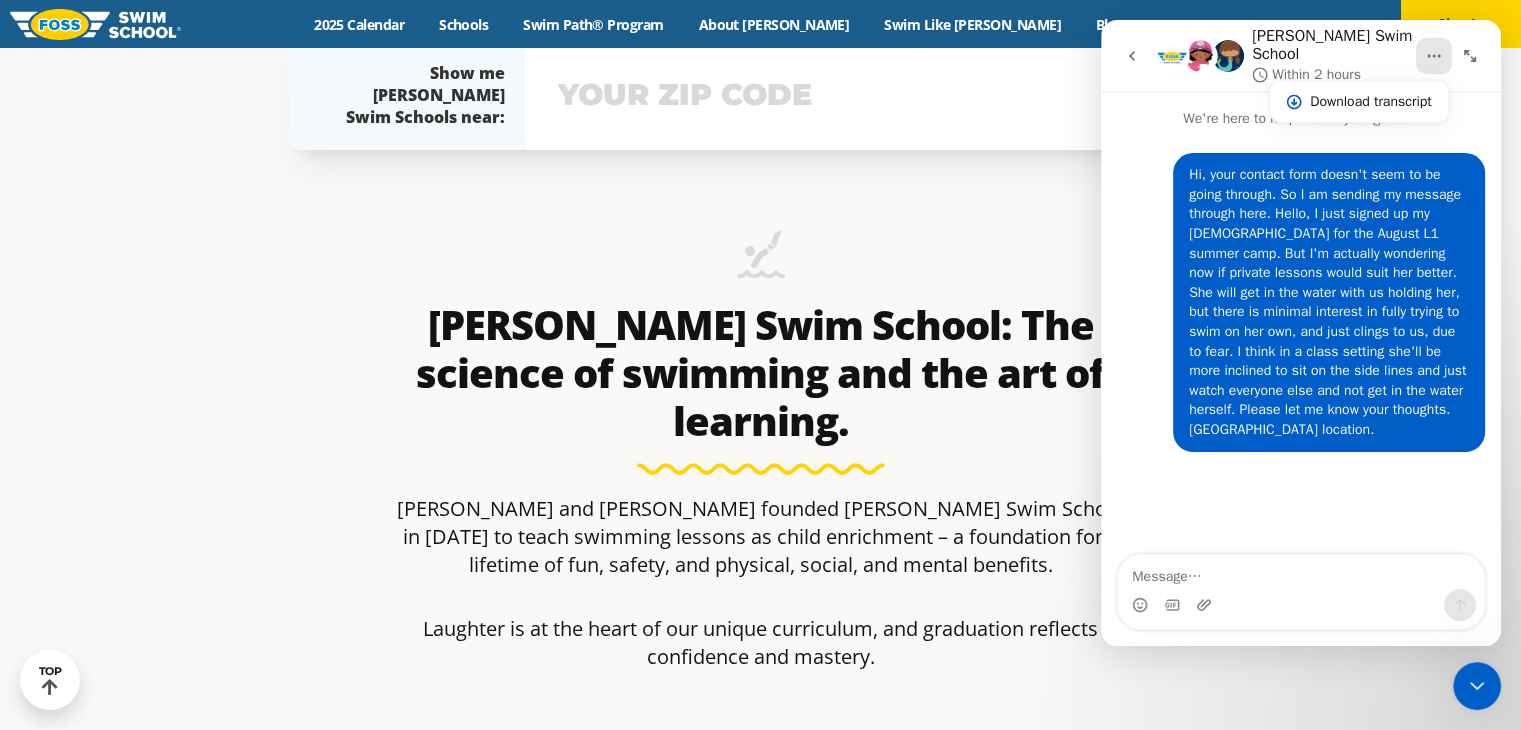 click 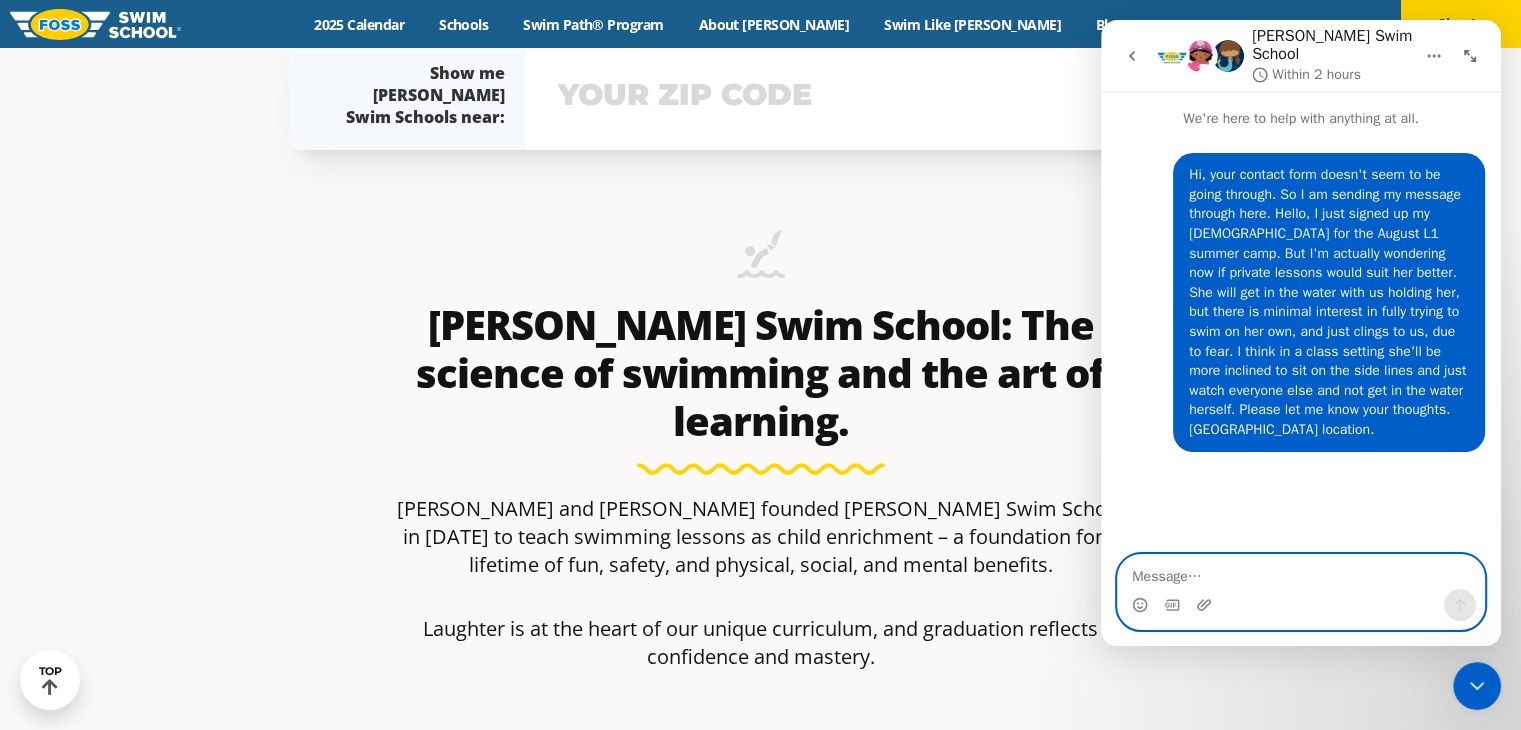 click at bounding box center (1301, 572) 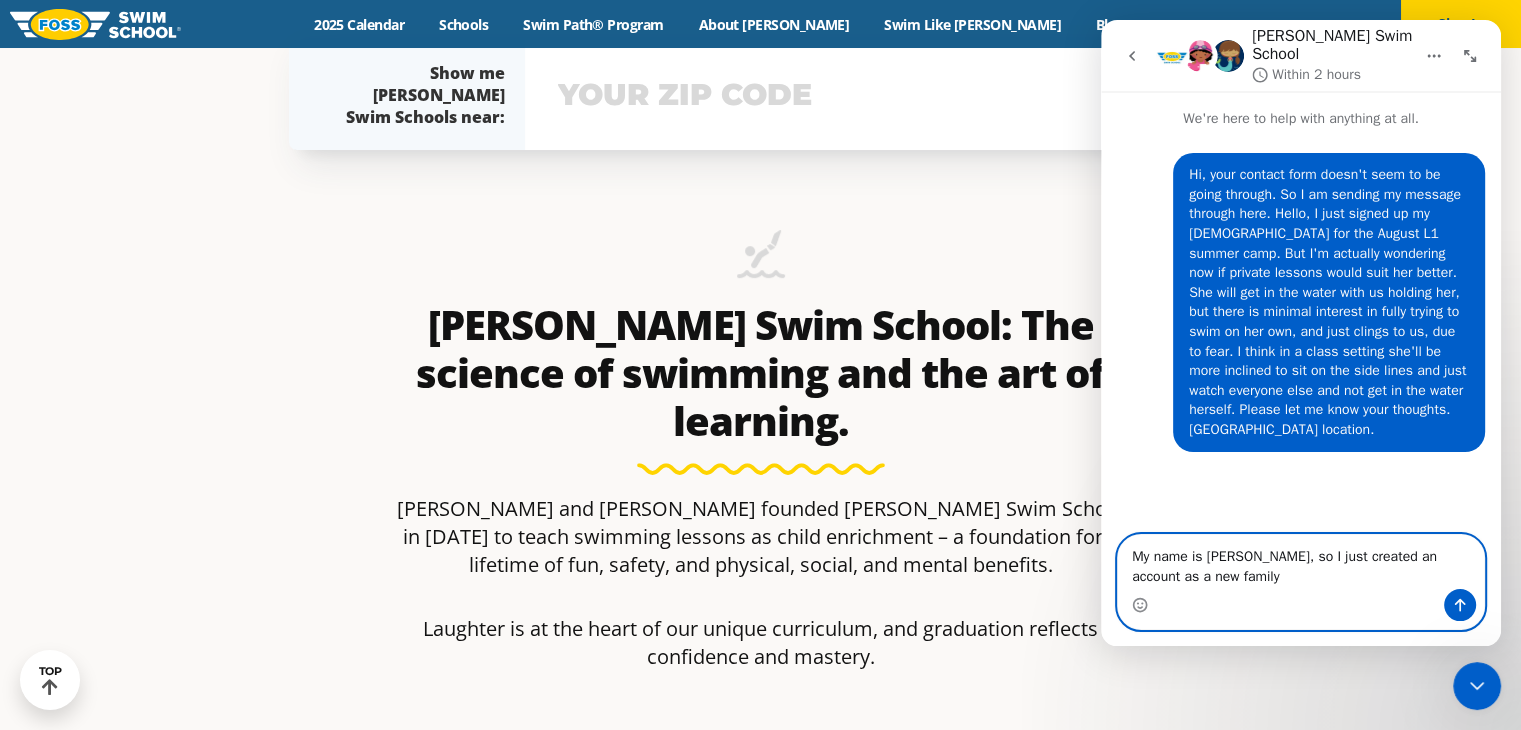 type on "My name is [PERSON_NAME], so I just created an account as a new family." 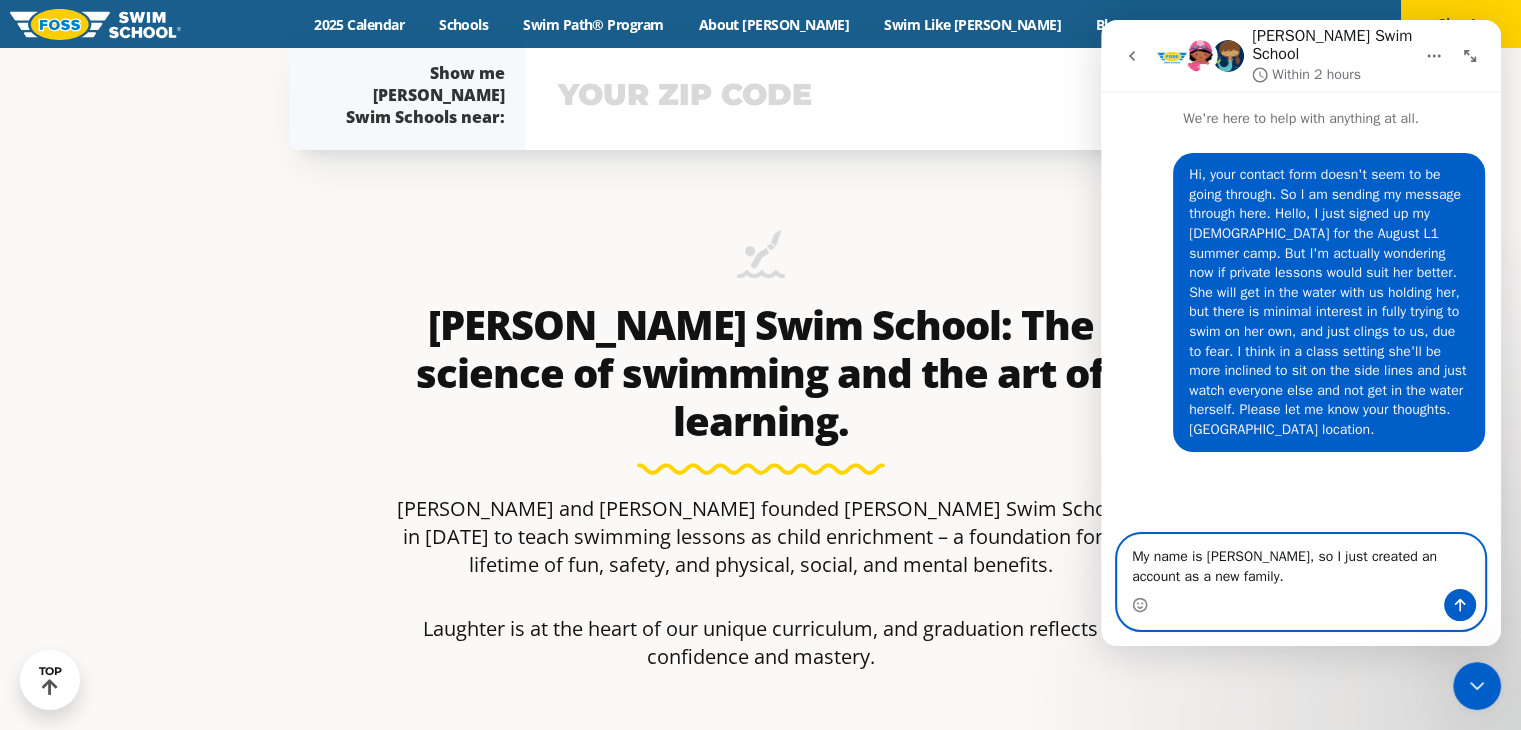type 